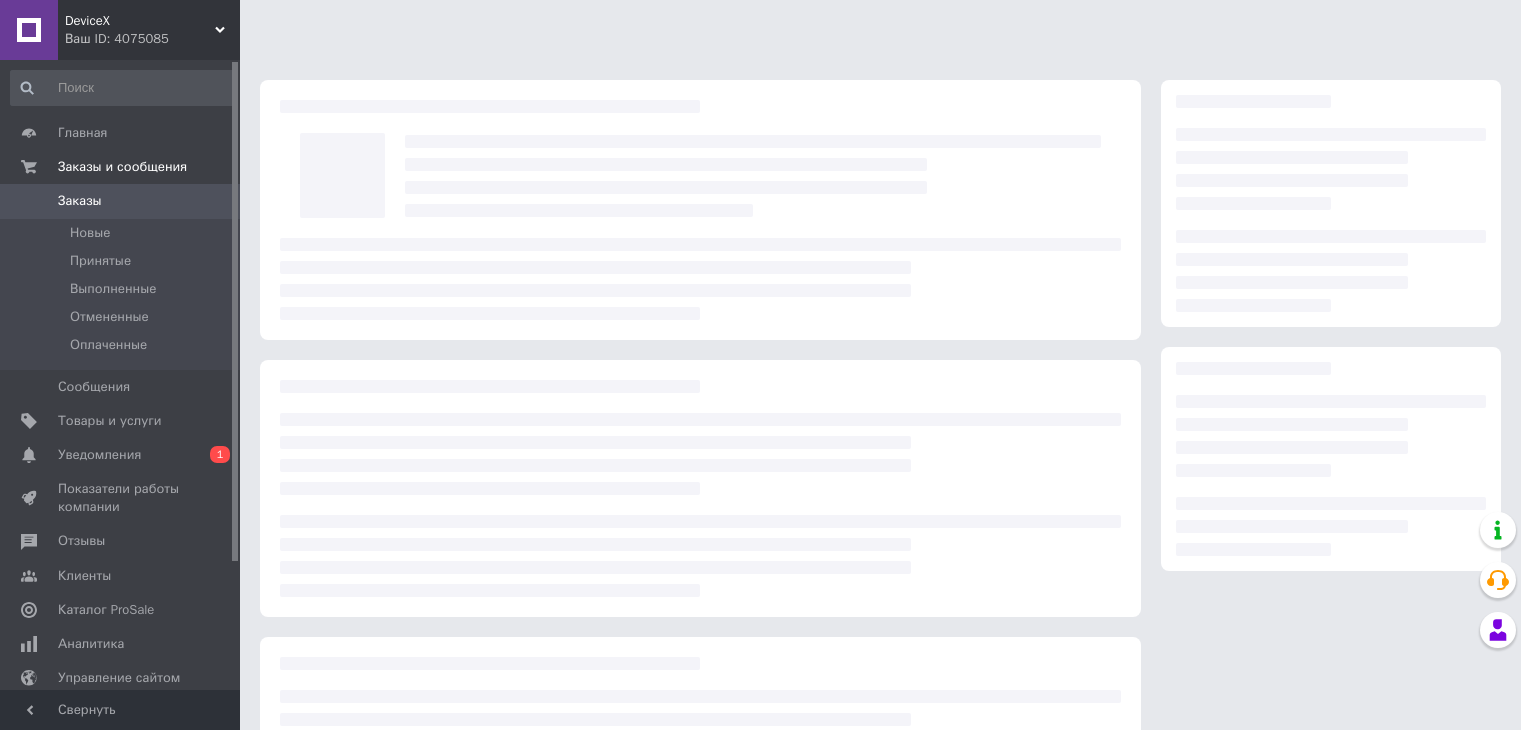 scroll, scrollTop: 0, scrollLeft: 0, axis: both 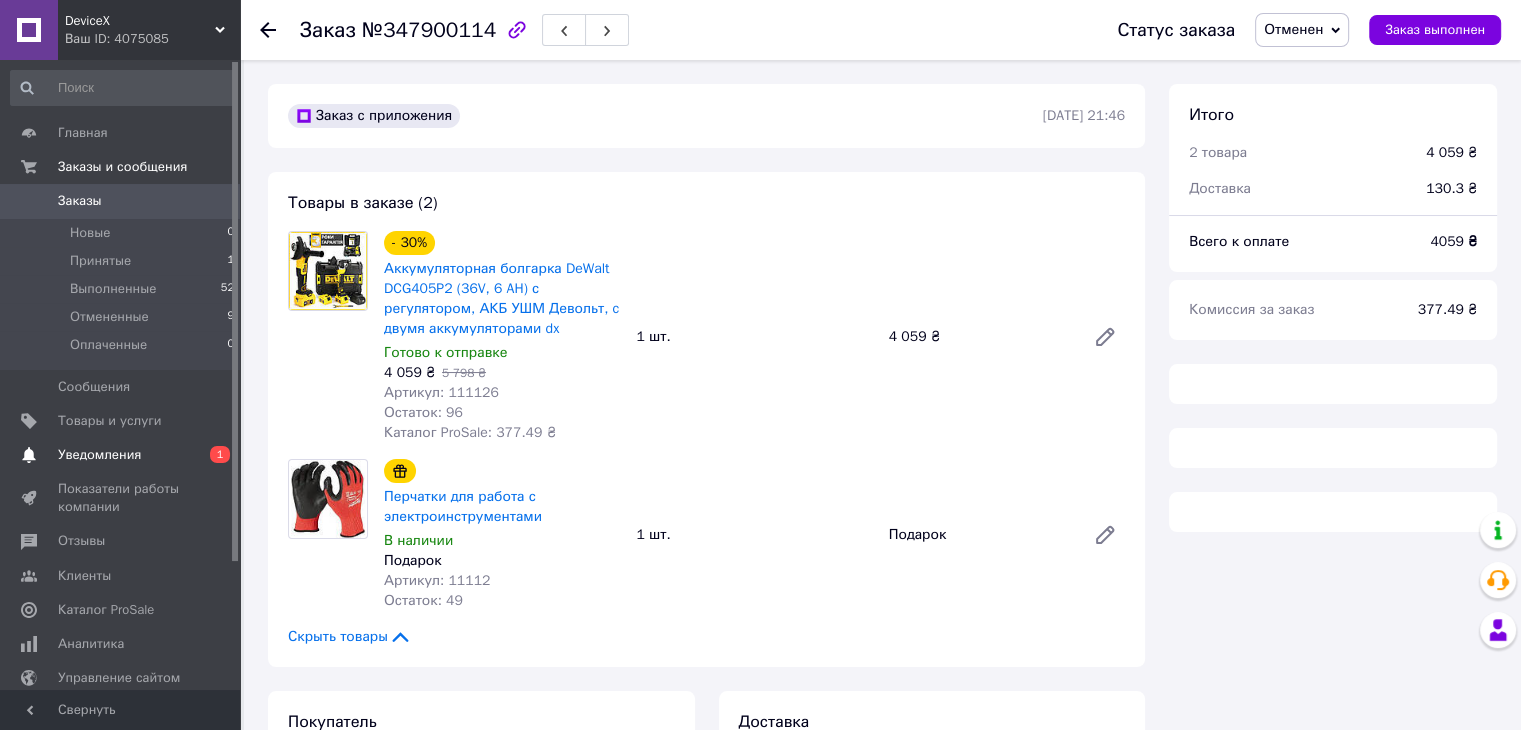 click on "Уведомления" at bounding box center (121, 455) 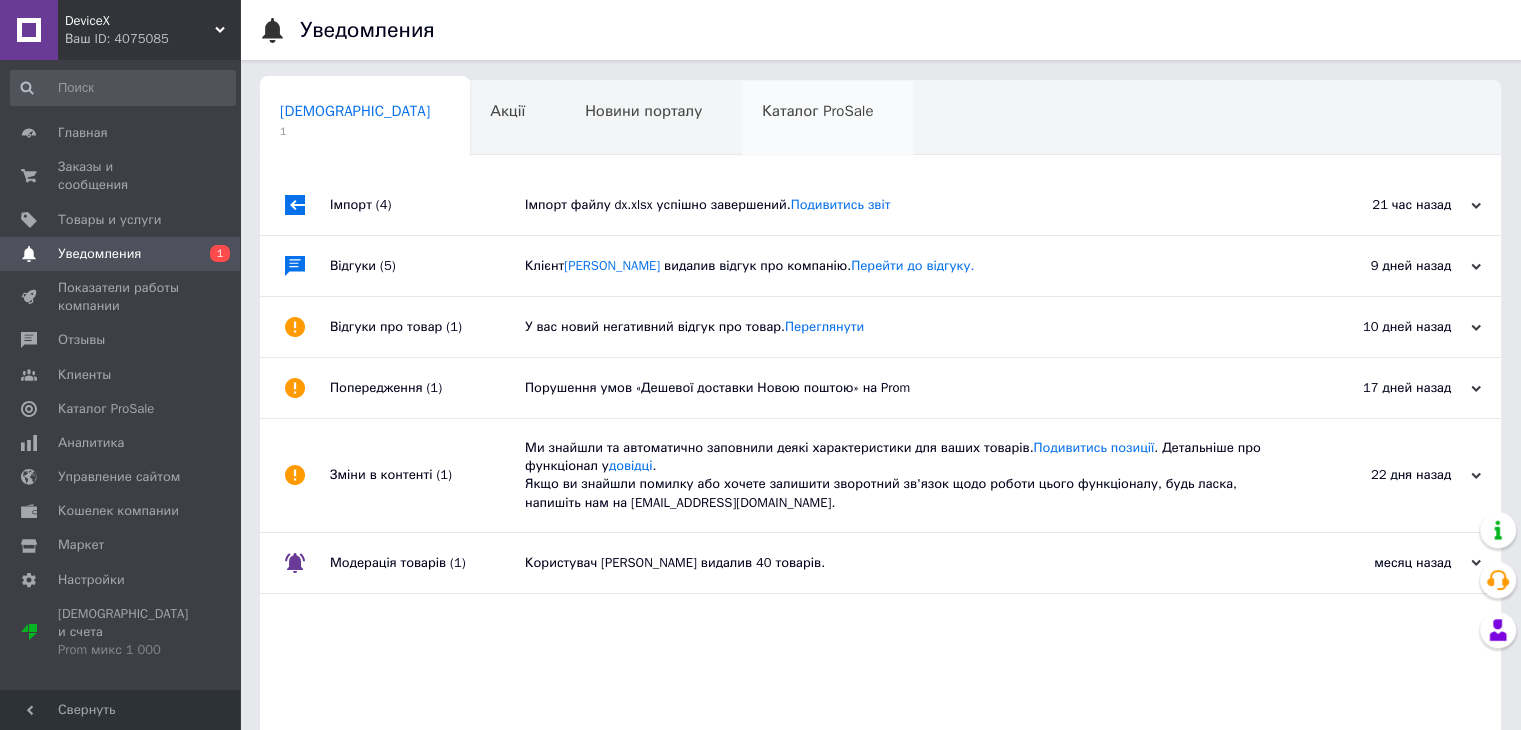 click on "Каталог ProSale 0" at bounding box center [827, 119] 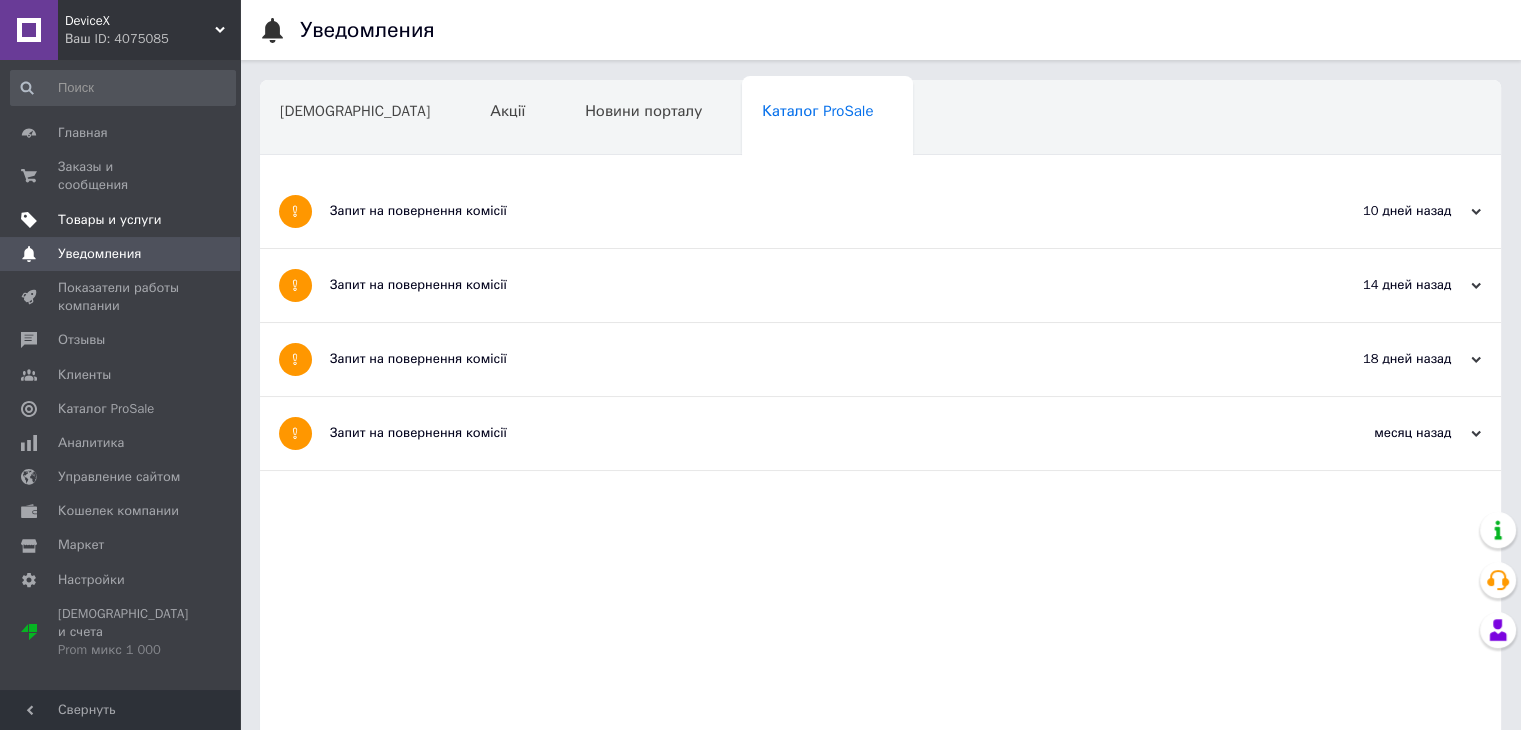 click on "Товары и услуги" at bounding box center (110, 220) 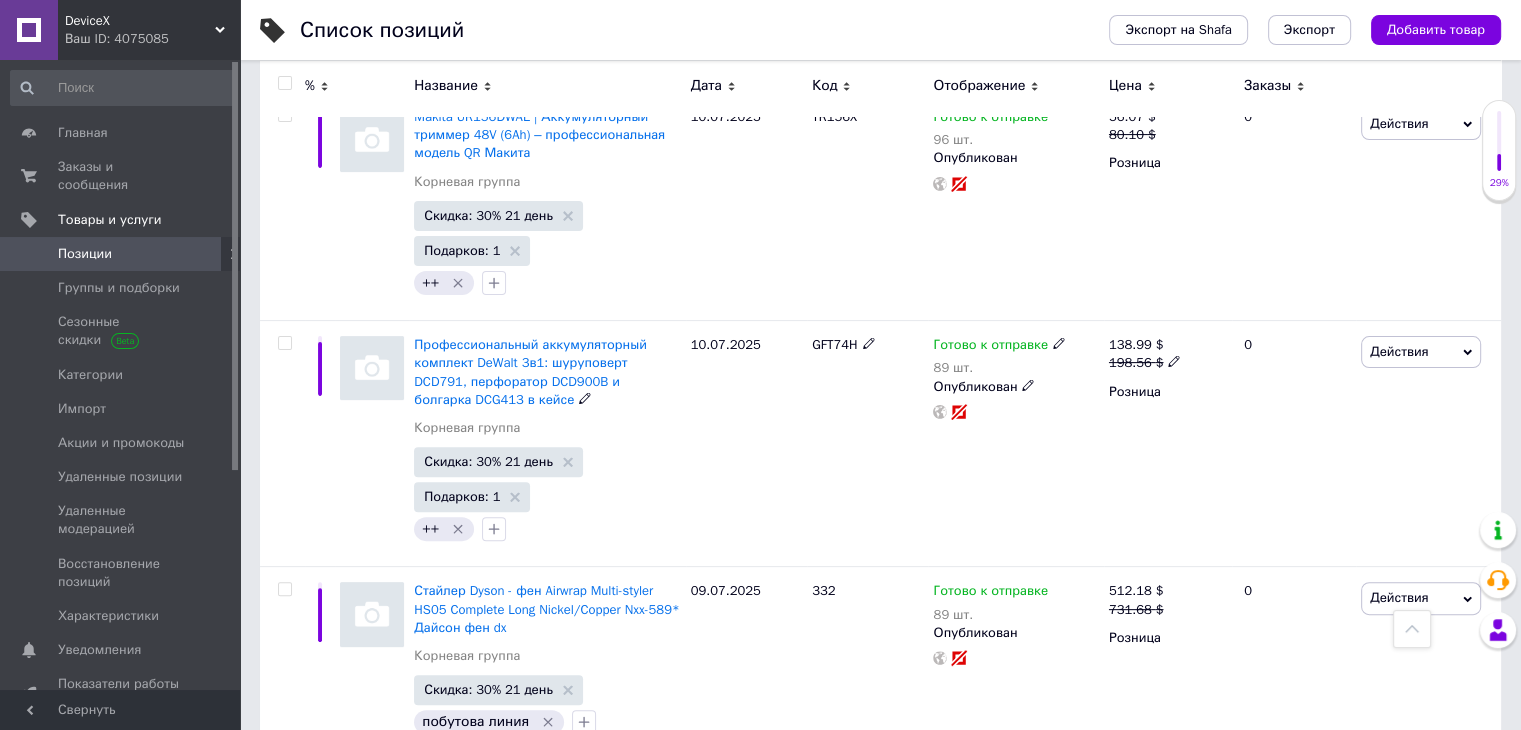 scroll, scrollTop: 640, scrollLeft: 0, axis: vertical 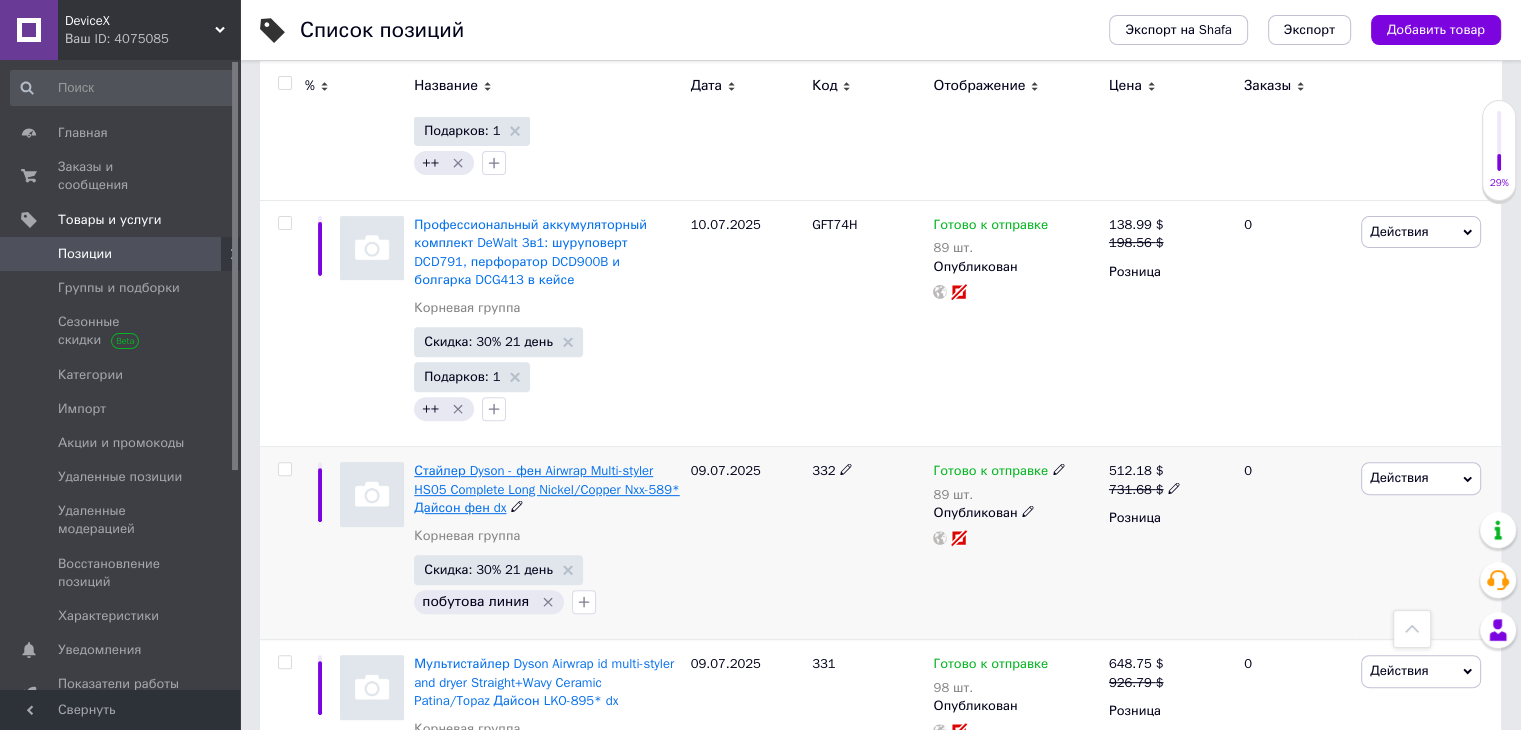 click on "Стайлер Dyson - фен Airwrap Multi-styler HS05 Complete Long Nickel/Copper Nxx-589* Дайсон  фен dx" at bounding box center (546, 488) 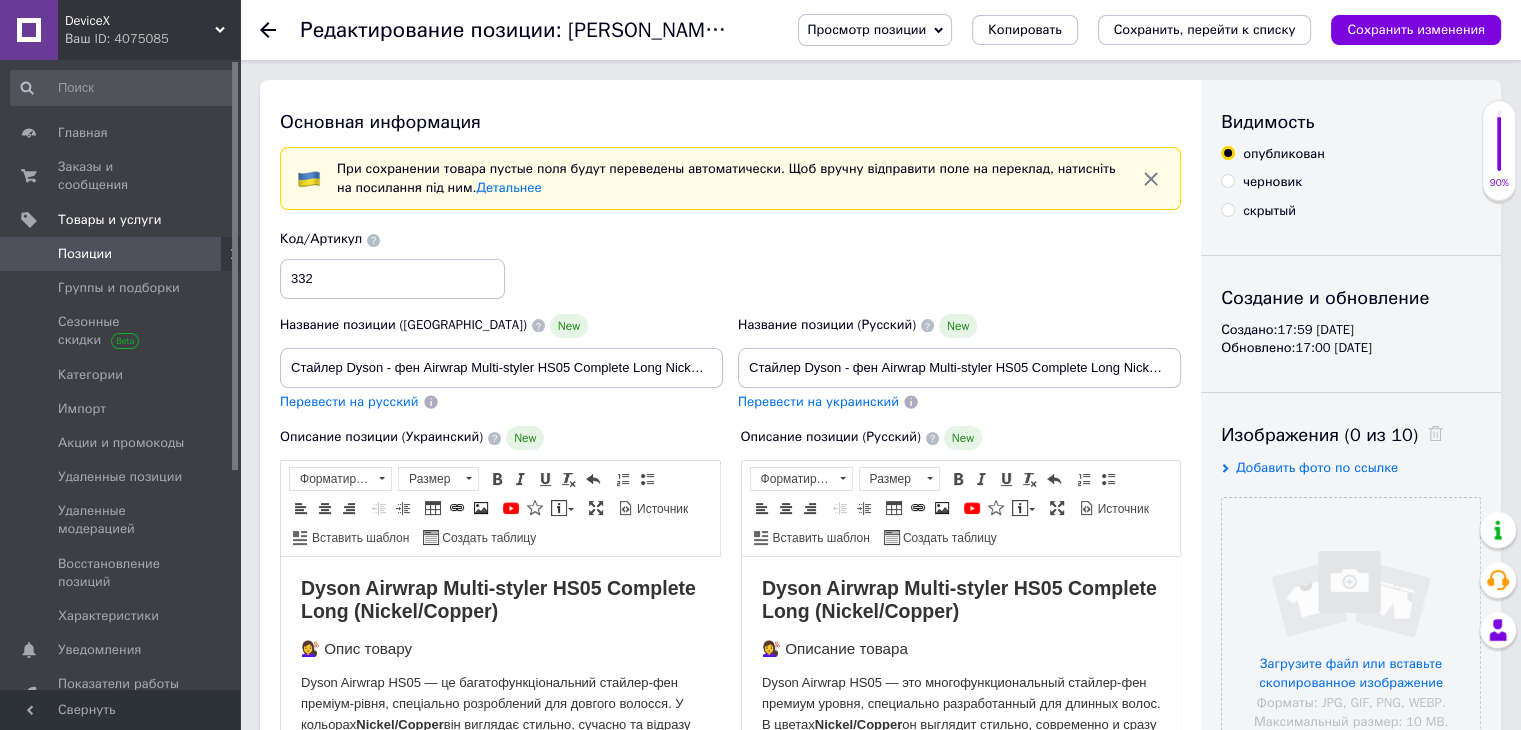 scroll, scrollTop: 0, scrollLeft: 0, axis: both 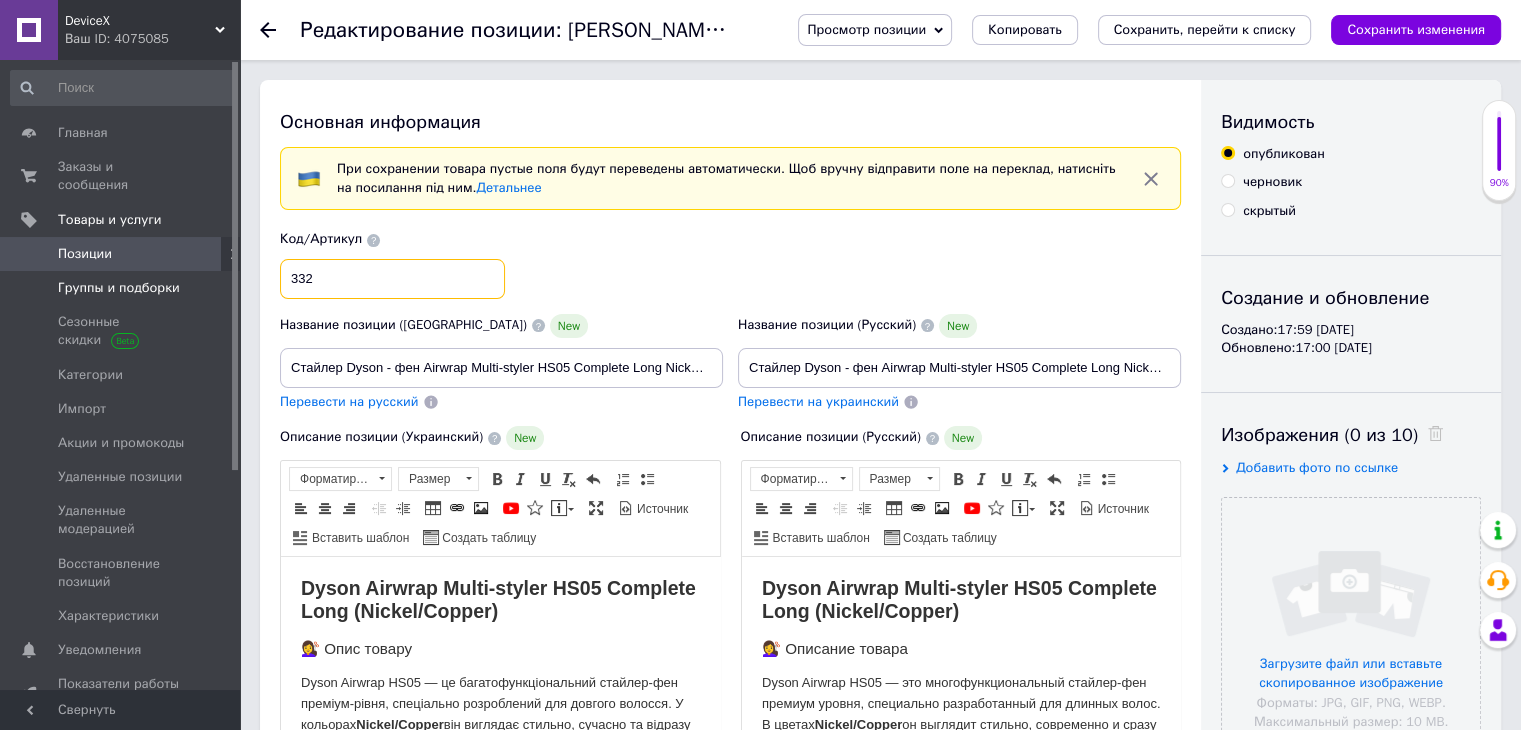 drag, startPoint x: 386, startPoint y: 267, endPoint x: 185, endPoint y: 253, distance: 201.48697 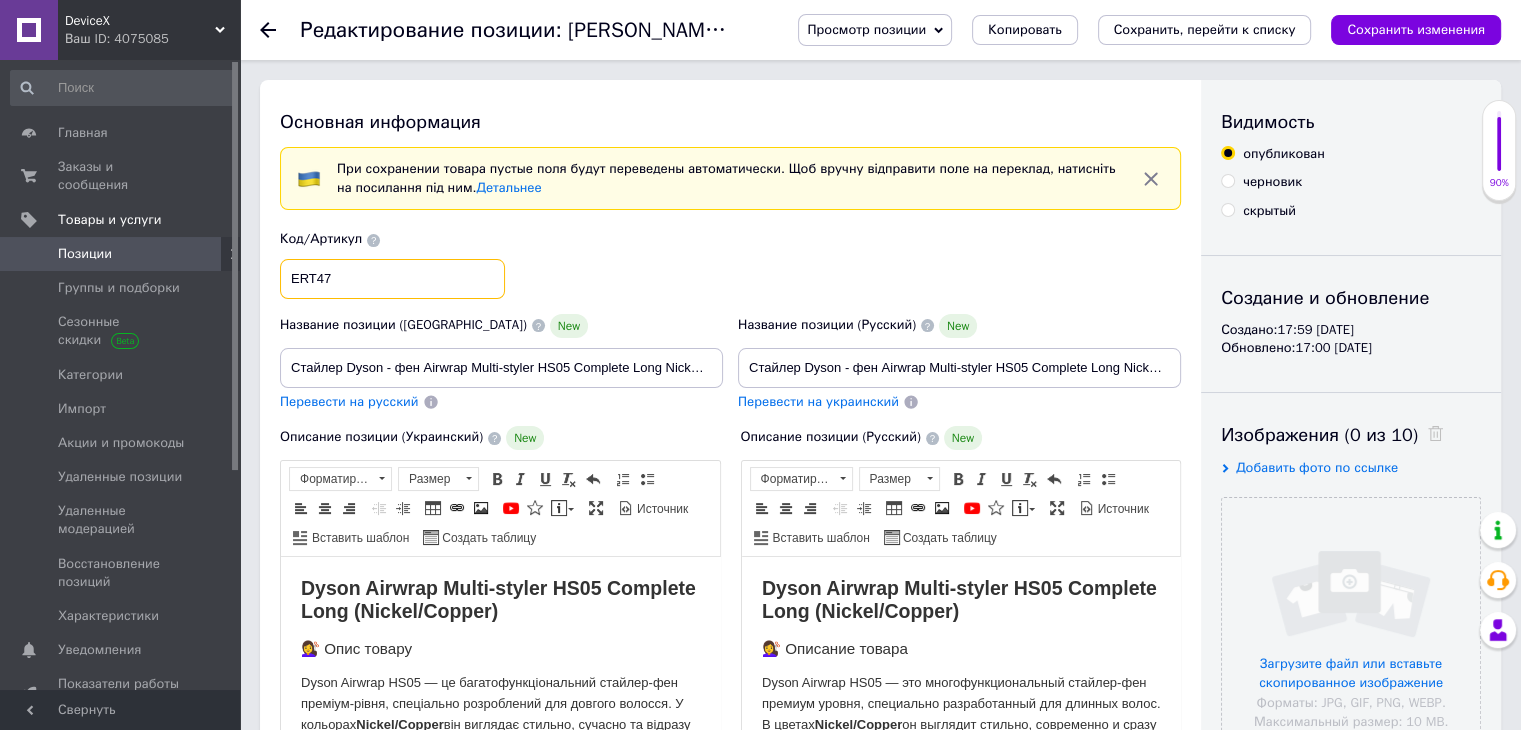 type on "ERT47" 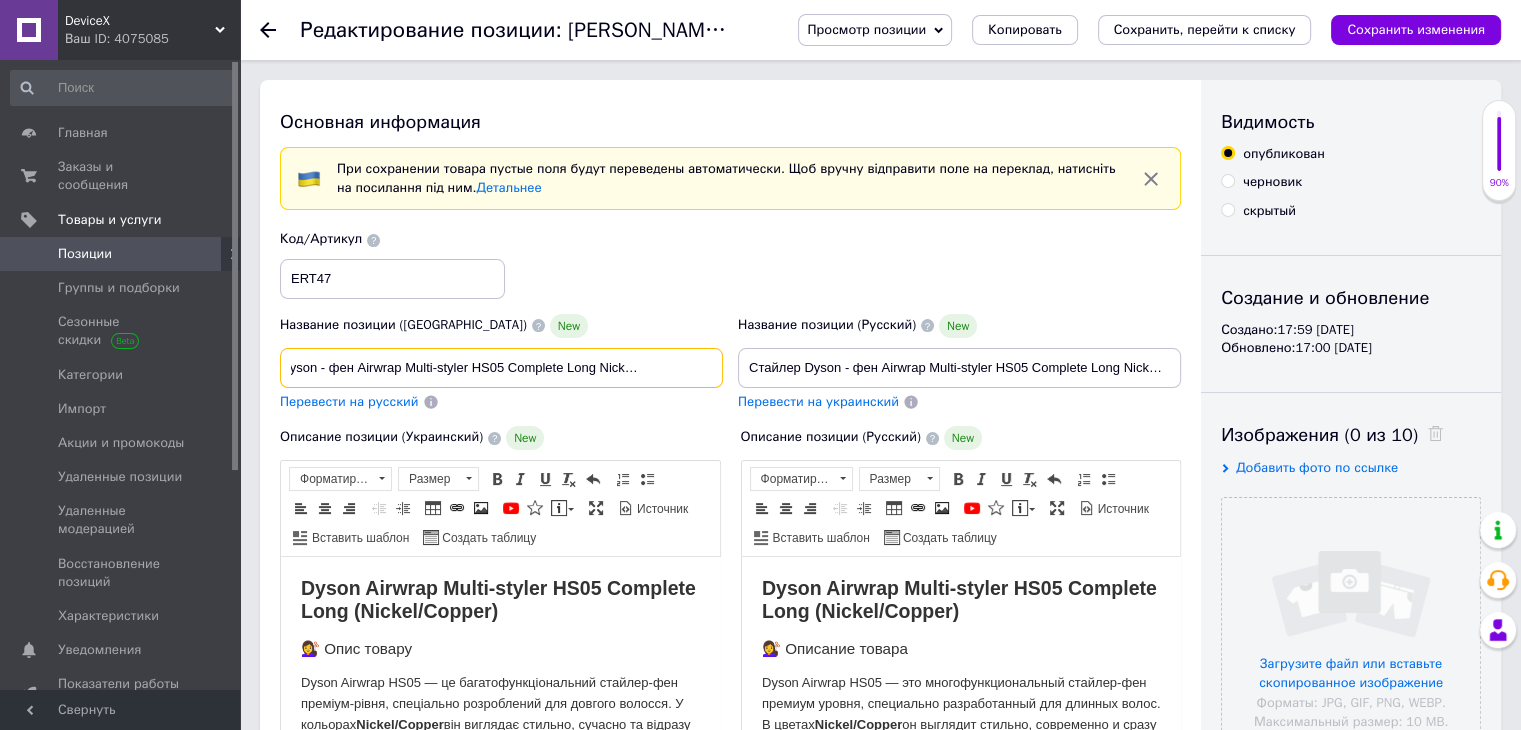 scroll, scrollTop: 0, scrollLeft: 188, axis: horizontal 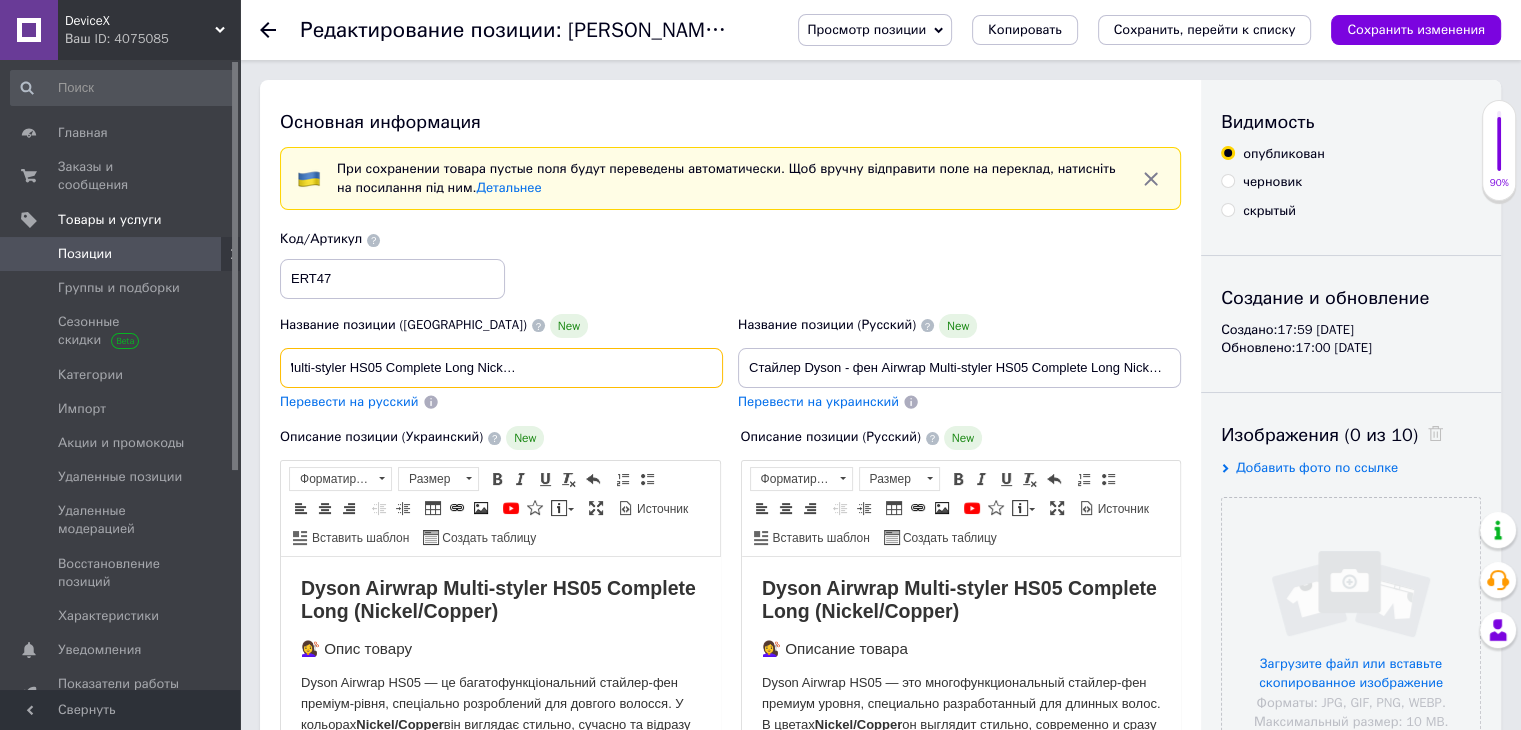 drag, startPoint x: 288, startPoint y: 361, endPoint x: 696, endPoint y: 358, distance: 408.01102 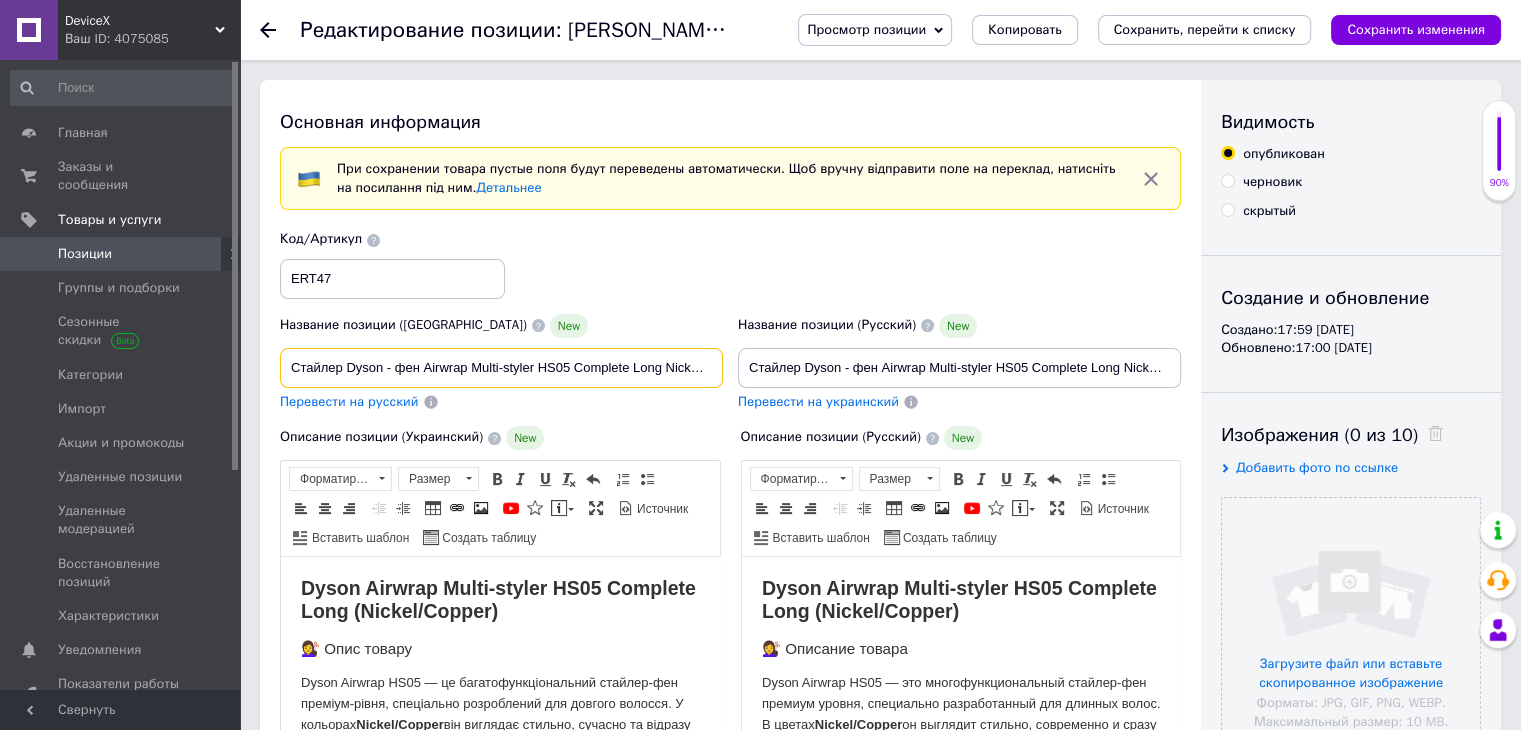 paste on "для волосся Dyson Airwrap Complete HS05 Long (QPL-906) — стиль, обʼєм і турбота про волосся" 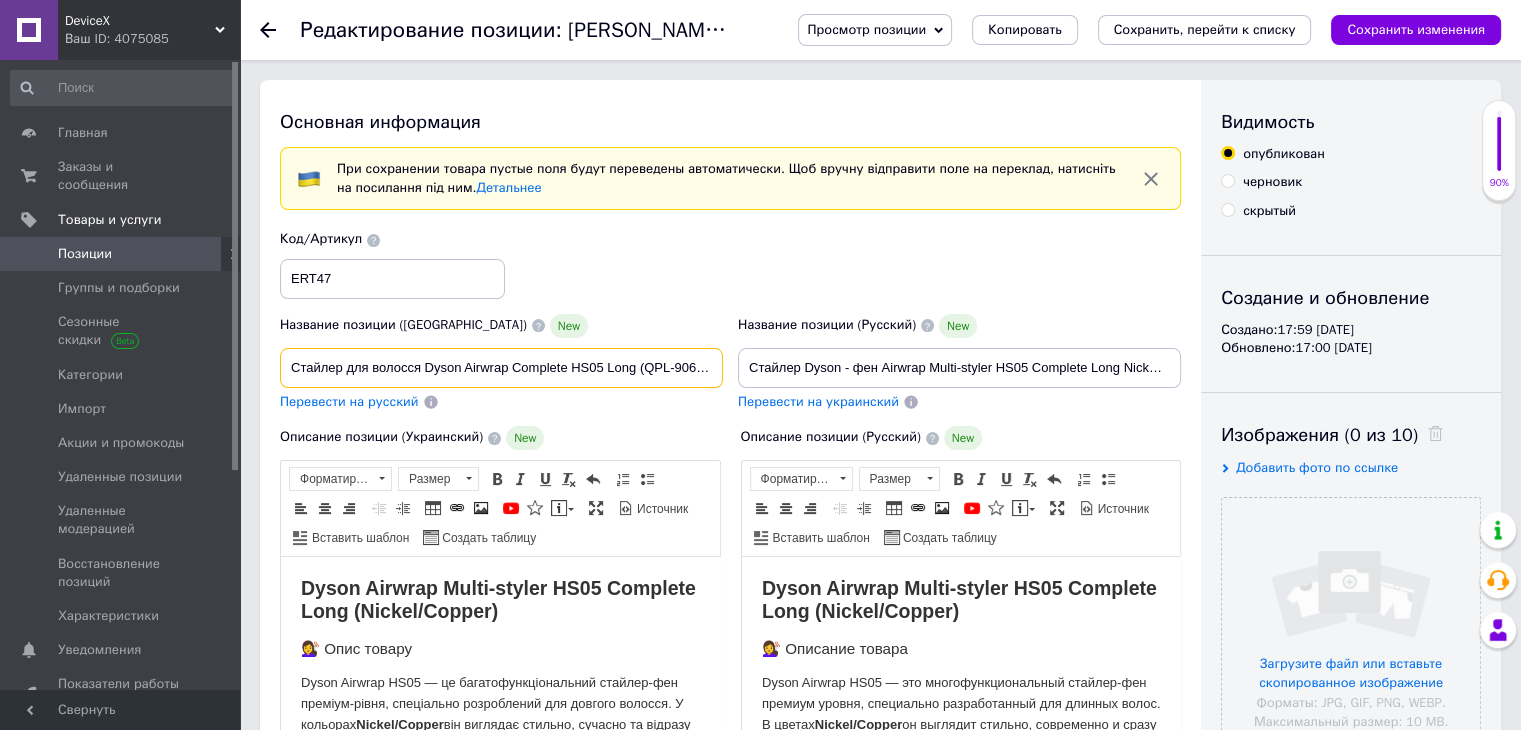 scroll, scrollTop: 0, scrollLeft: 220, axis: horizontal 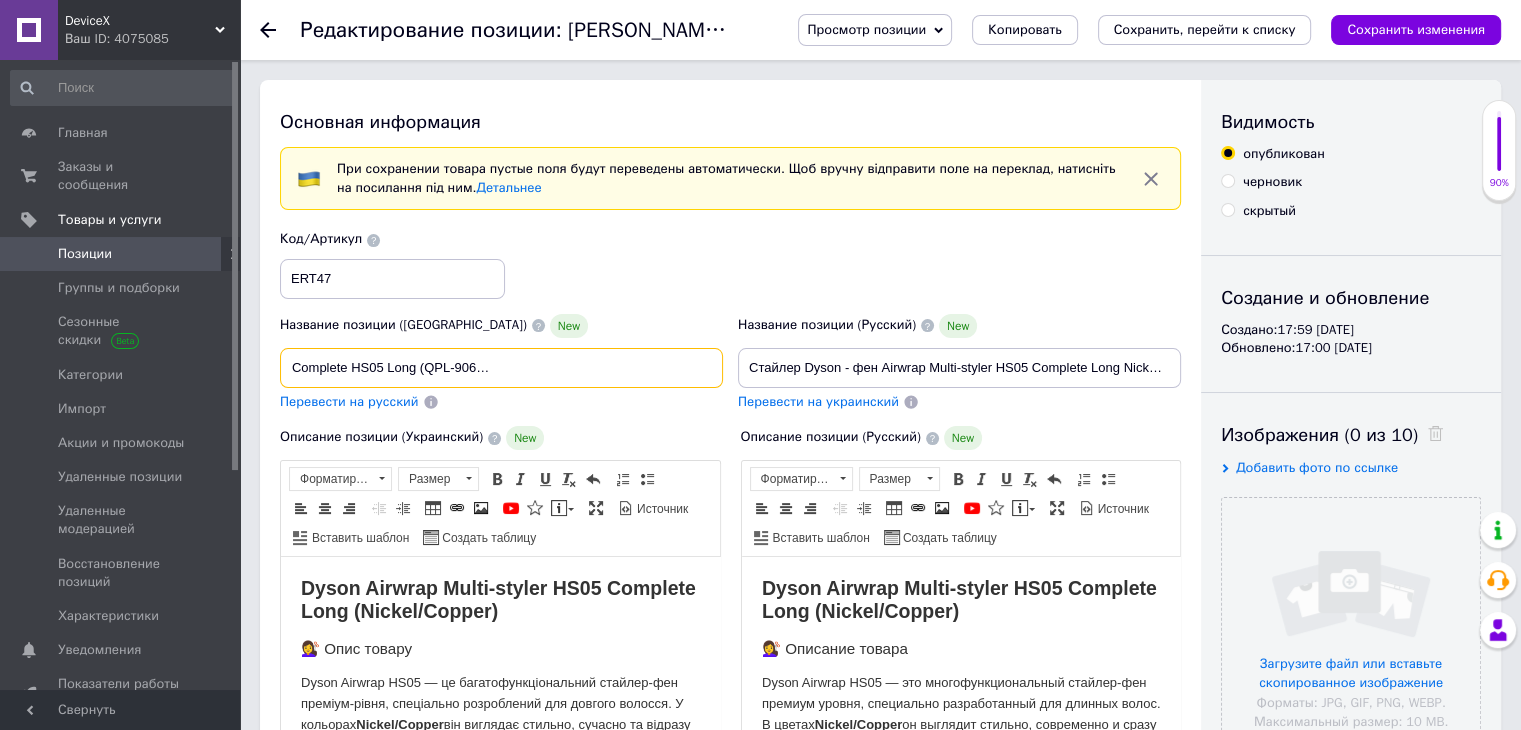 type on "Стайлер для волосся Dyson Airwrap Complete HS05 Long (QPL-906) — стиль, обʼєм і турбота про волоссяdx" 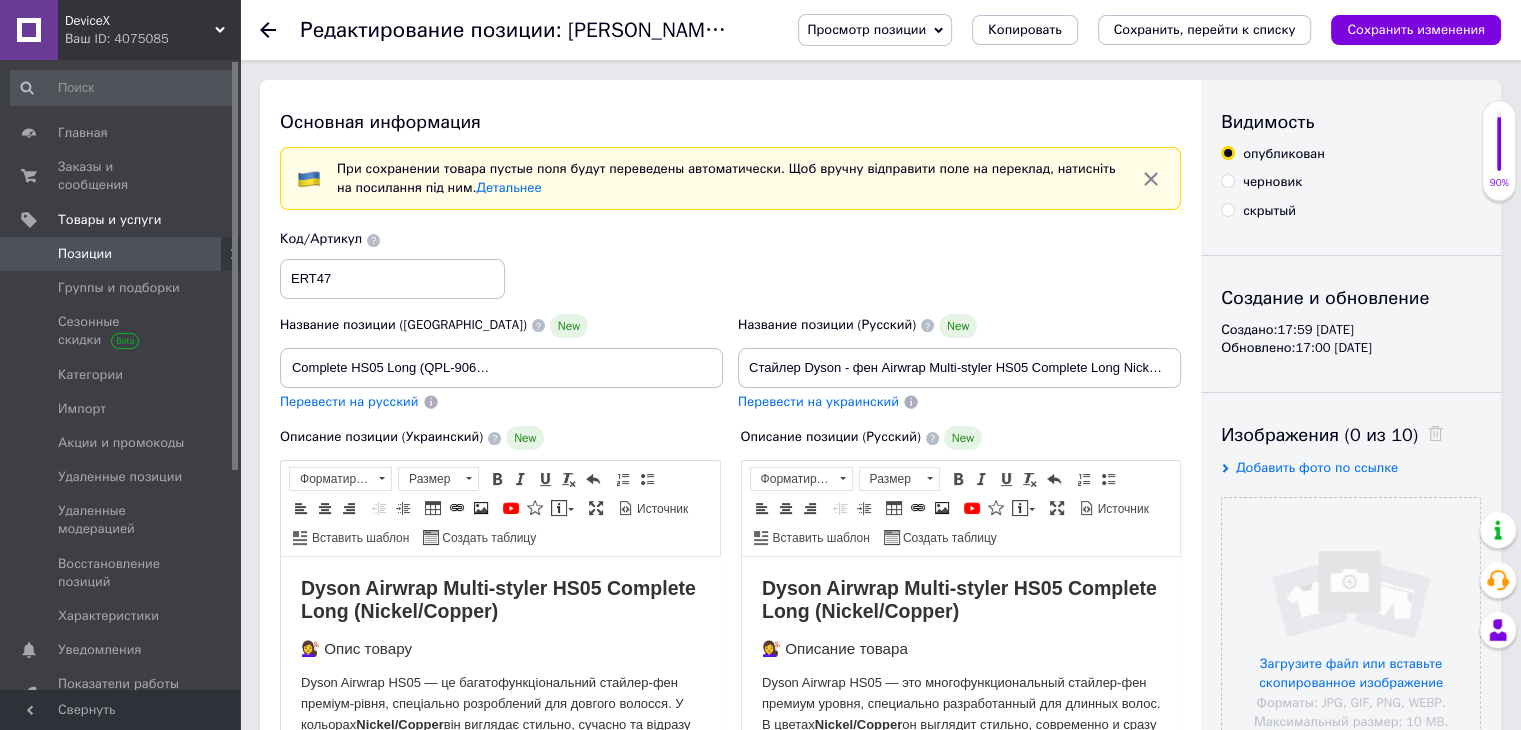 scroll, scrollTop: 0, scrollLeft: 0, axis: both 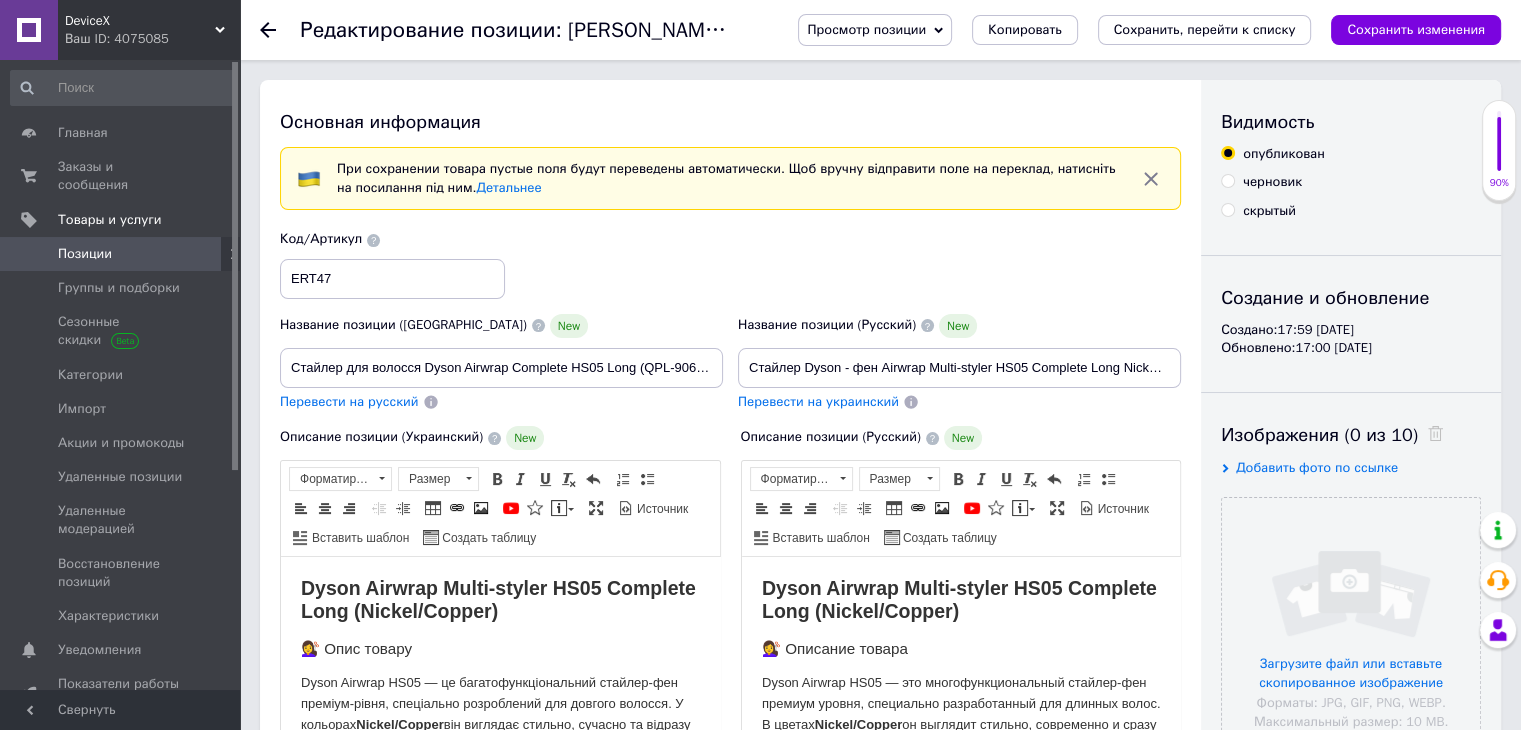 click on "Перевести на русский" at bounding box center (349, 401) 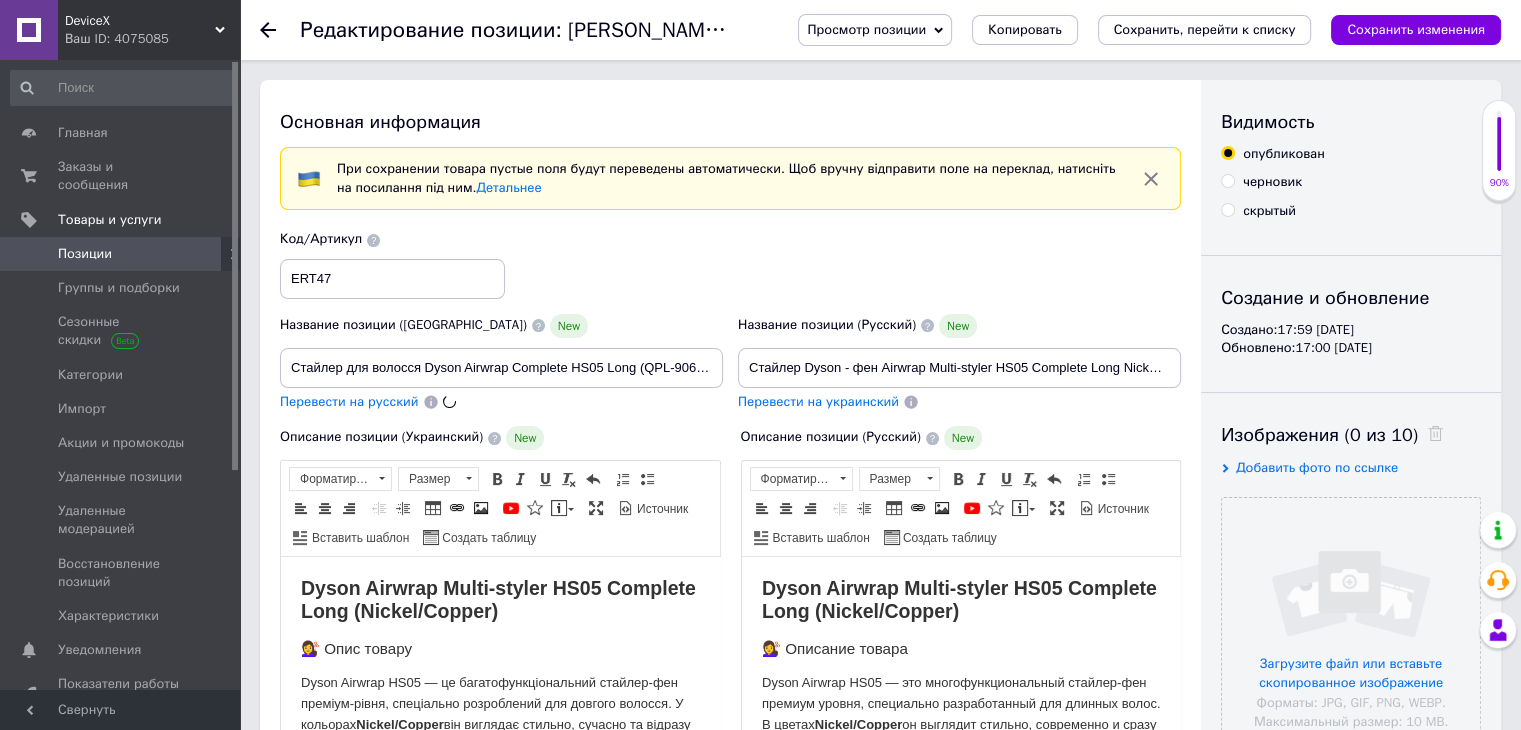 type on "Стайлер для волос Dyson Airwrap Complete HS05 Long (QPL-906) - стиль, объем и забота о волосдx" 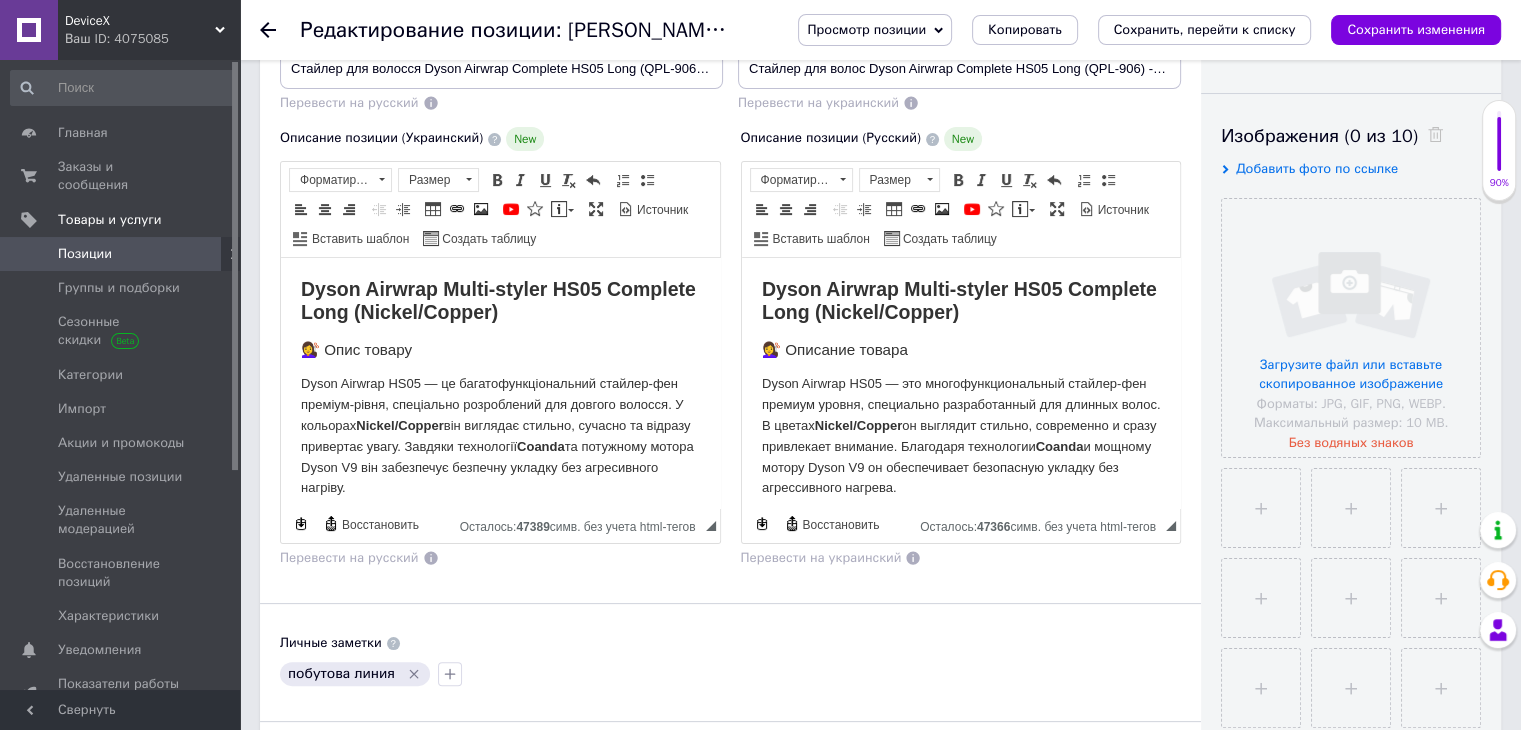 scroll, scrollTop: 303, scrollLeft: 0, axis: vertical 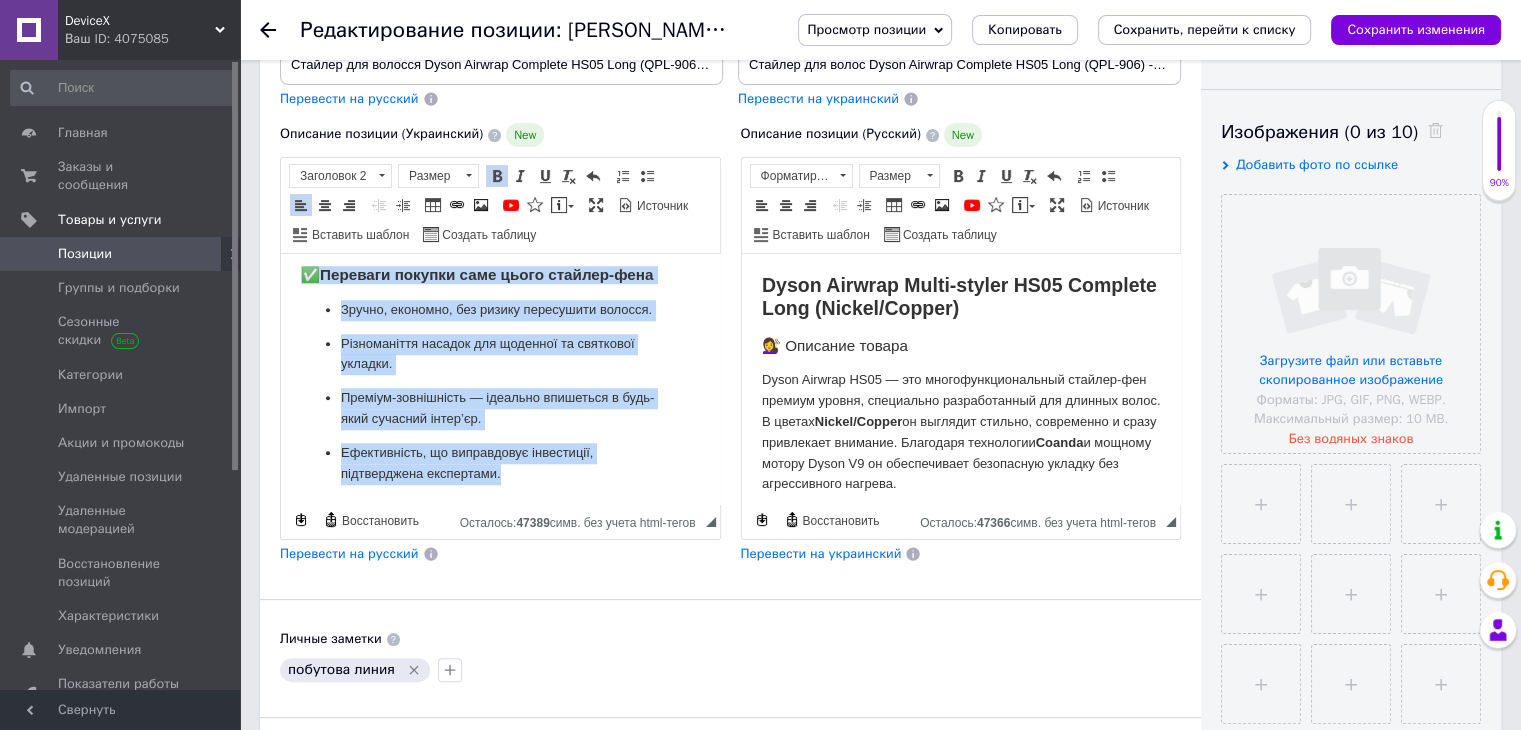 drag, startPoint x: 295, startPoint y: 282, endPoint x: 585, endPoint y: 494, distance: 359.22696 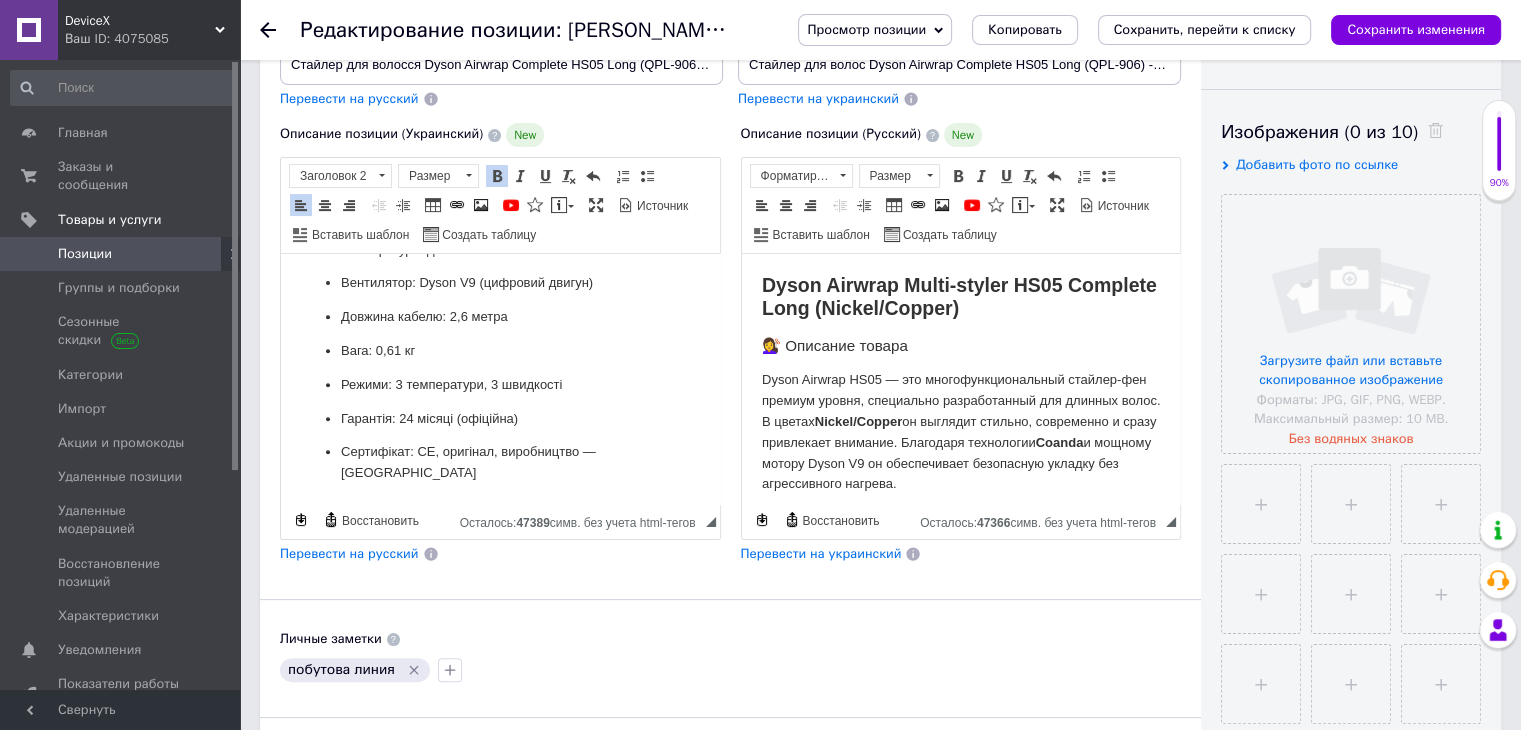 scroll, scrollTop: 938, scrollLeft: 0, axis: vertical 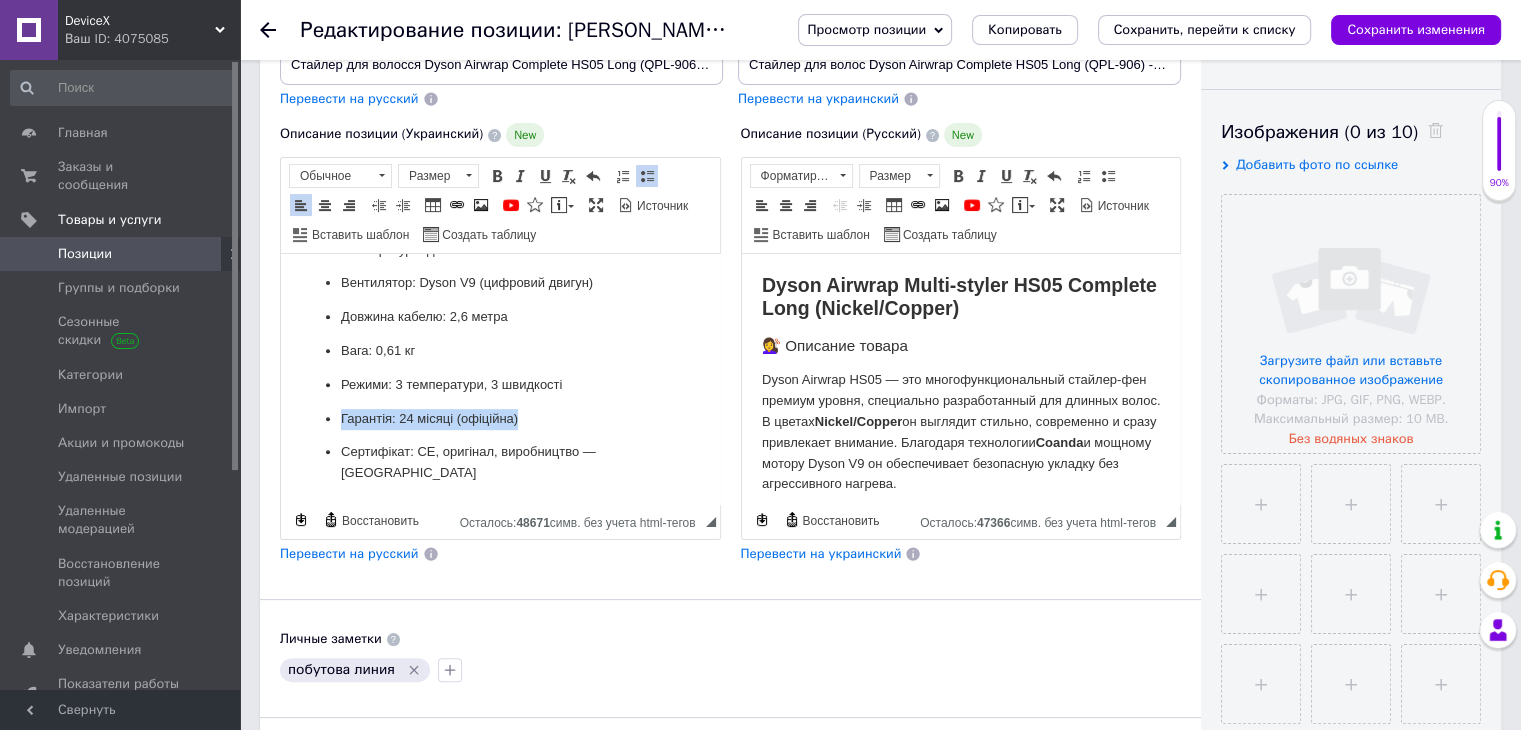 drag, startPoint x: 534, startPoint y: 415, endPoint x: 318, endPoint y: 415, distance: 216 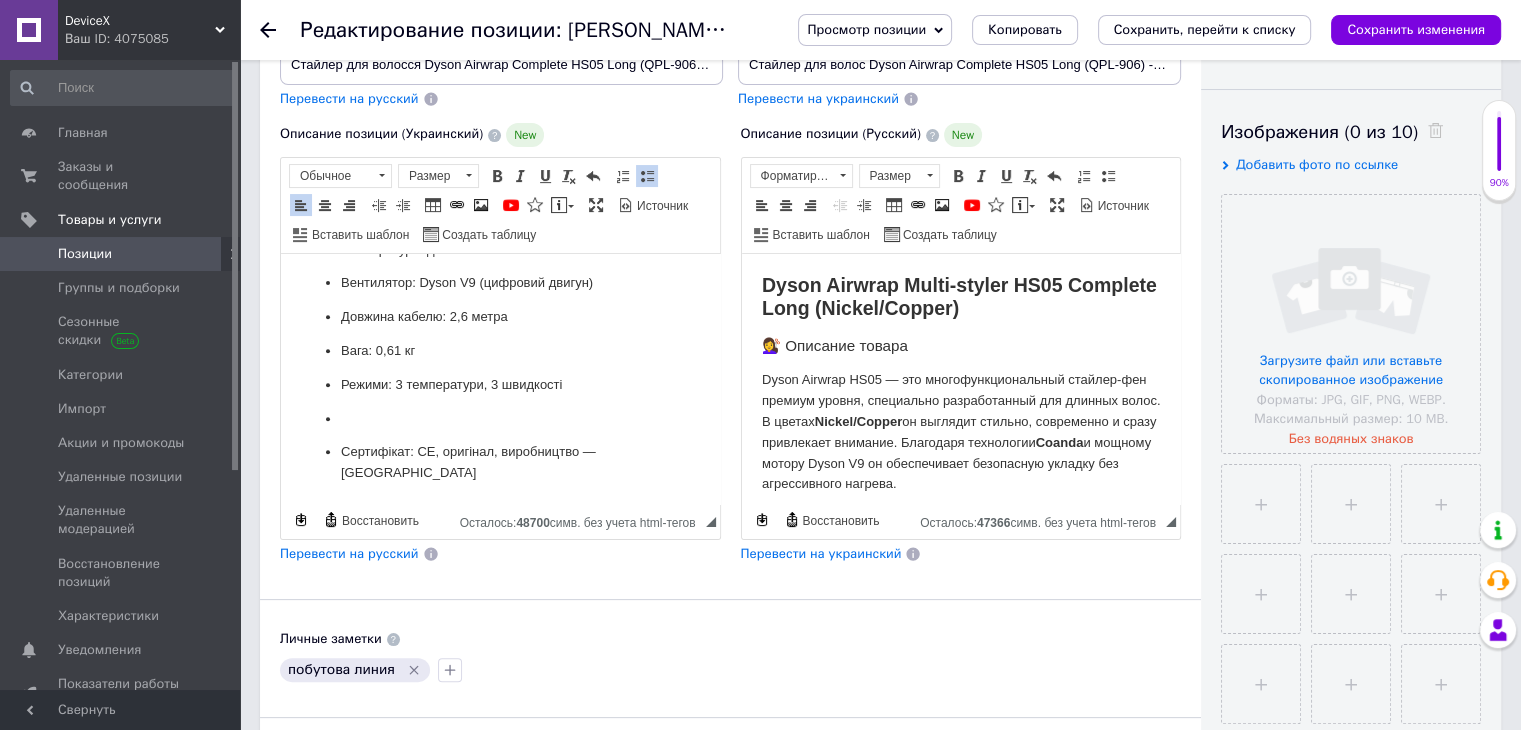scroll, scrollTop: 904, scrollLeft: 0, axis: vertical 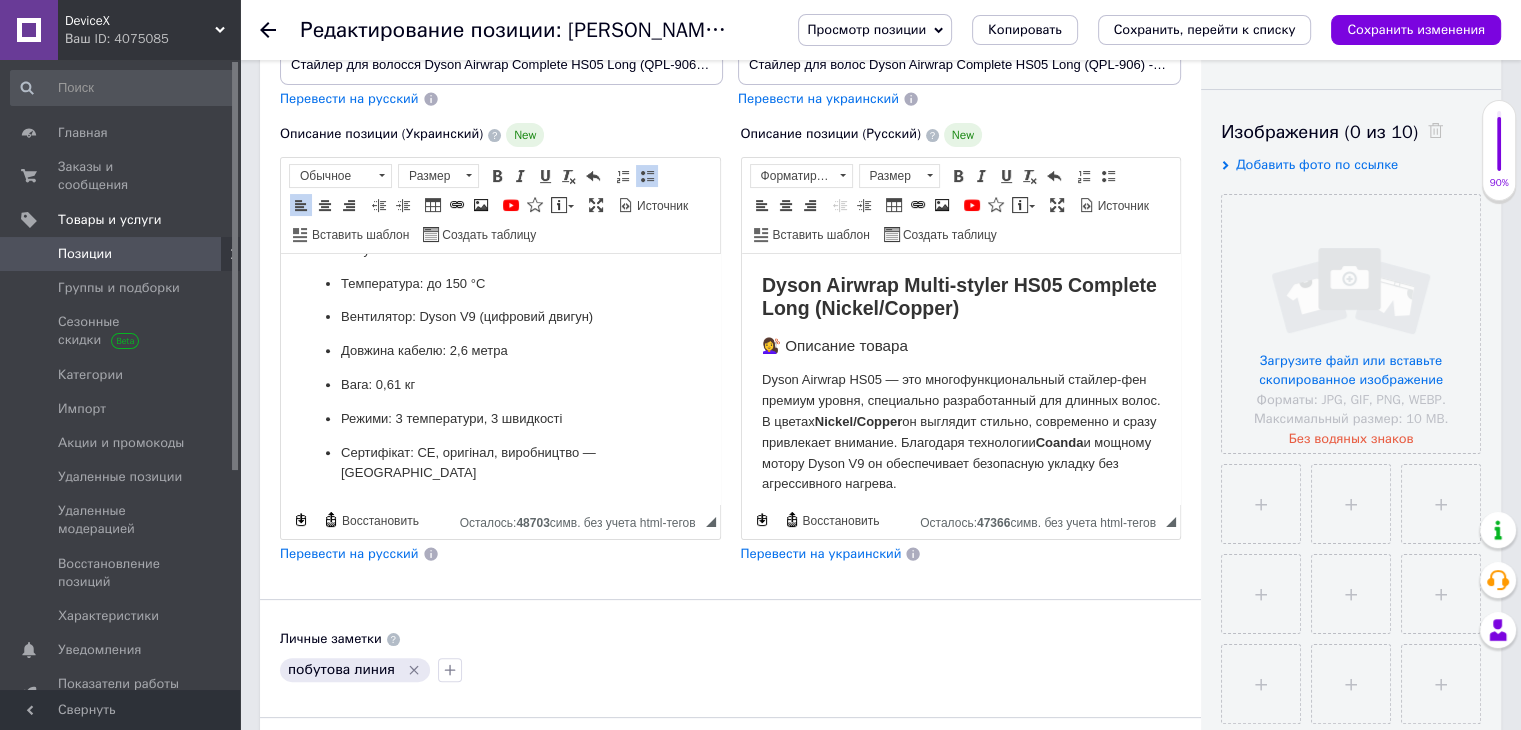 click on "Перевести на русский" at bounding box center [349, 553] 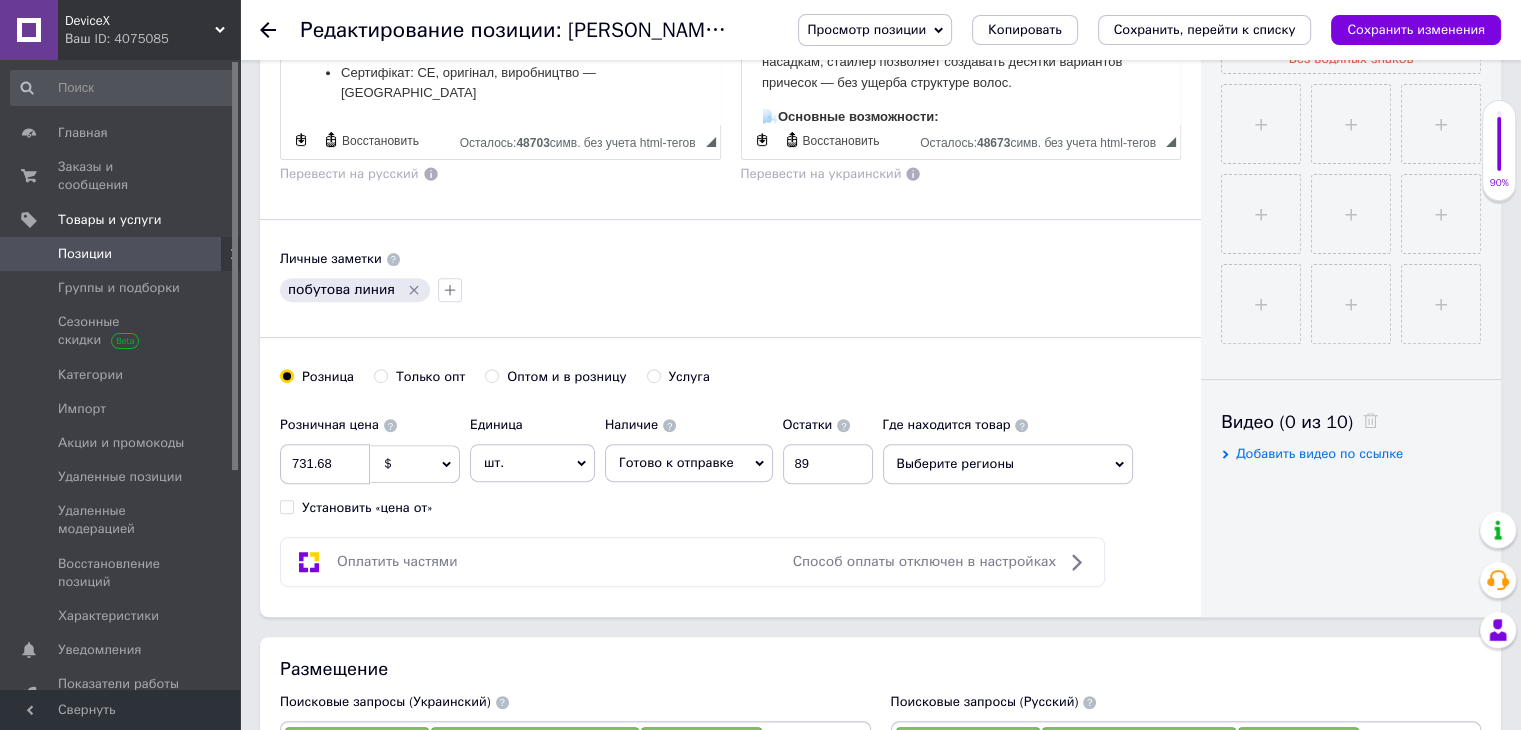 scroll, scrollTop: 684, scrollLeft: 0, axis: vertical 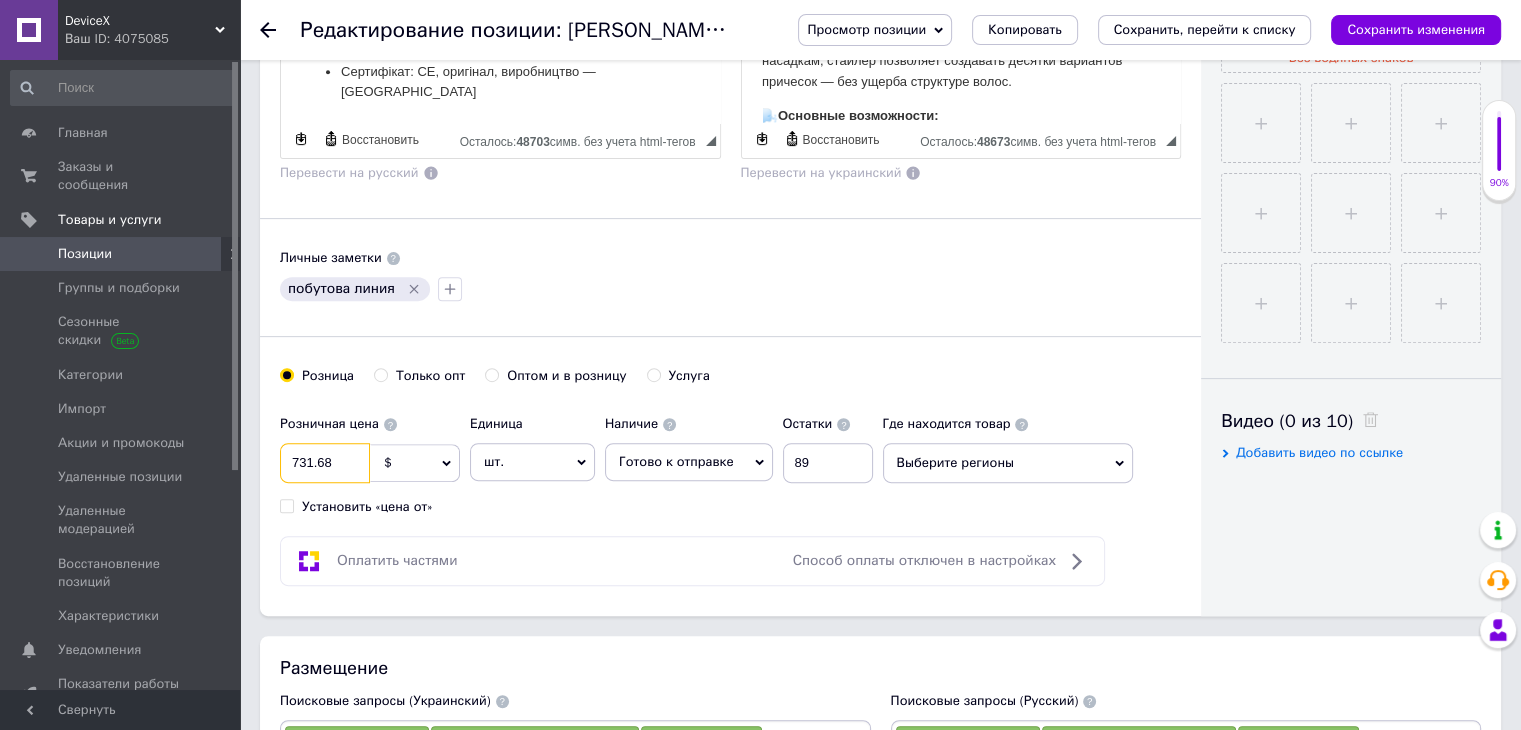 click on "731.68" at bounding box center (325, 463) 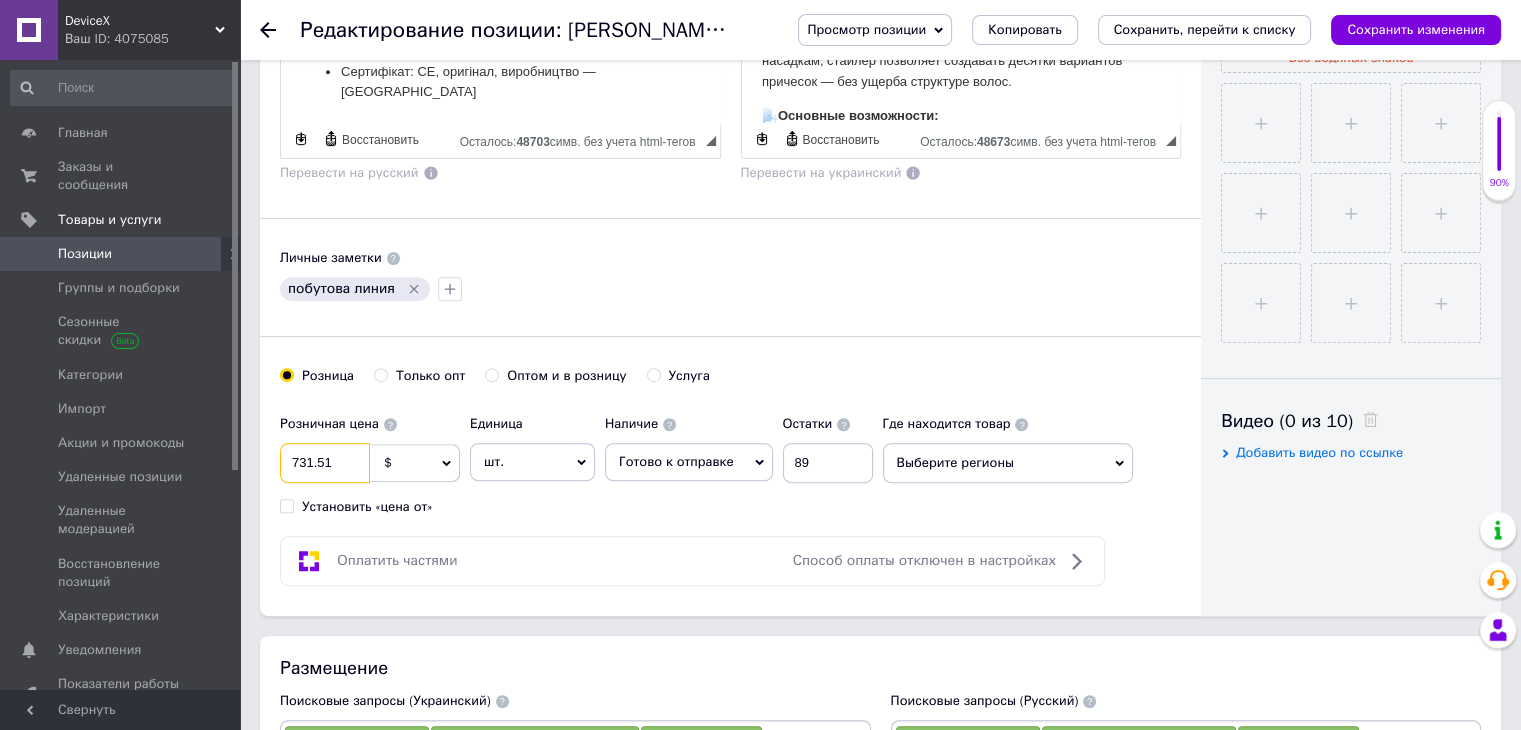 type on "731.51" 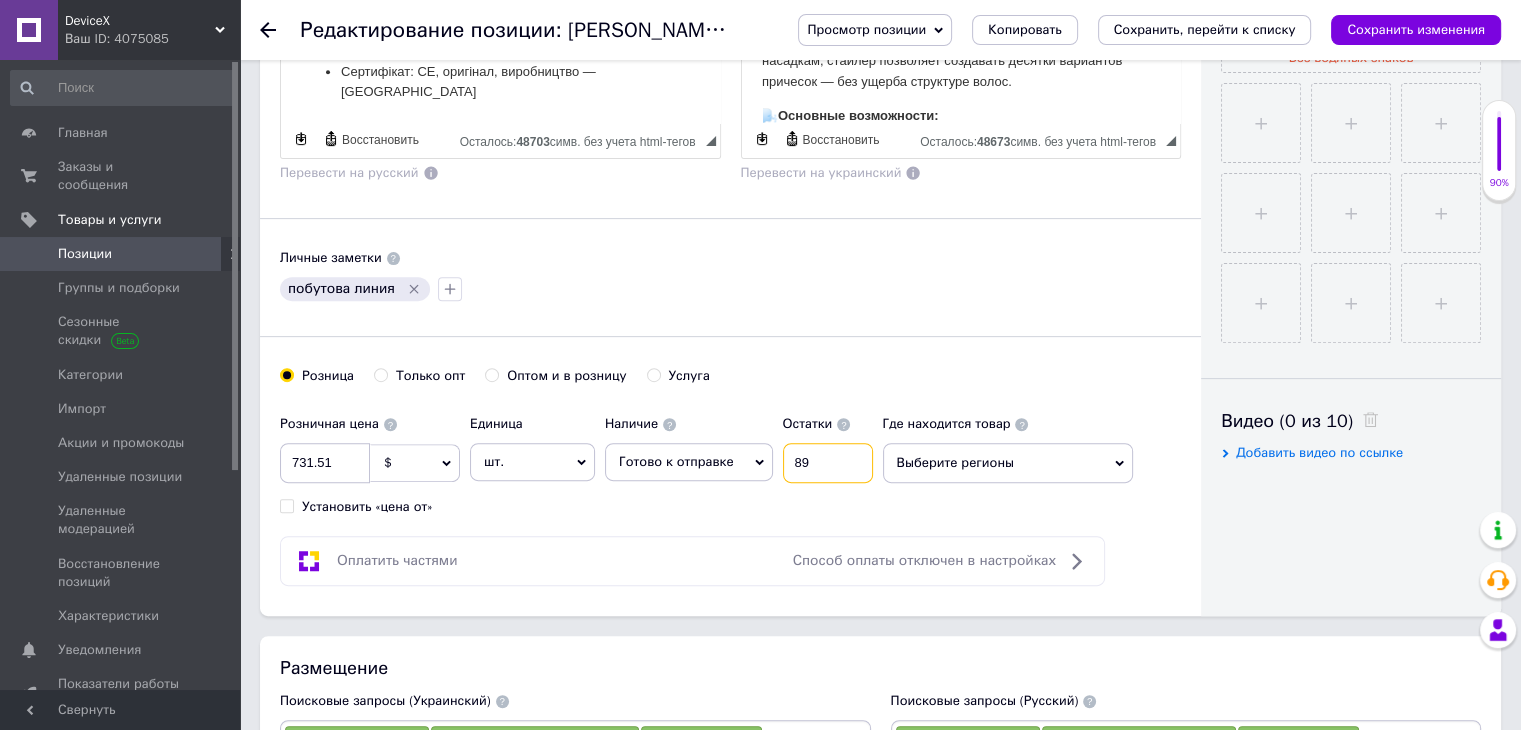 click on "89" at bounding box center [828, 463] 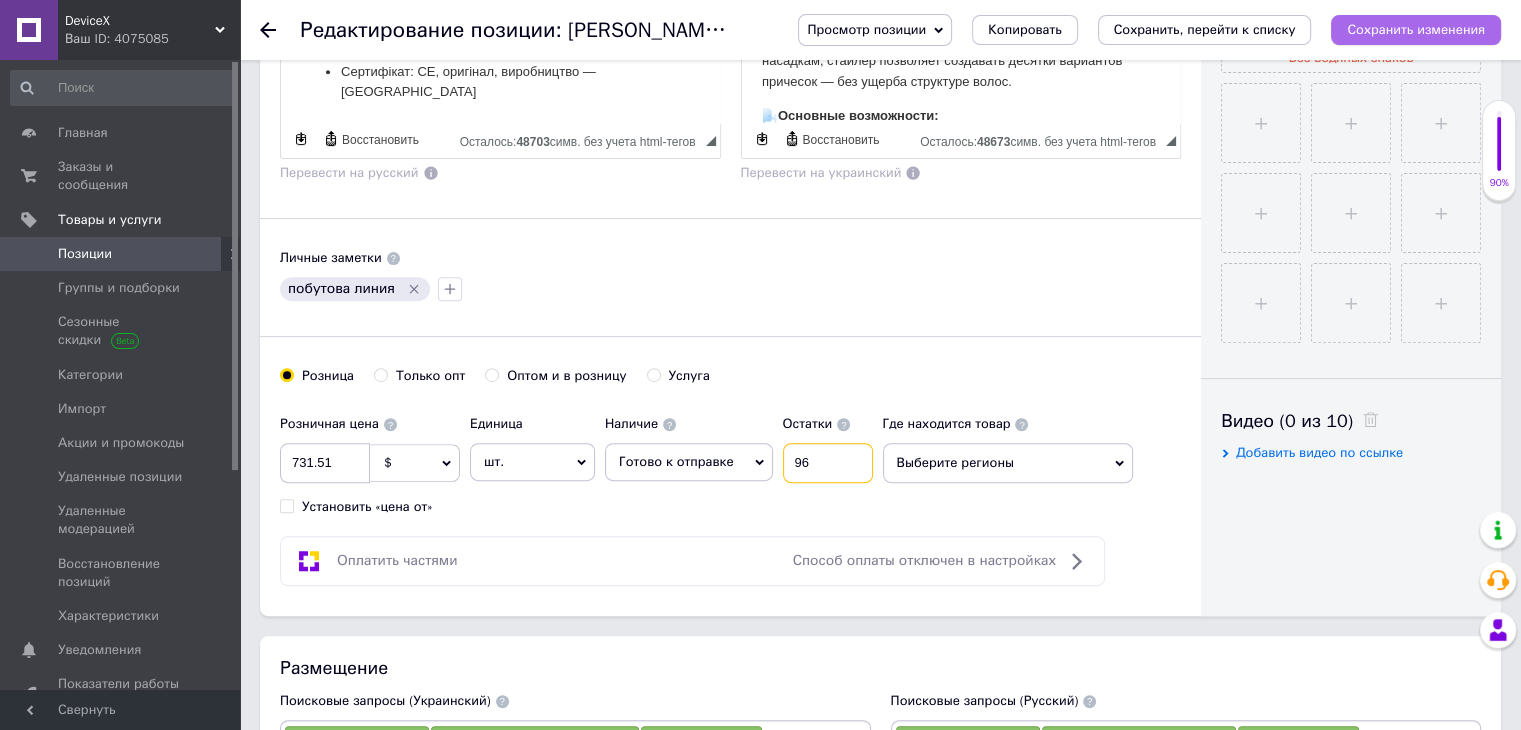 type on "96" 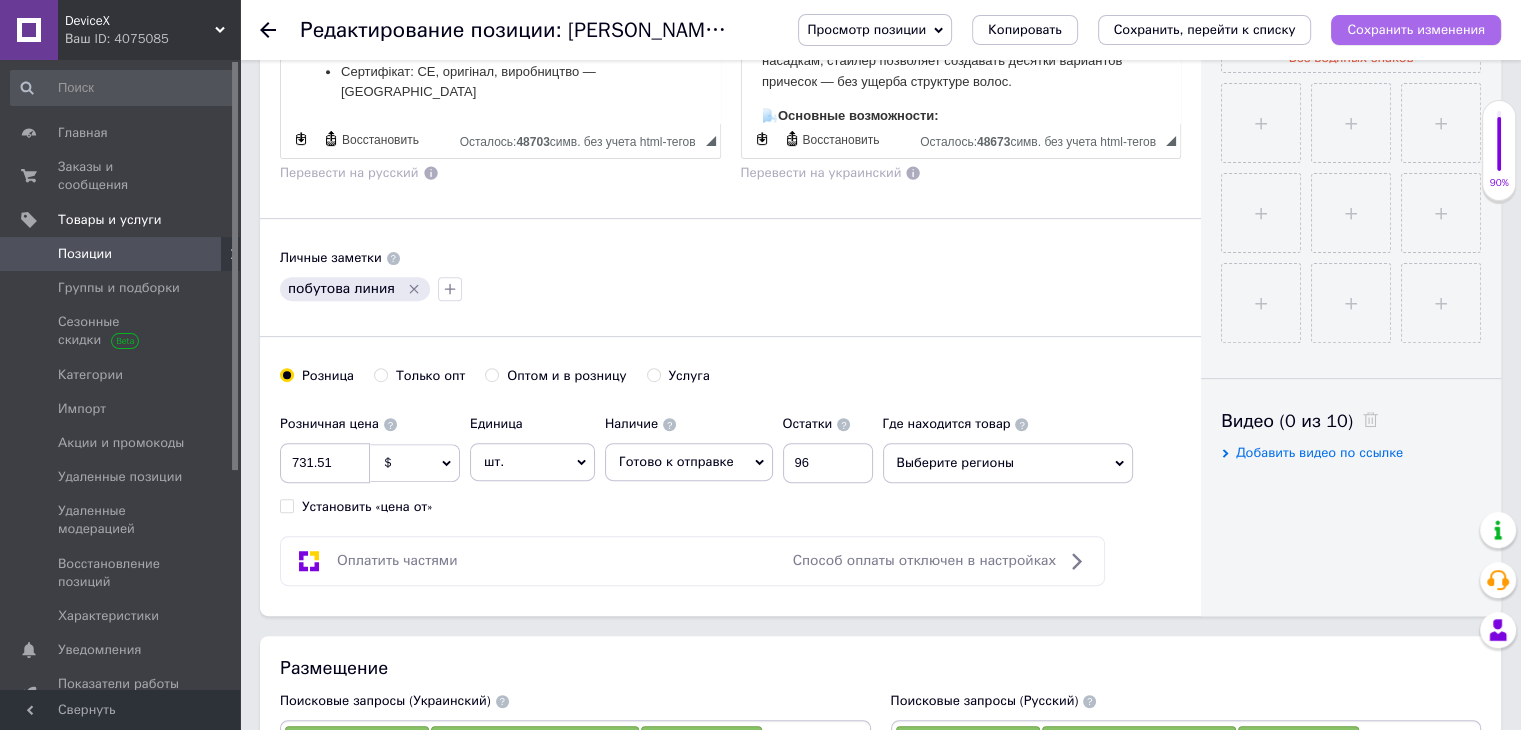 click on "Сохранить изменения" at bounding box center [1416, 29] 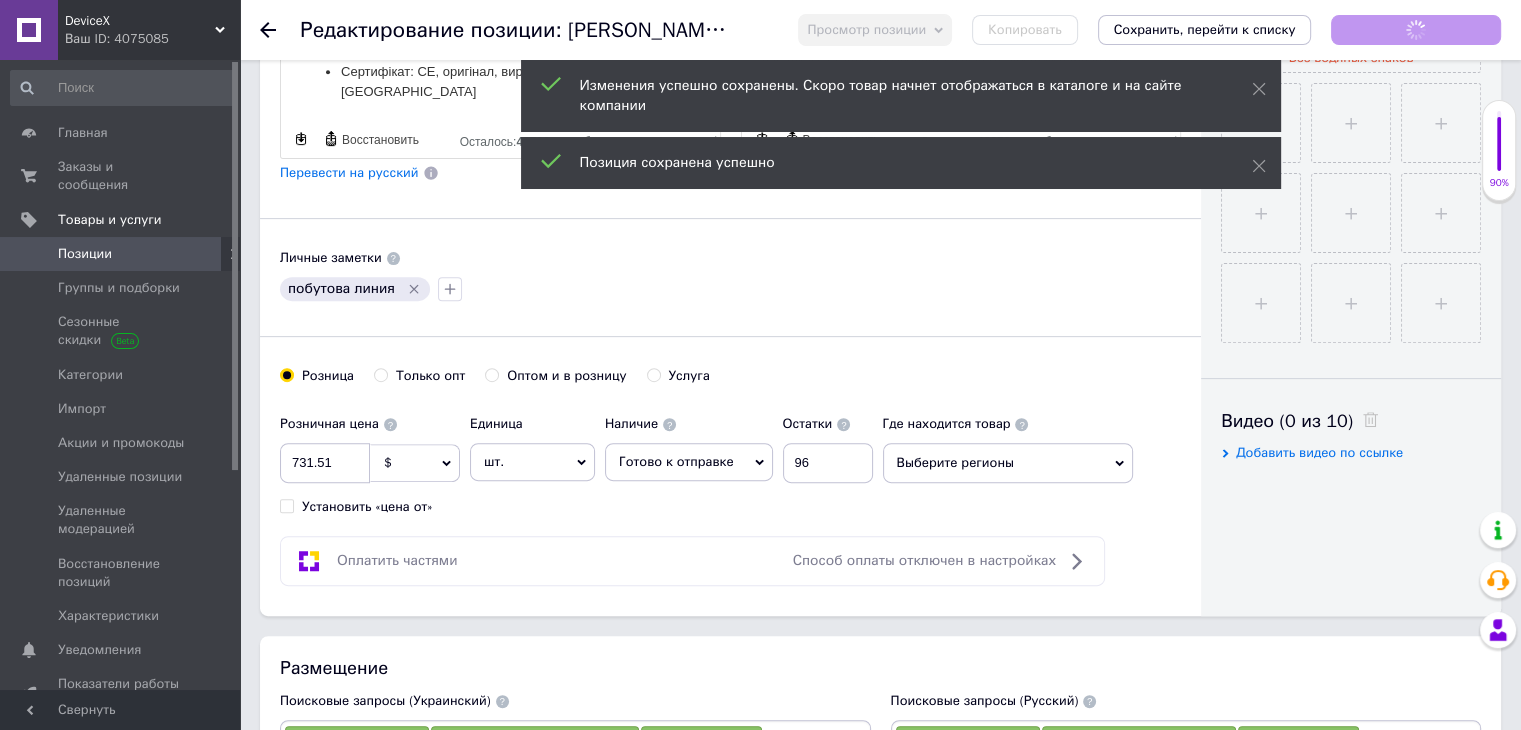 scroll, scrollTop: 592, scrollLeft: 0, axis: vertical 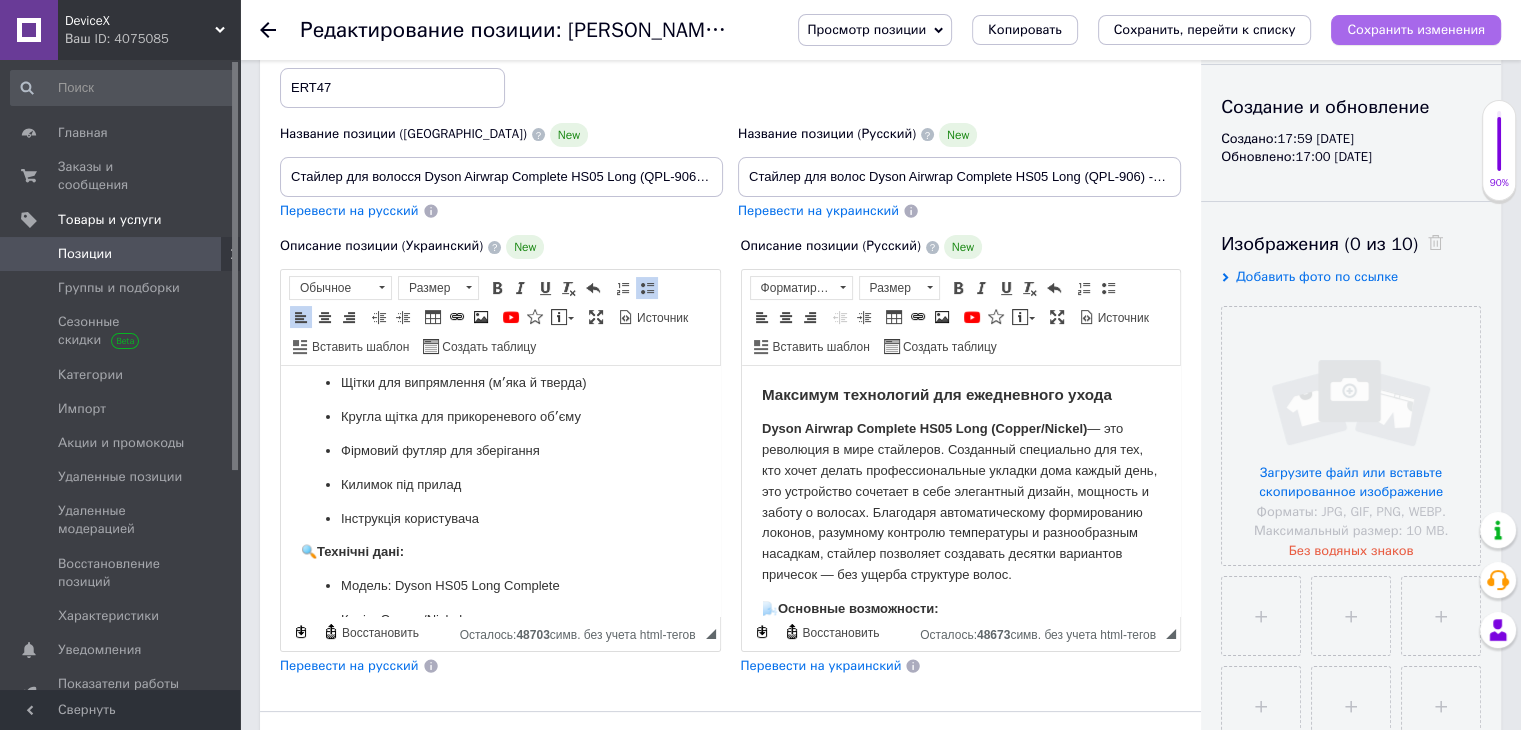 click on "Сохранить изменения" at bounding box center (1416, 29) 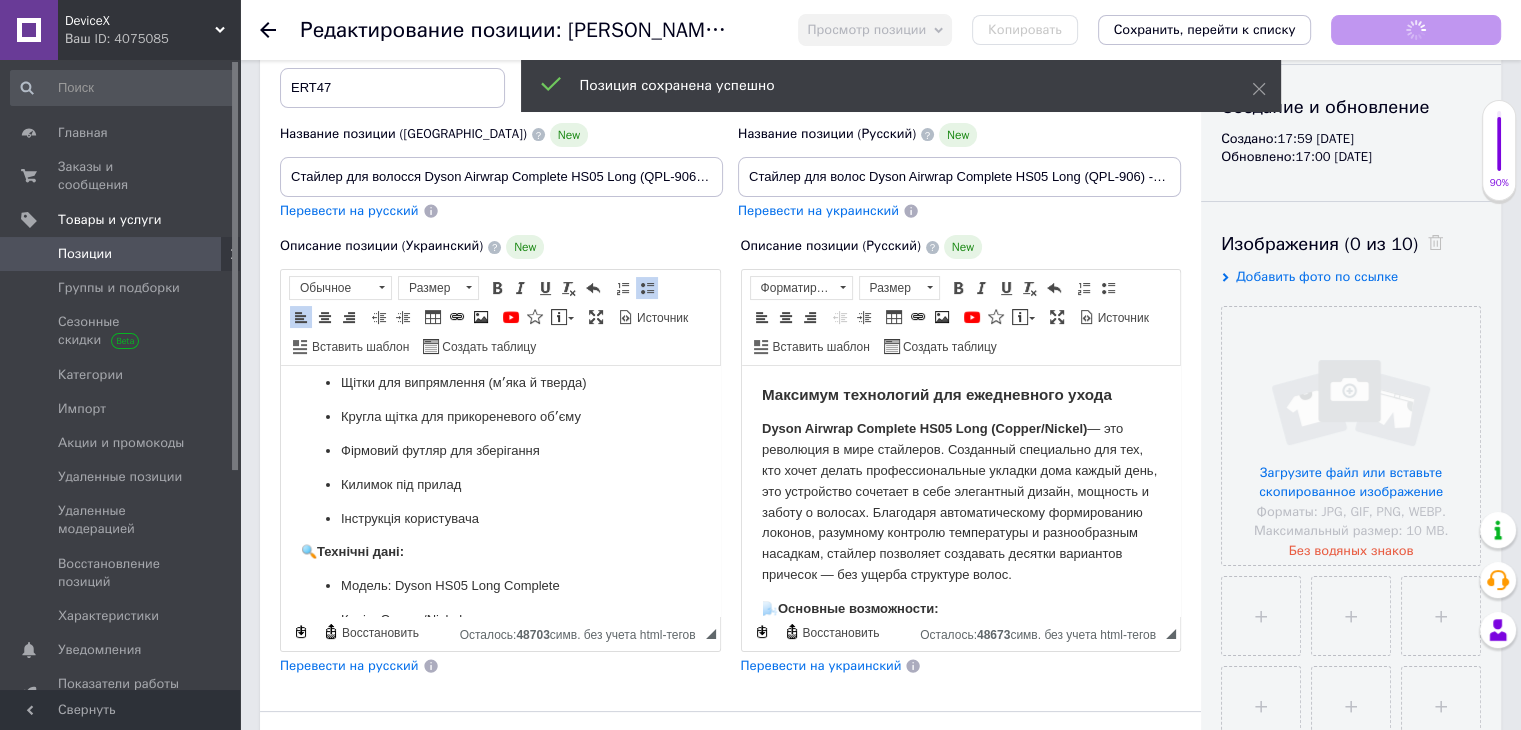 scroll, scrollTop: 592, scrollLeft: 0, axis: vertical 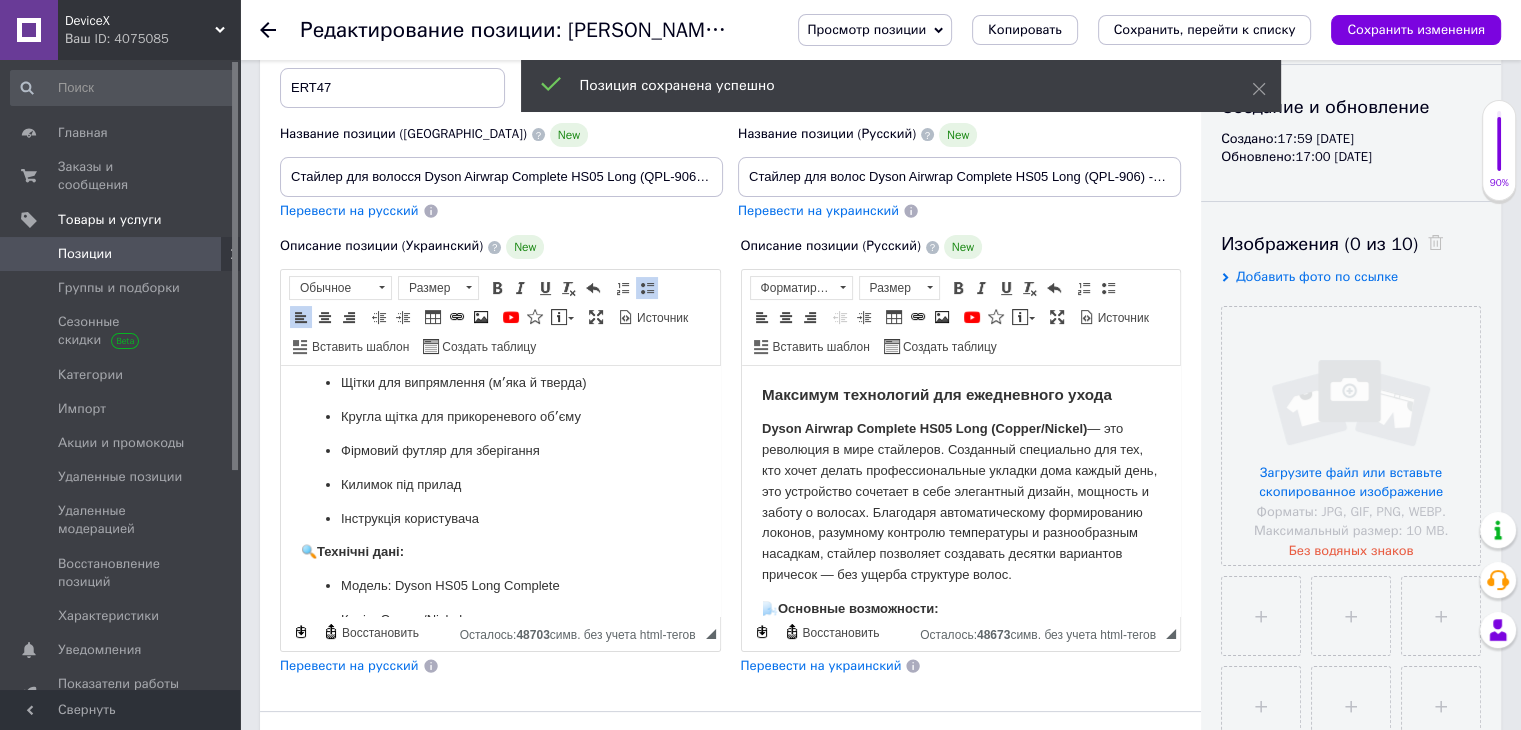 click 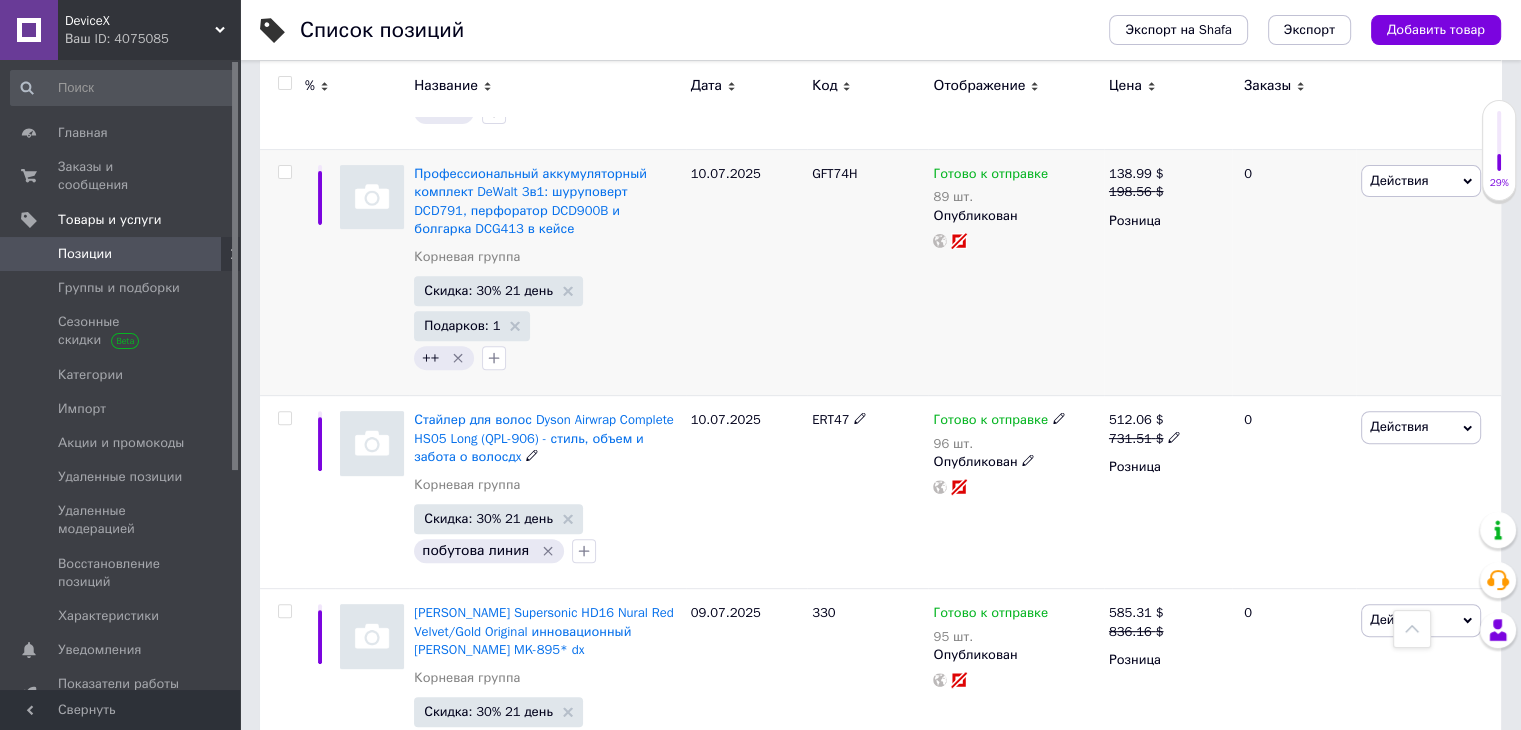 scroll, scrollTop: 692, scrollLeft: 0, axis: vertical 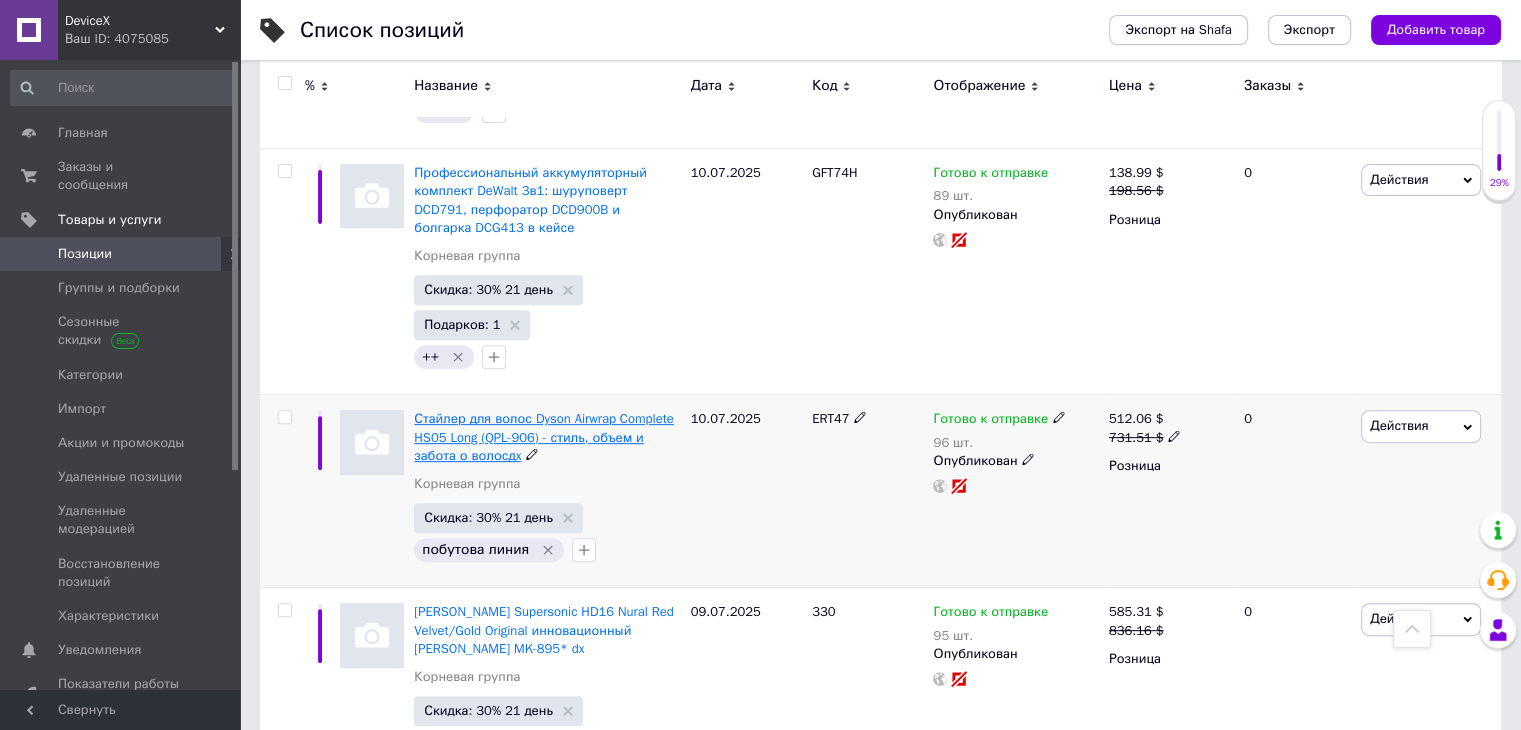 click on "Стайлер для волос Dyson Airwrap Complete HS05 Long (QPL-906) - стиль, объем и забота о волосдx" at bounding box center [544, 436] 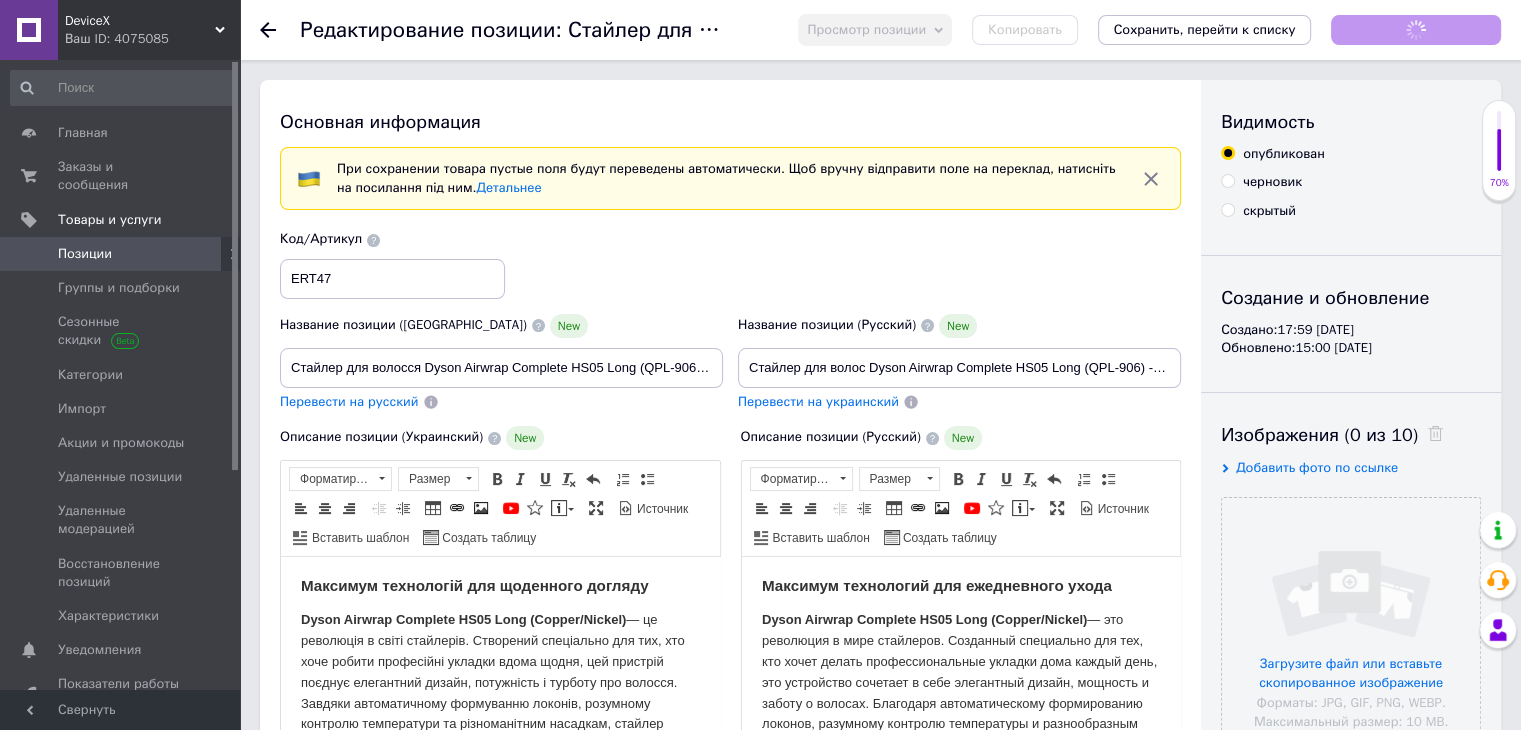 scroll, scrollTop: 0, scrollLeft: 0, axis: both 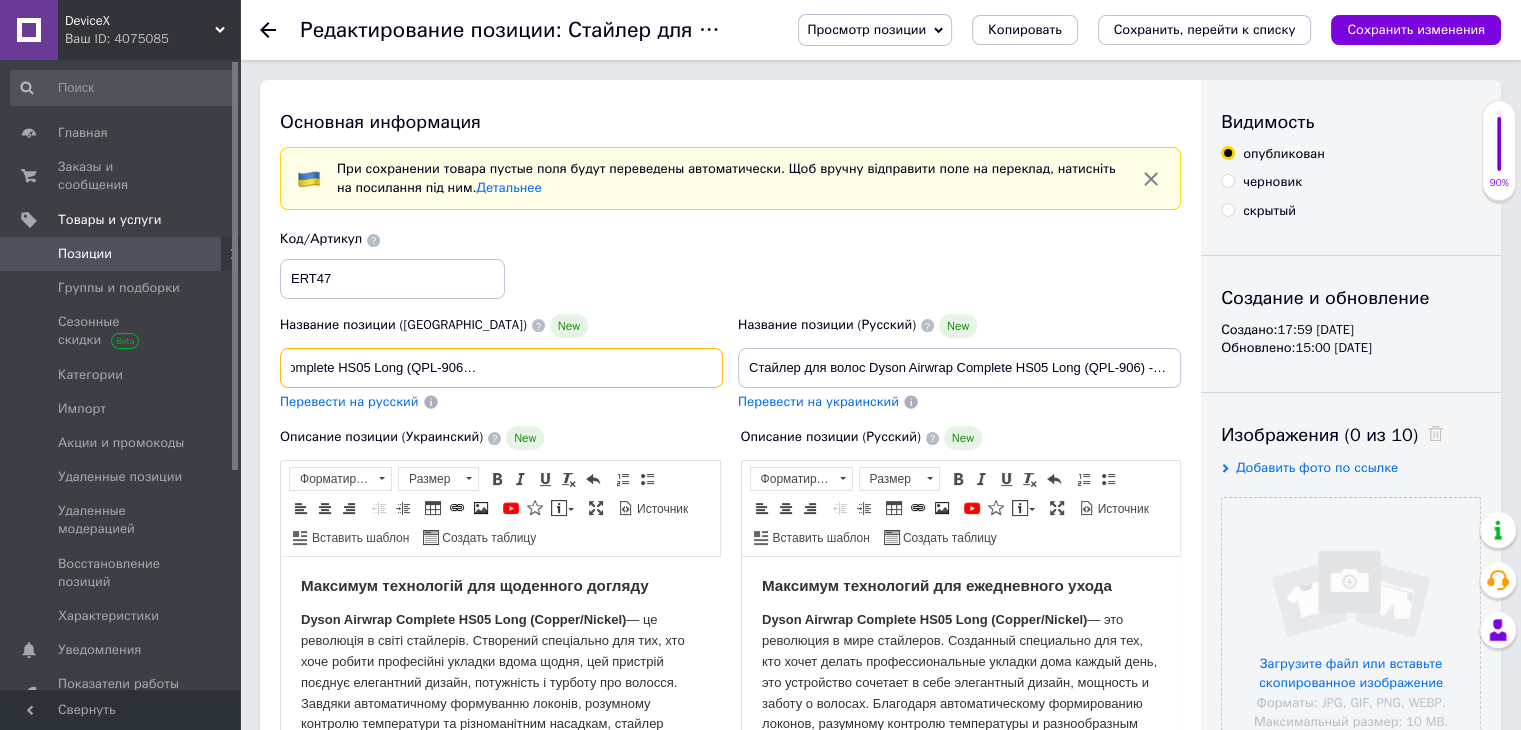 drag, startPoint x: 420, startPoint y: 358, endPoint x: 401, endPoint y: 353, distance: 19.646883 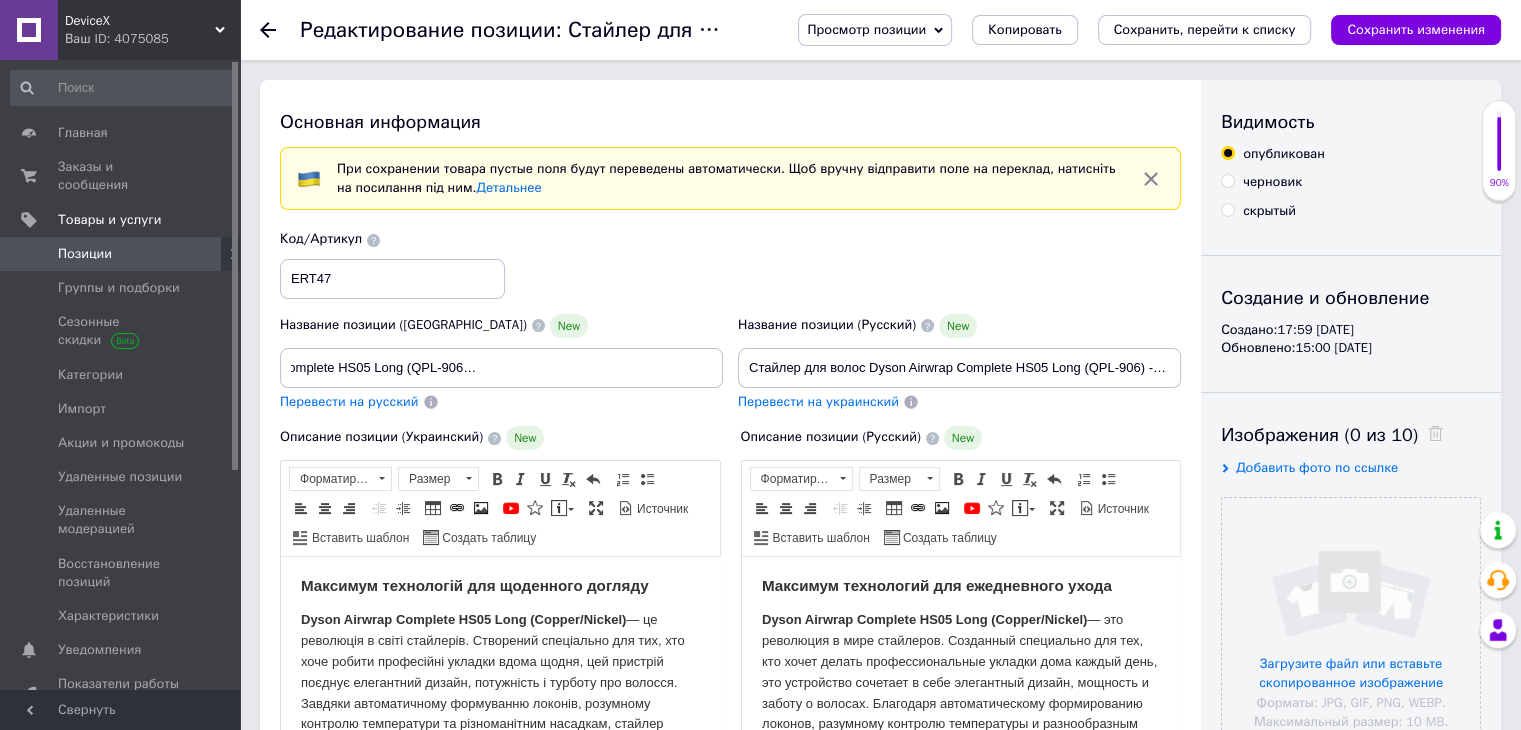 scroll, scrollTop: 0, scrollLeft: 0, axis: both 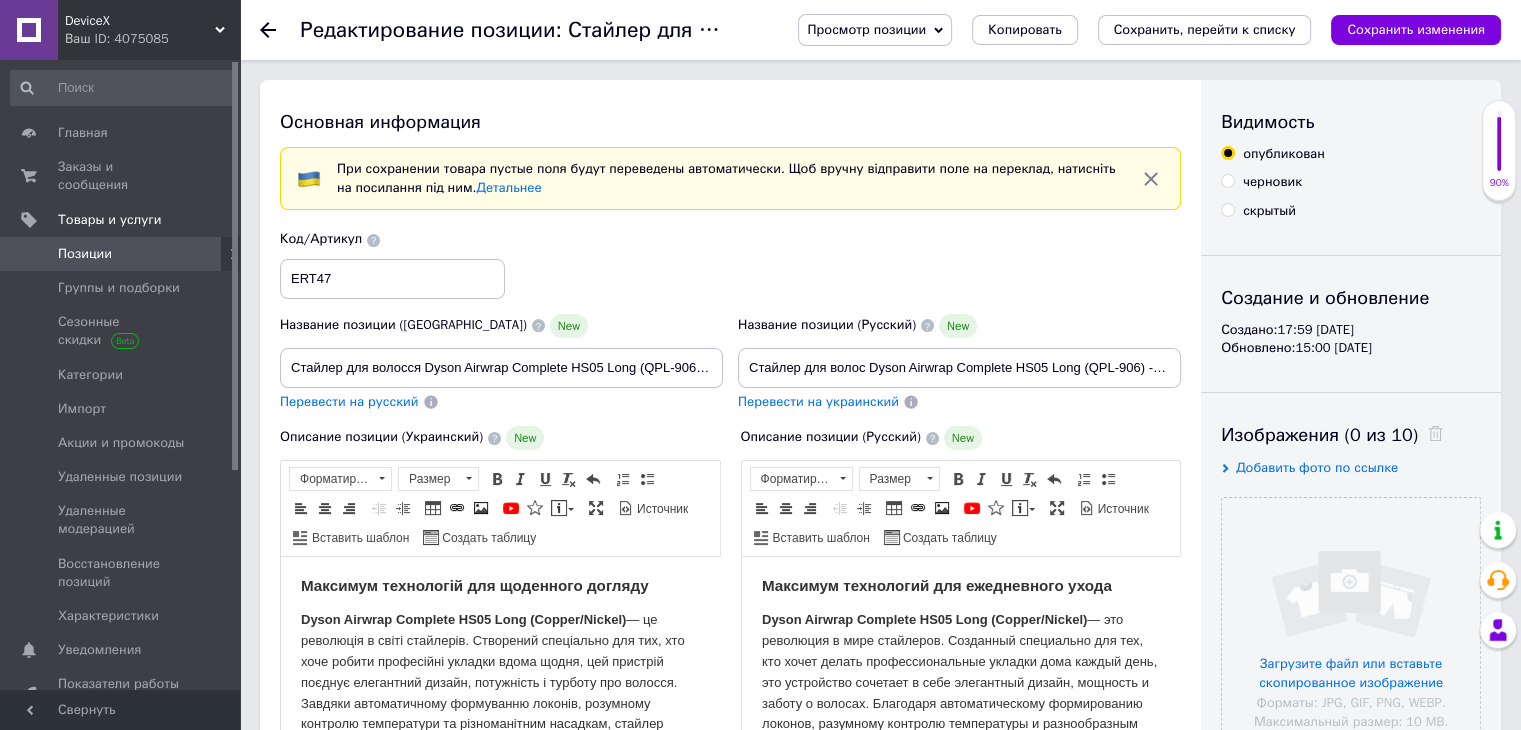 click on "Код/Артикул ERT47" at bounding box center (731, 264) 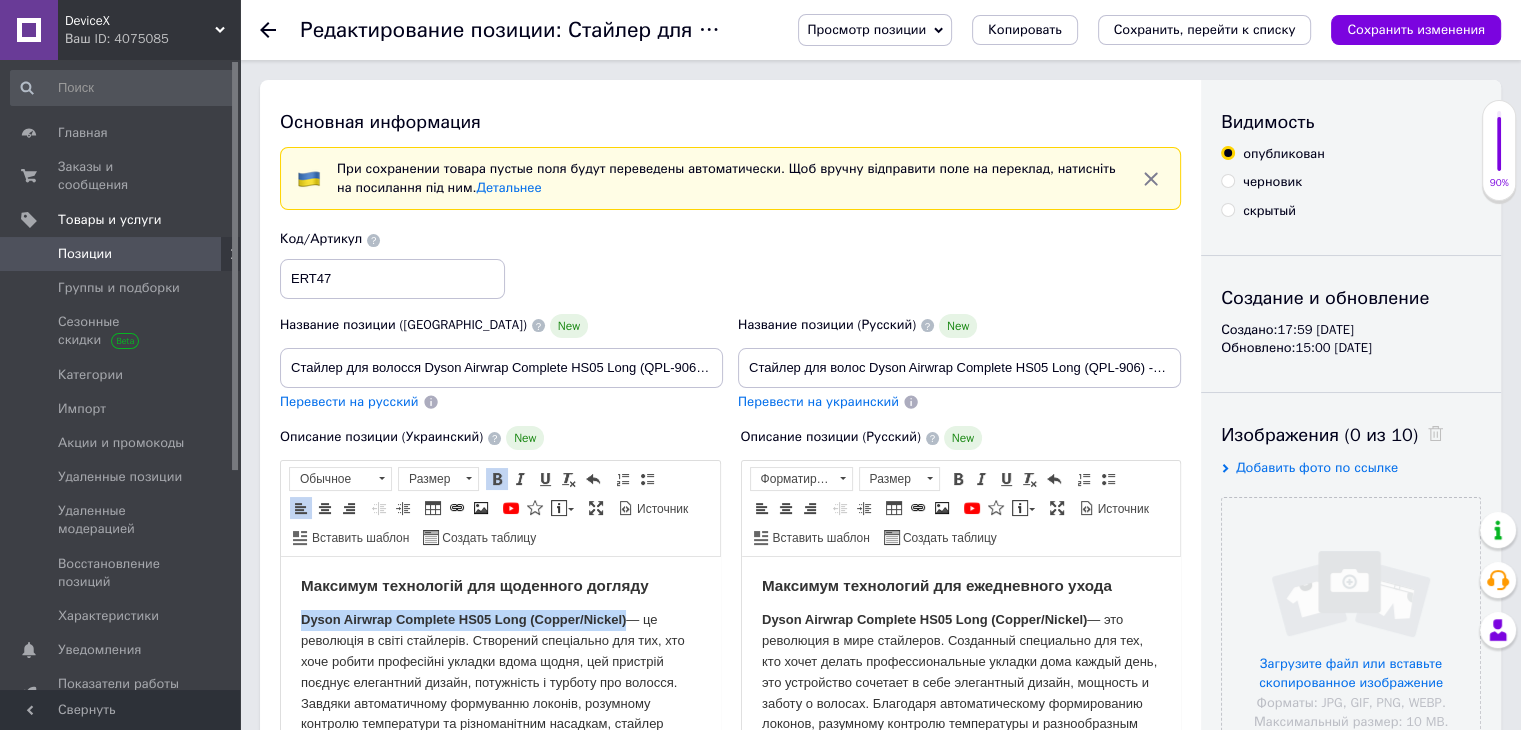 drag, startPoint x: 295, startPoint y: 619, endPoint x: 627, endPoint y: 621, distance: 332.006 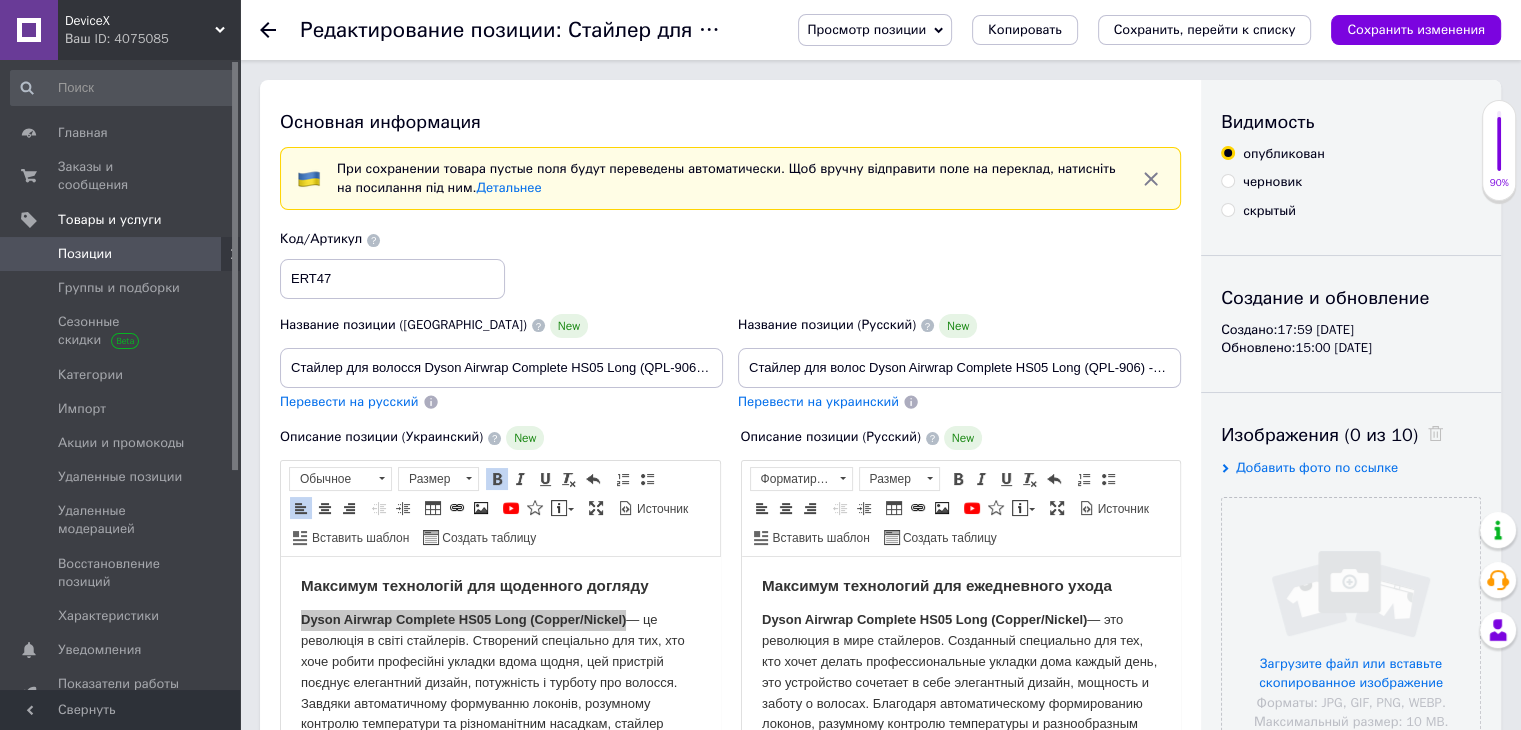 click on "Добавить фото по ссылке" at bounding box center (1317, 467) 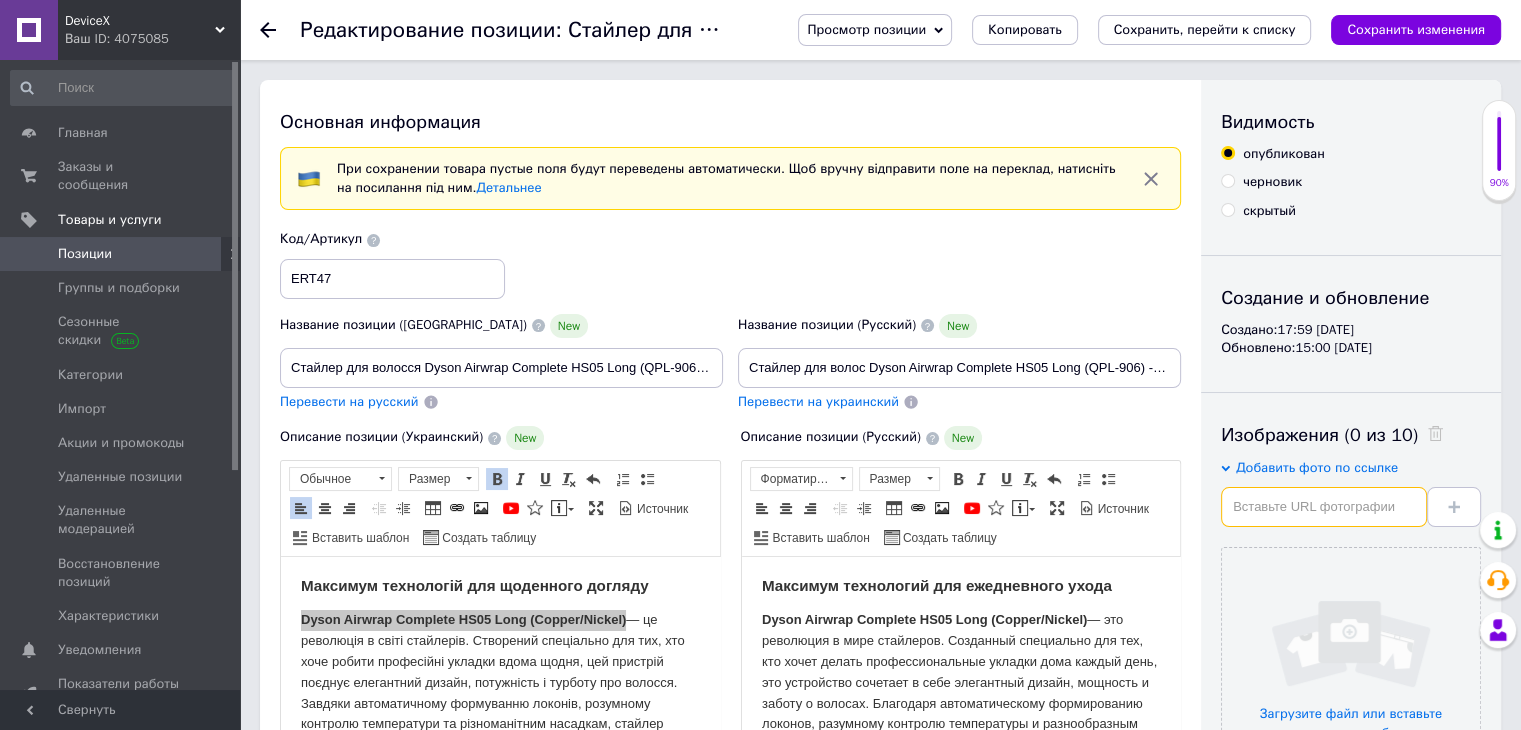 click at bounding box center (1324, 507) 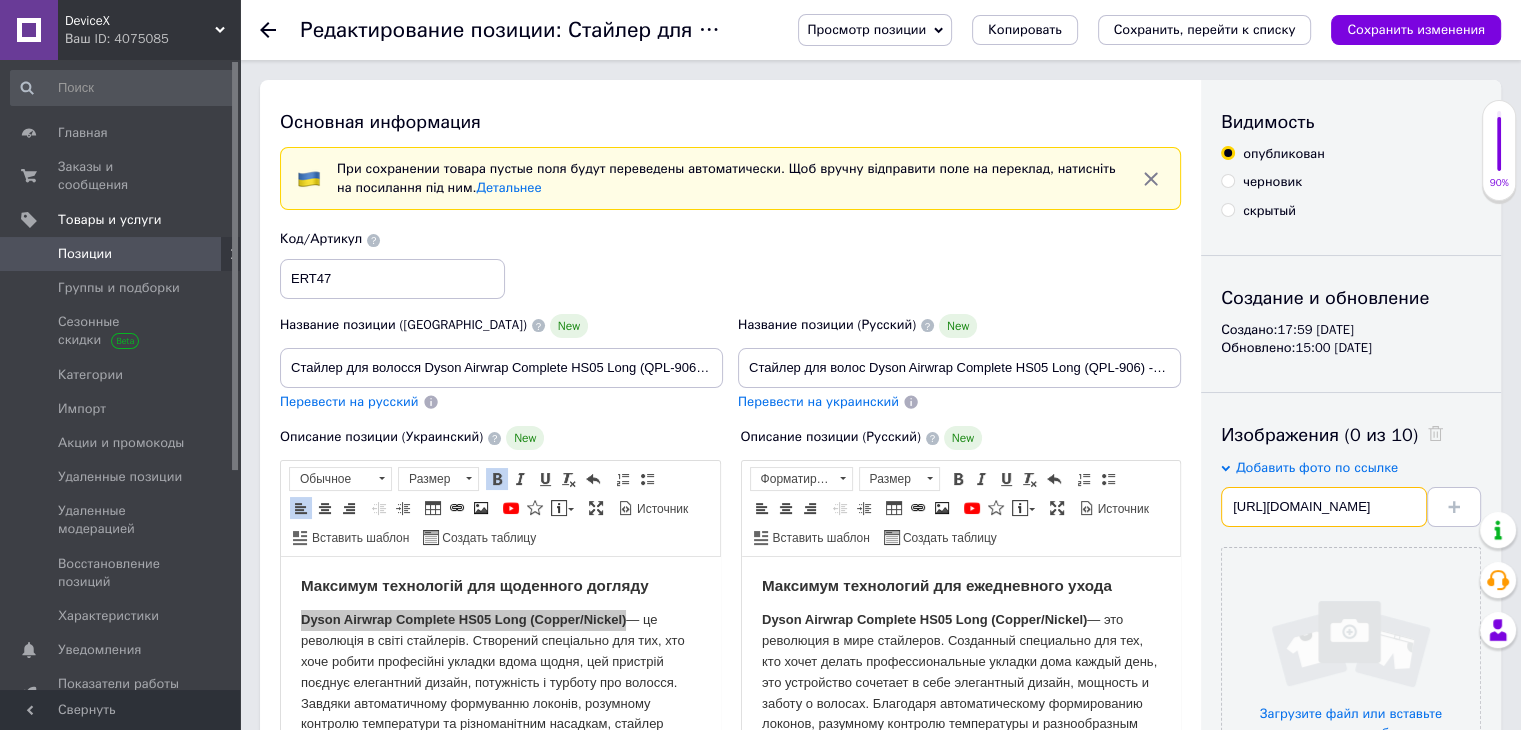 scroll, scrollTop: 0, scrollLeft: 303, axis: horizontal 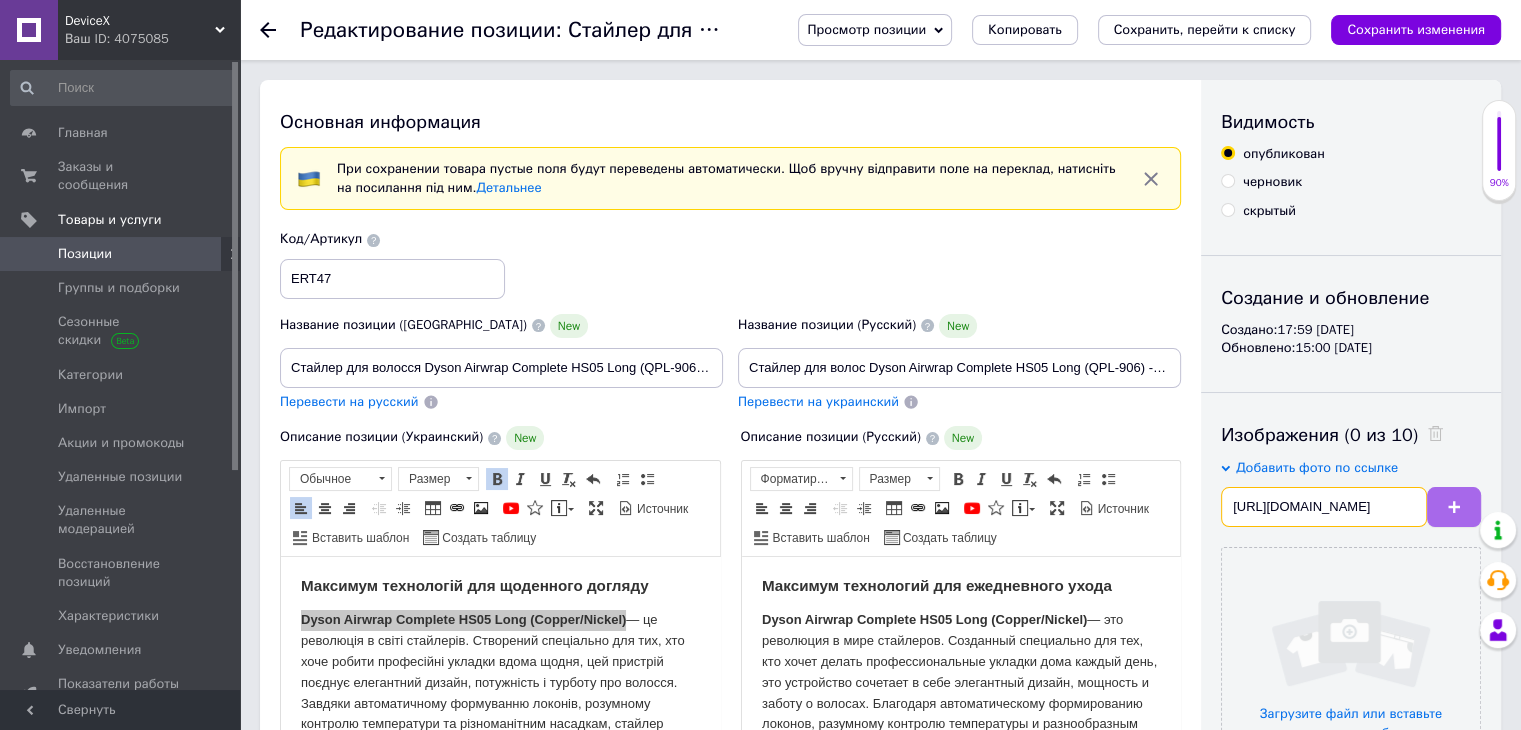 type on "[URL][DOMAIN_NAME]" 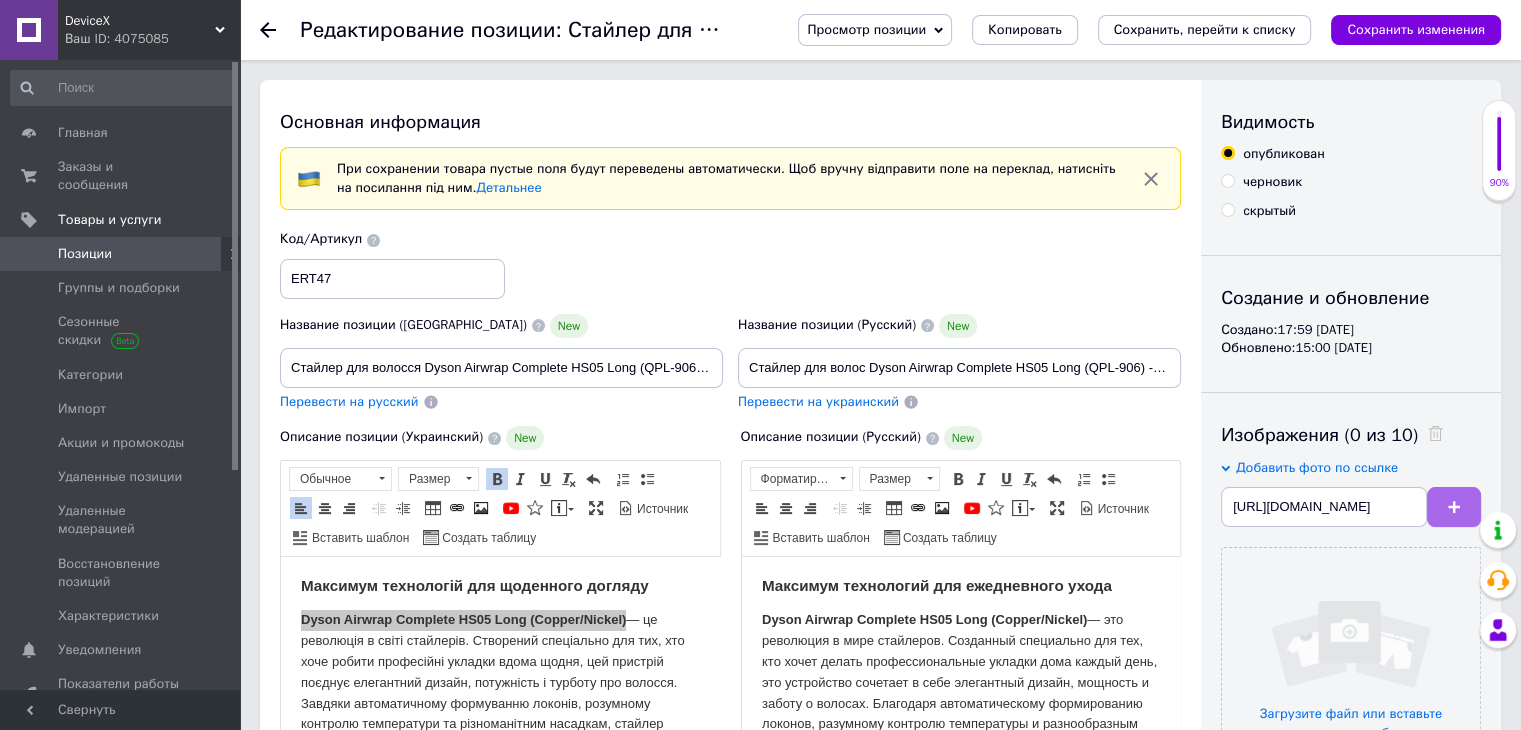scroll, scrollTop: 0, scrollLeft: 0, axis: both 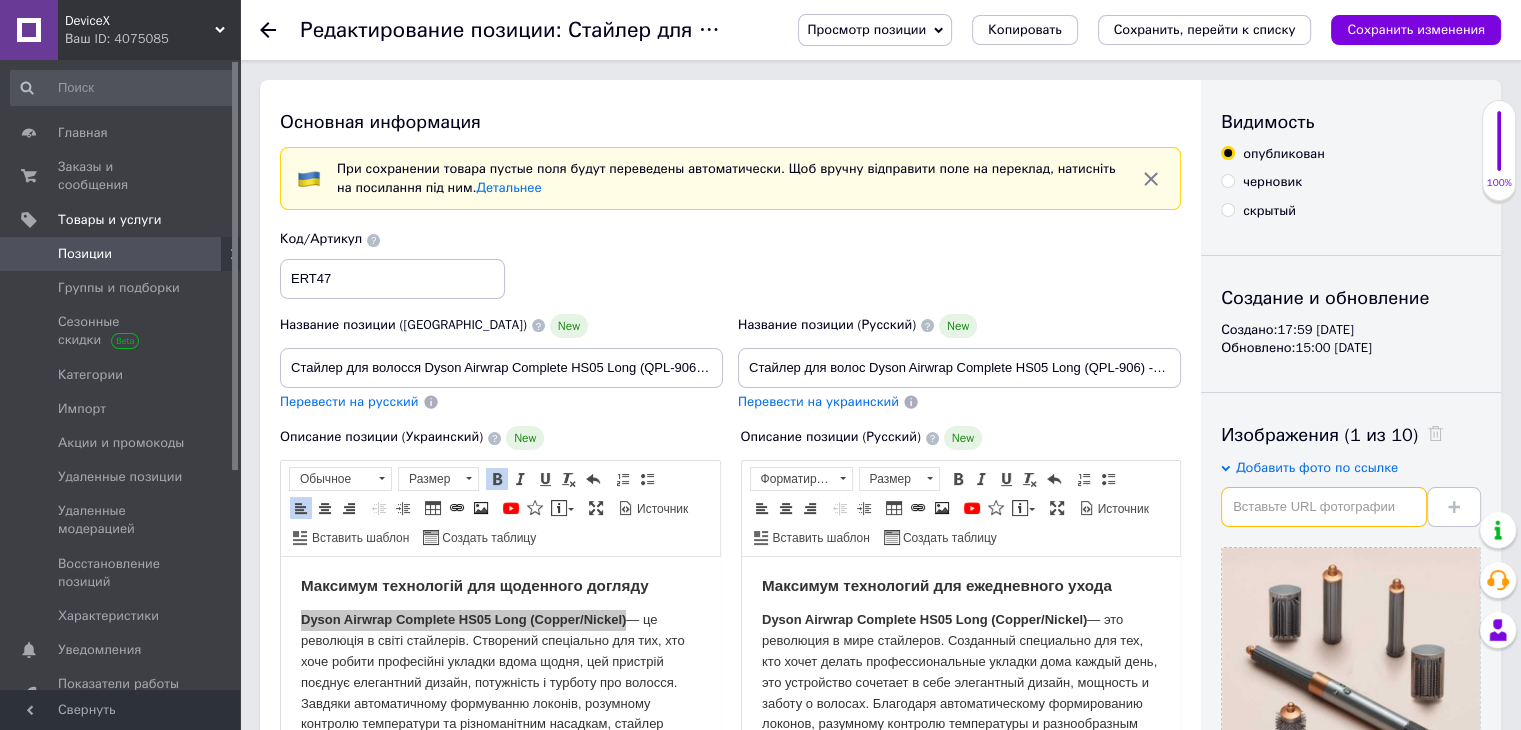click at bounding box center [1324, 507] 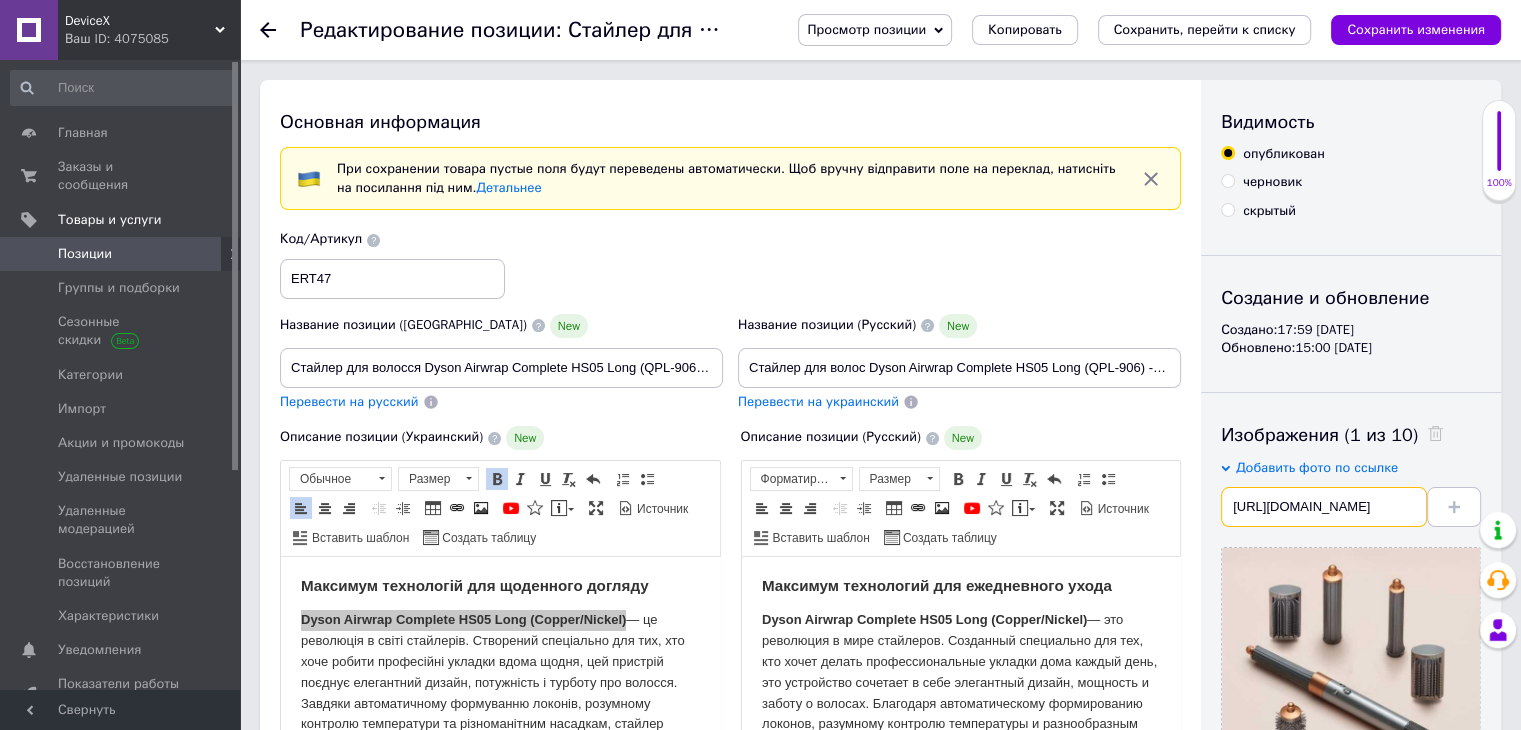 scroll, scrollTop: 0, scrollLeft: 278, axis: horizontal 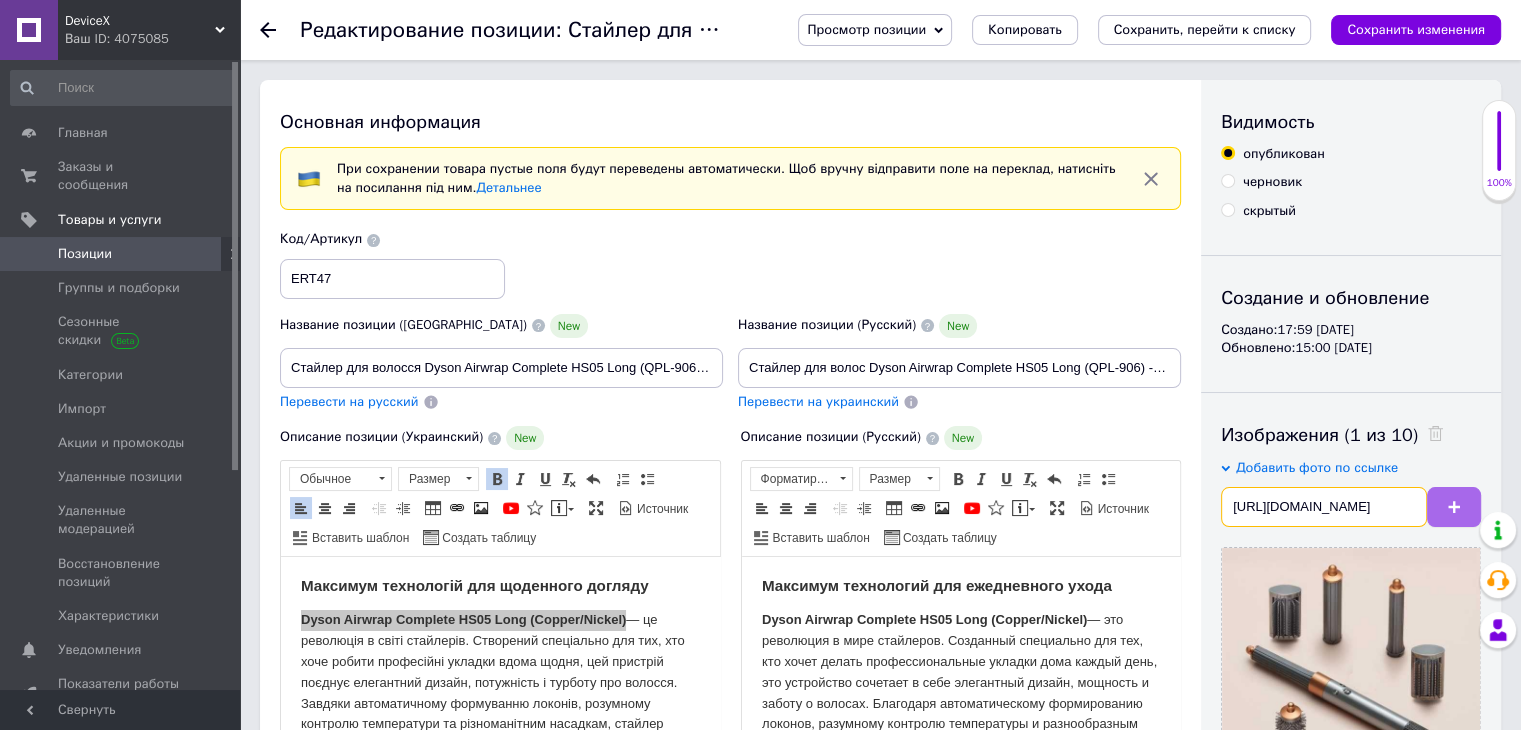 type on "[URL][DOMAIN_NAME]" 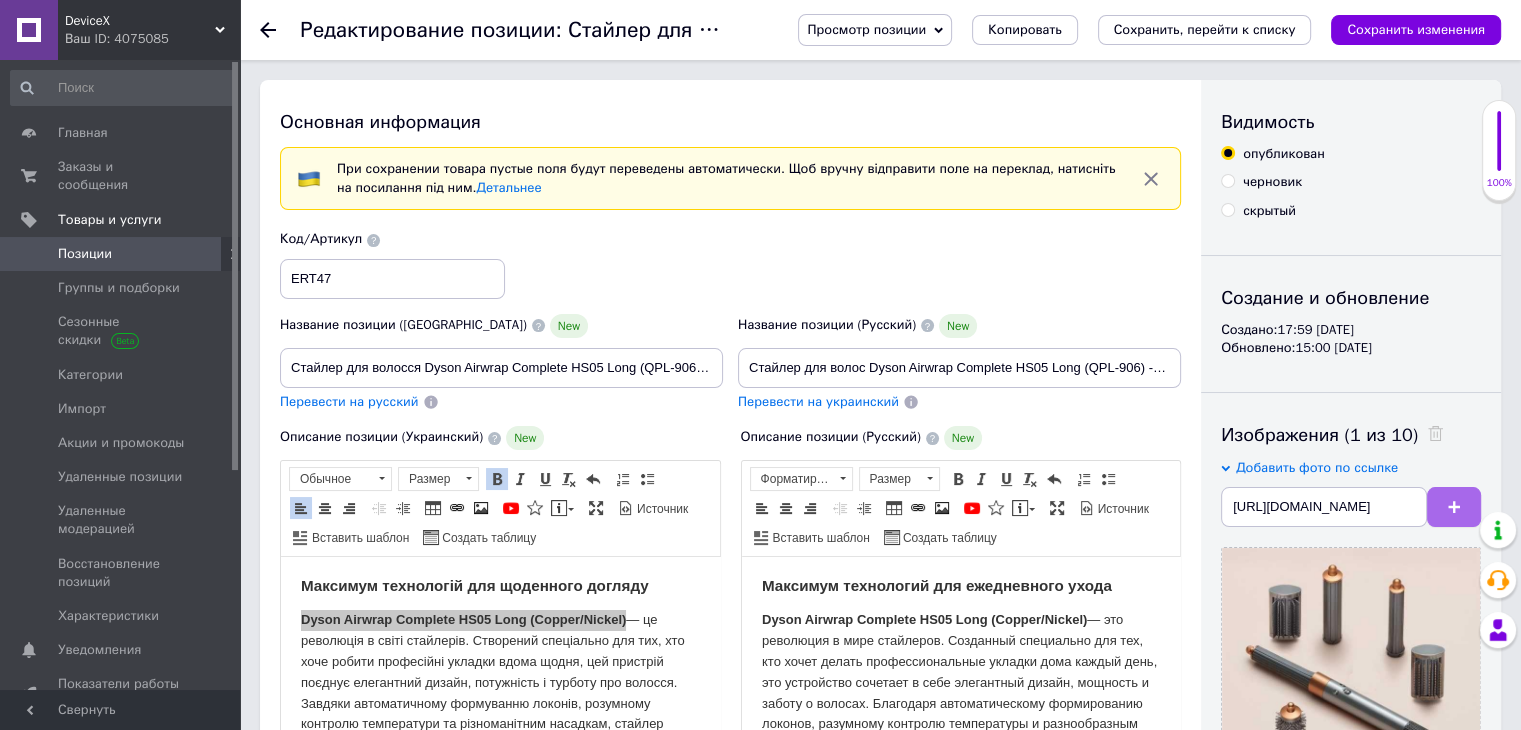scroll, scrollTop: 0, scrollLeft: 0, axis: both 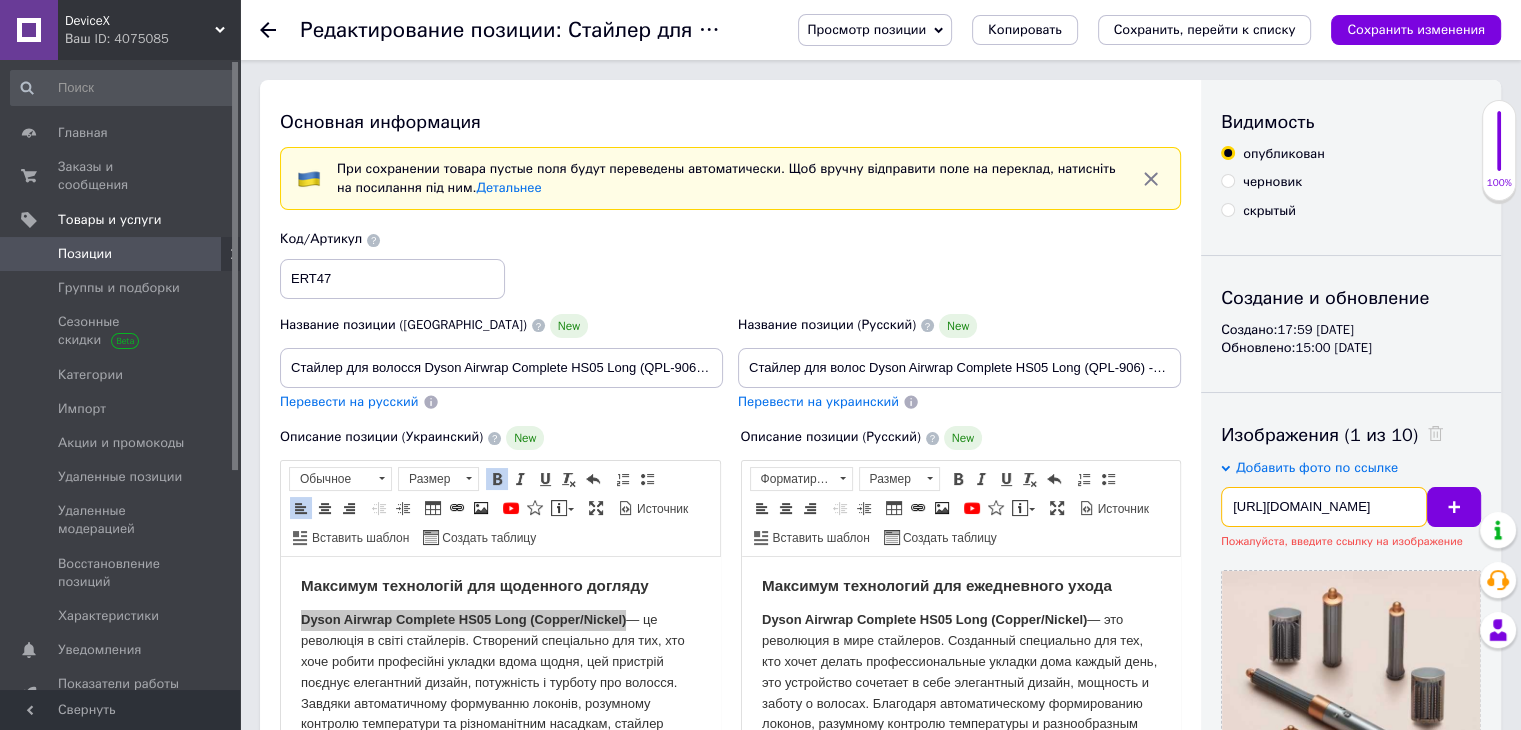 drag, startPoint x: 1228, startPoint y: 507, endPoint x: 1535, endPoint y: 488, distance: 307.58737 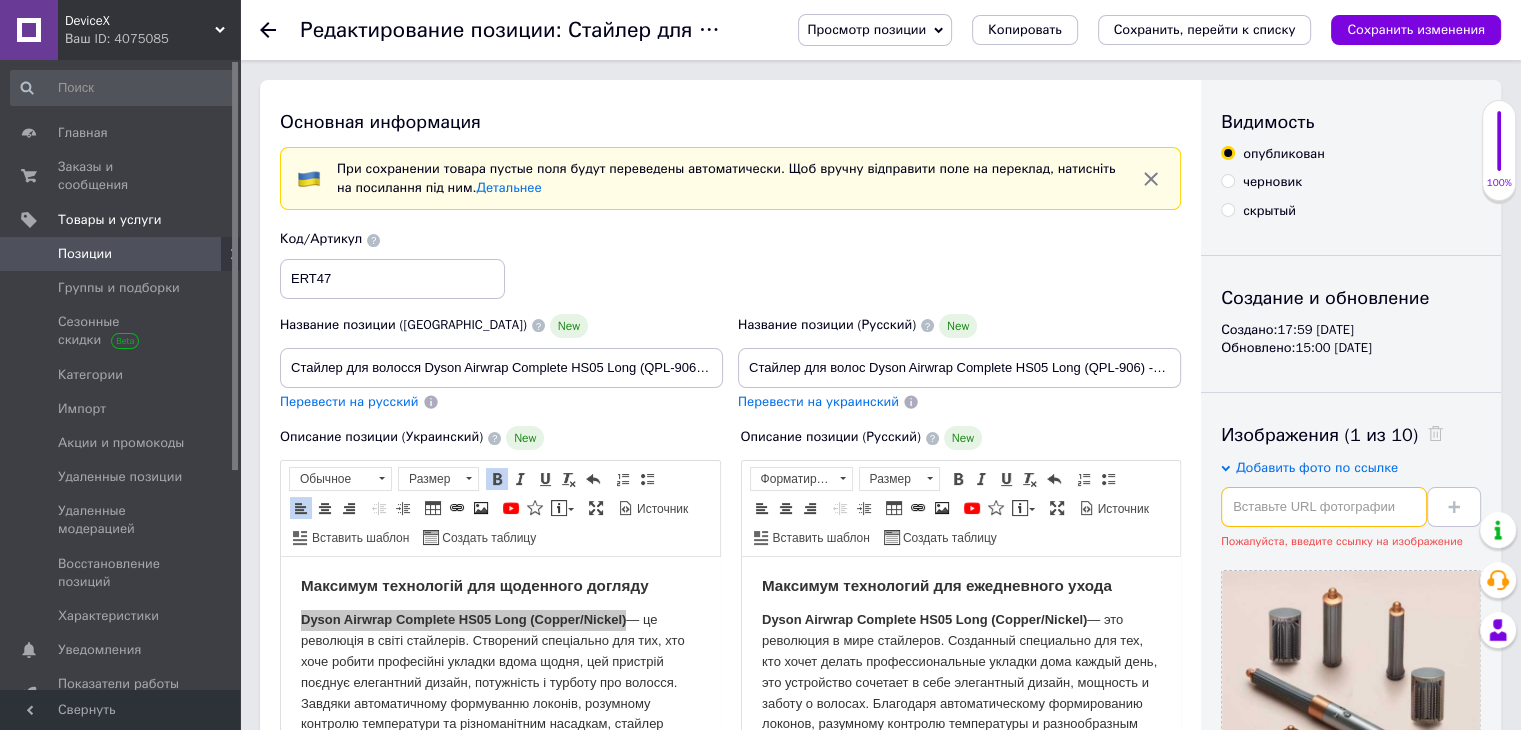 scroll, scrollTop: 0, scrollLeft: 0, axis: both 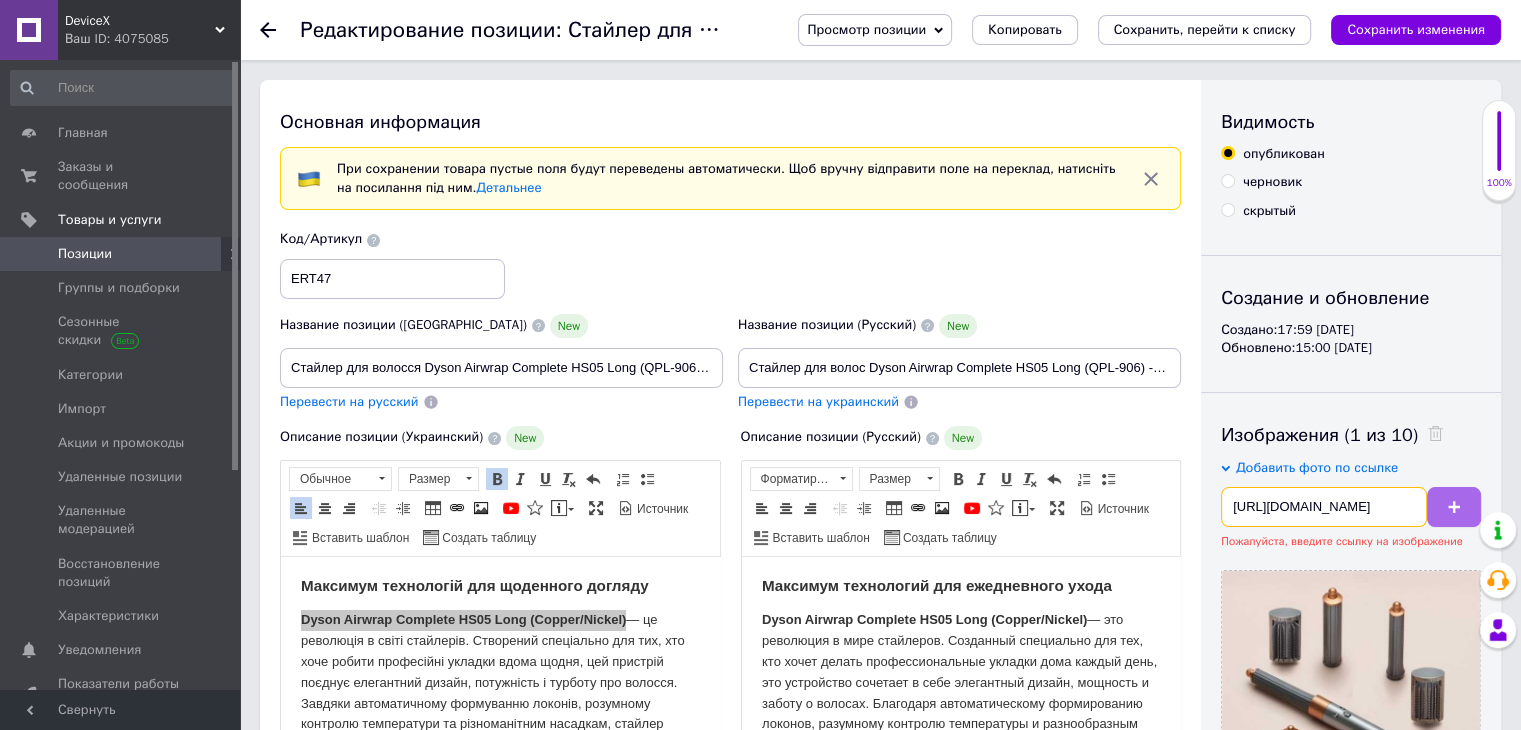 type on "[URL][DOMAIN_NAME]" 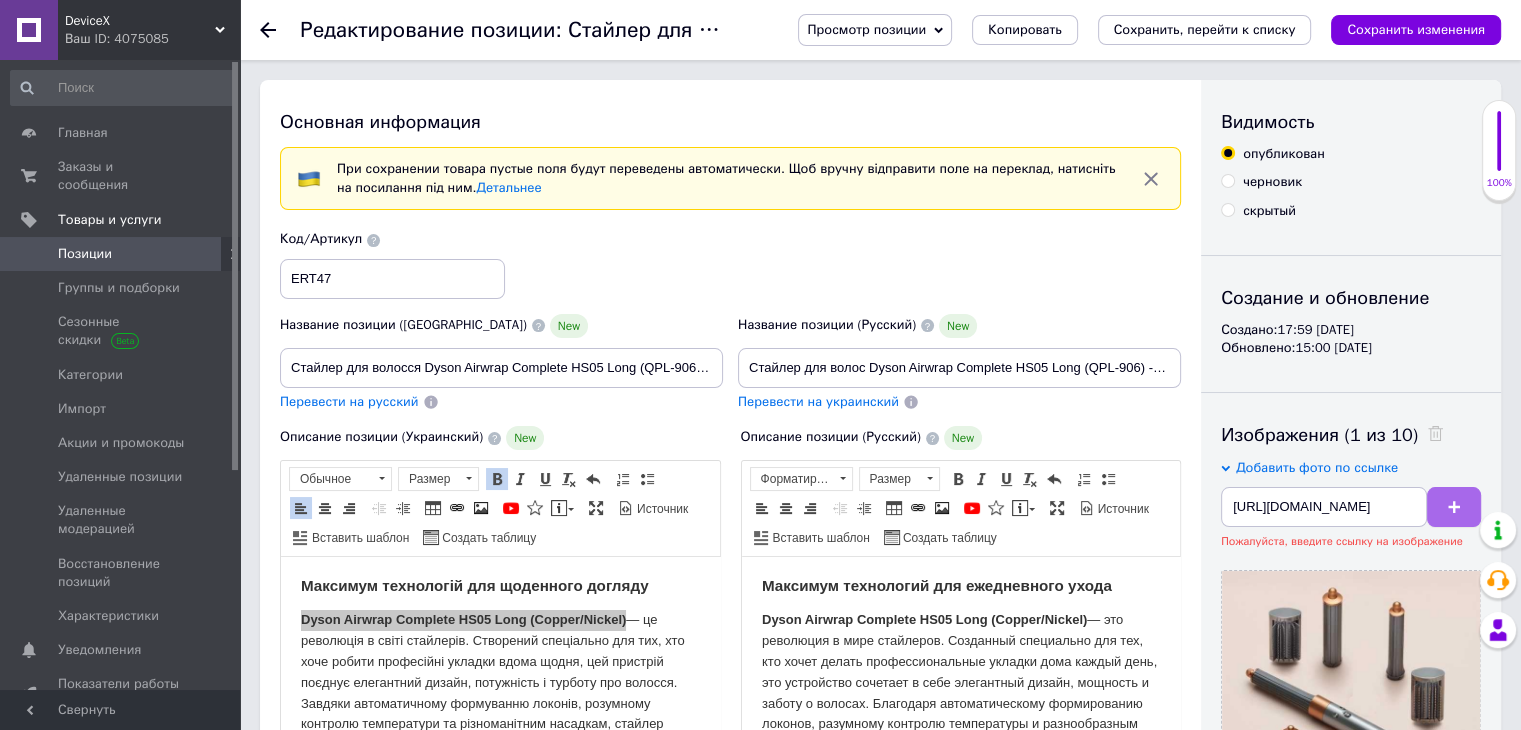 scroll, scrollTop: 0, scrollLeft: 0, axis: both 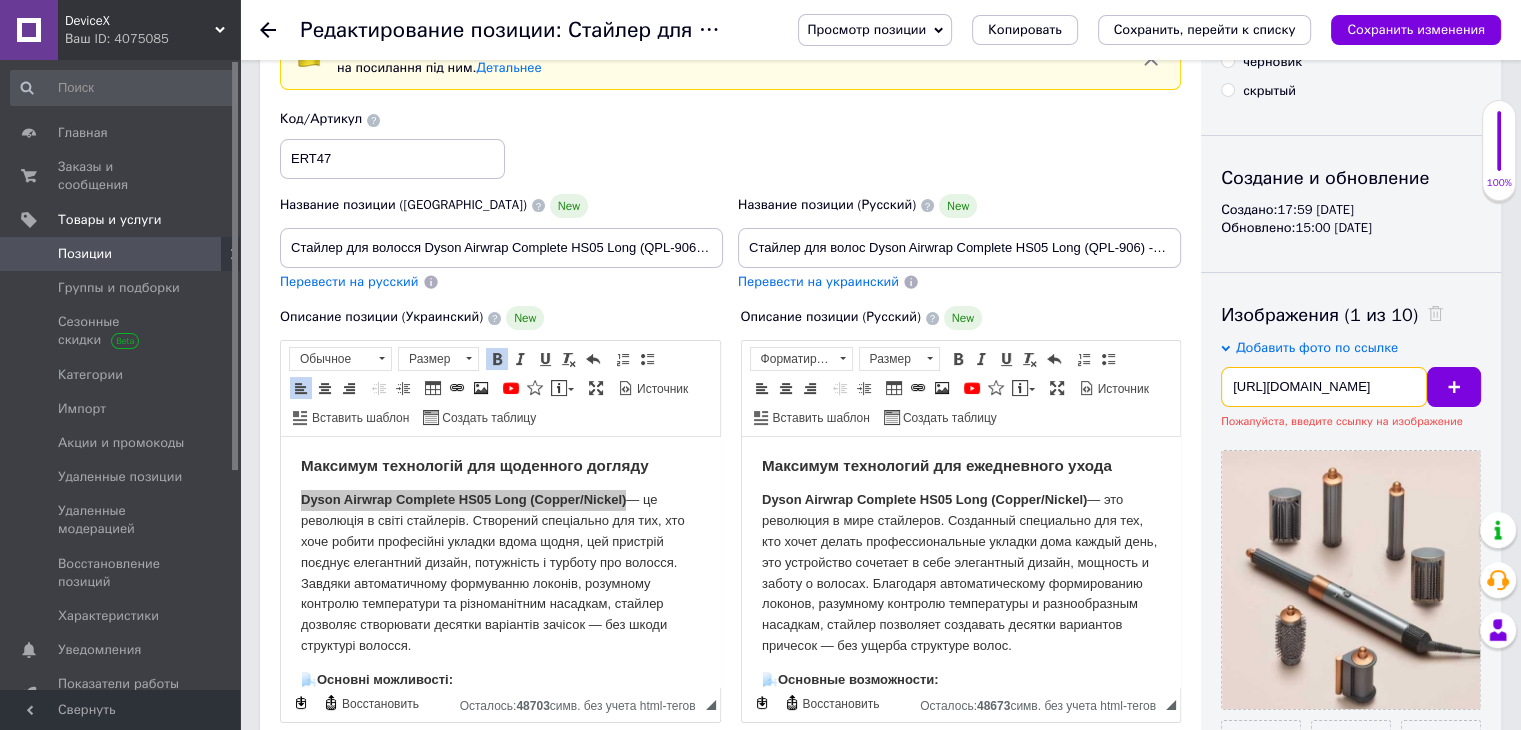 drag, startPoint x: 1230, startPoint y: 386, endPoint x: 1490, endPoint y: 377, distance: 260.15573 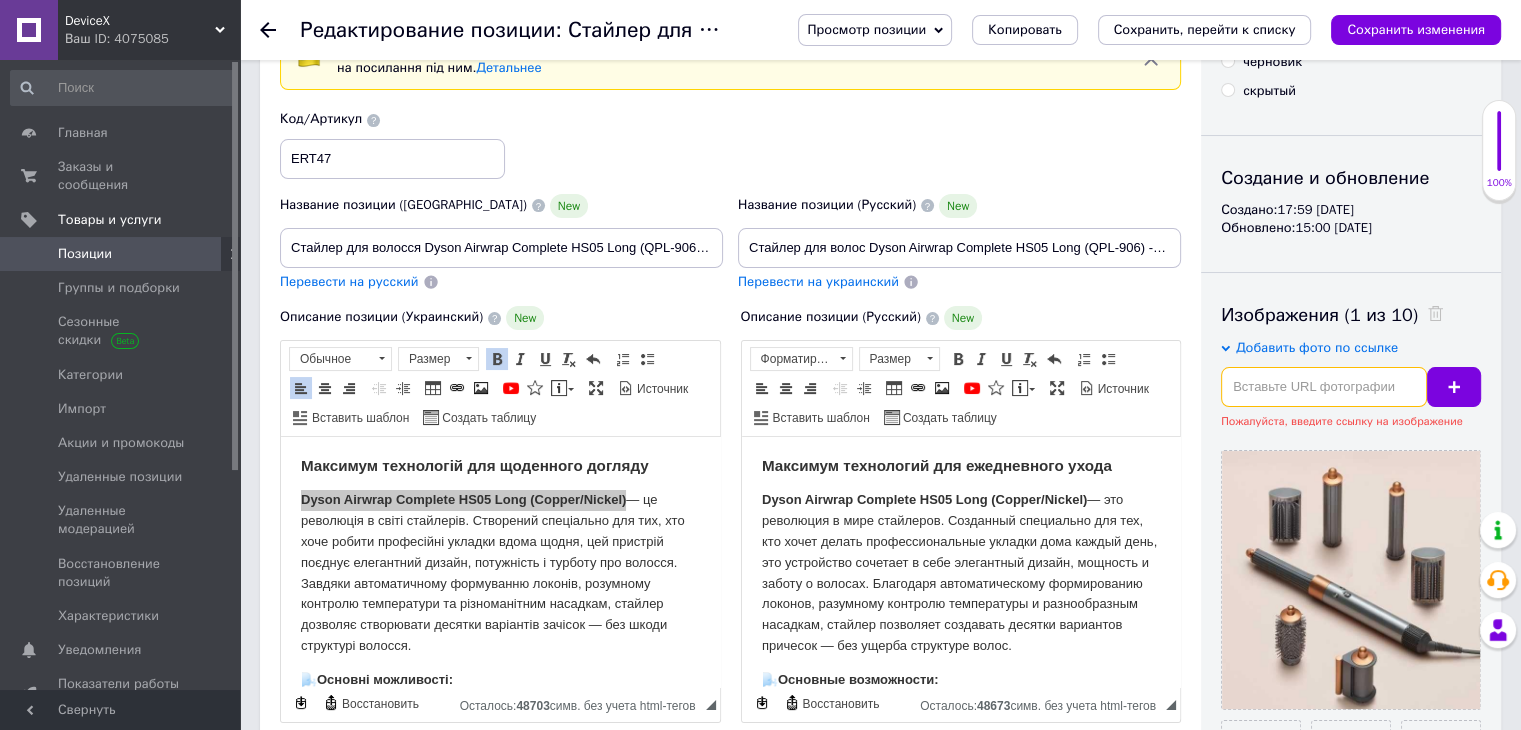 scroll, scrollTop: 0, scrollLeft: 0, axis: both 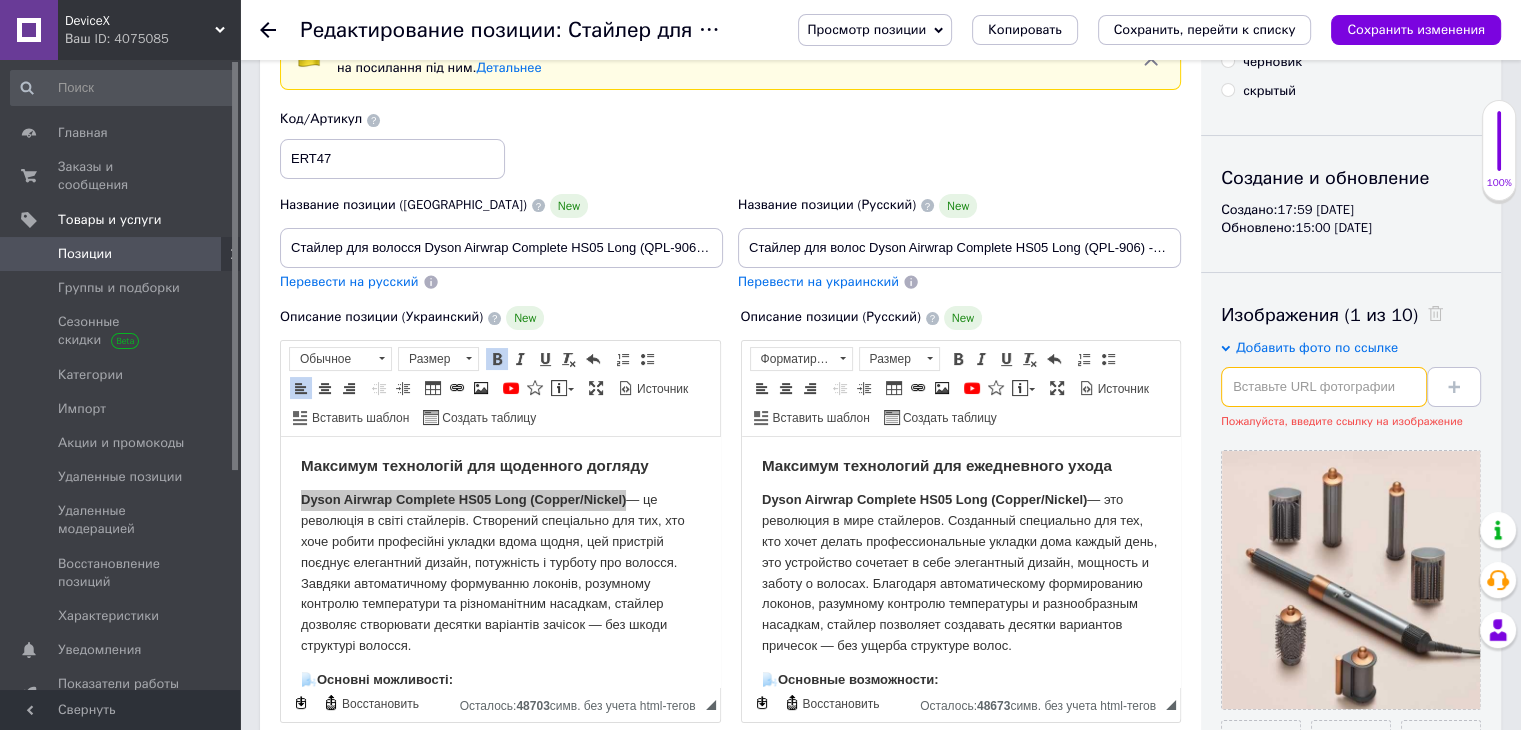 click at bounding box center [1324, 387] 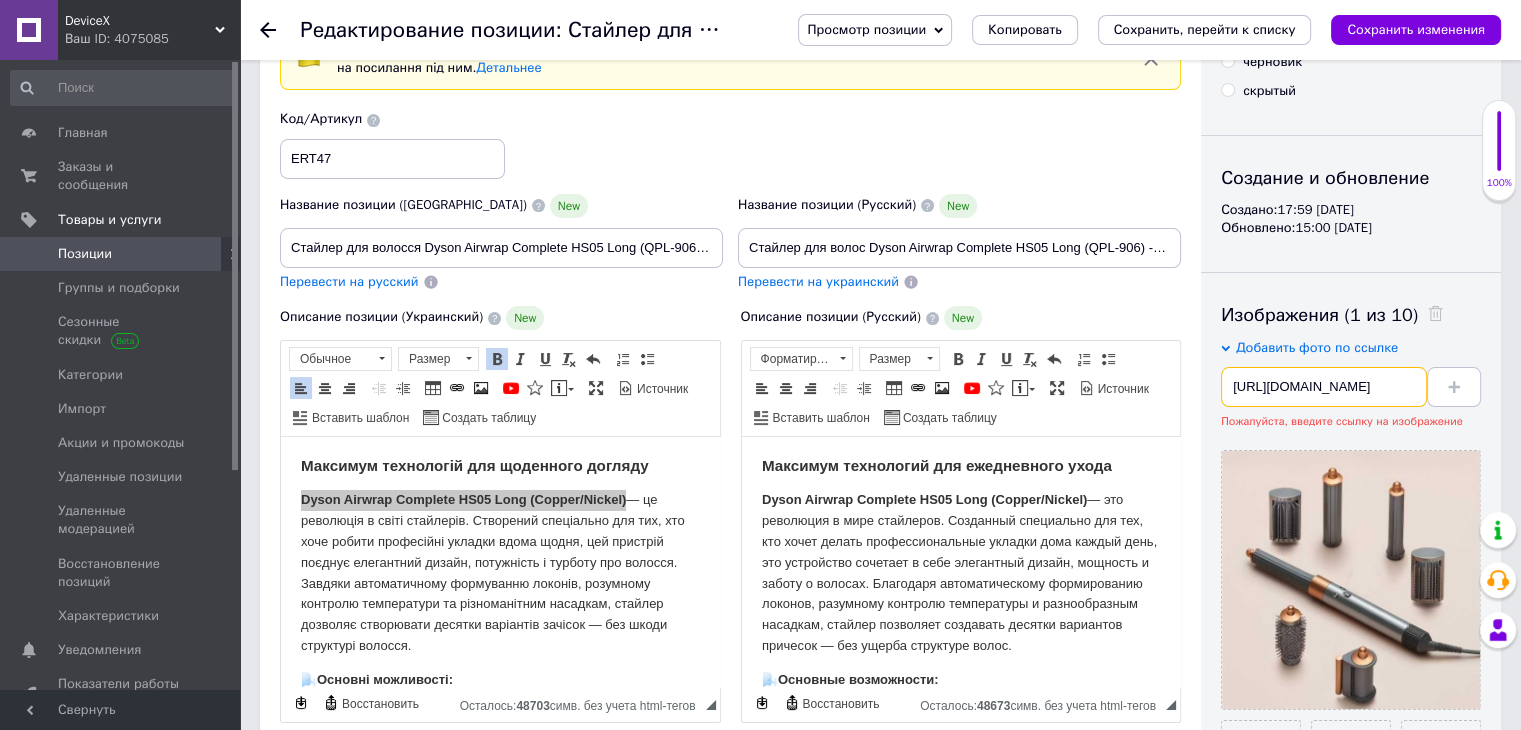 scroll, scrollTop: 0, scrollLeft: 200, axis: horizontal 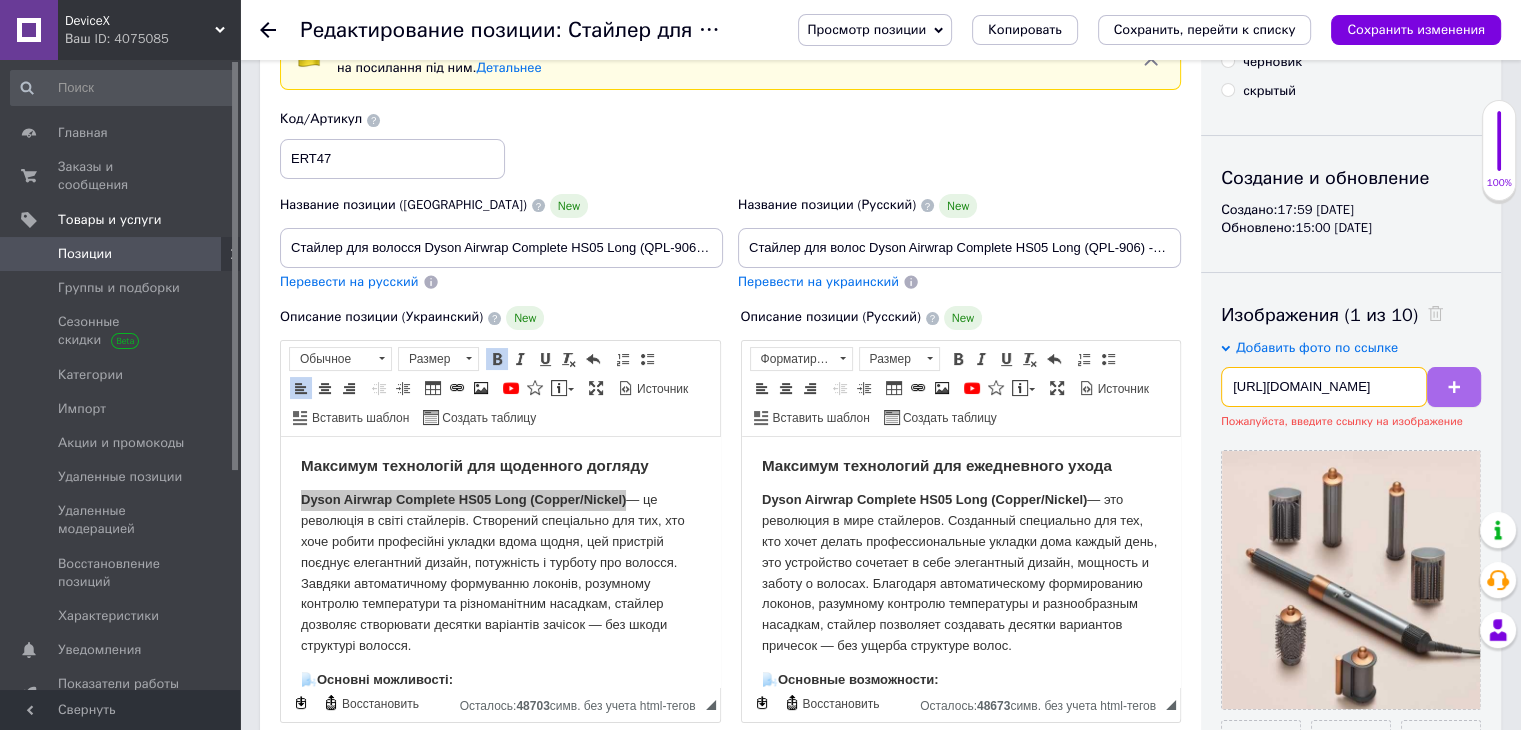 type on "[URL][DOMAIN_NAME]" 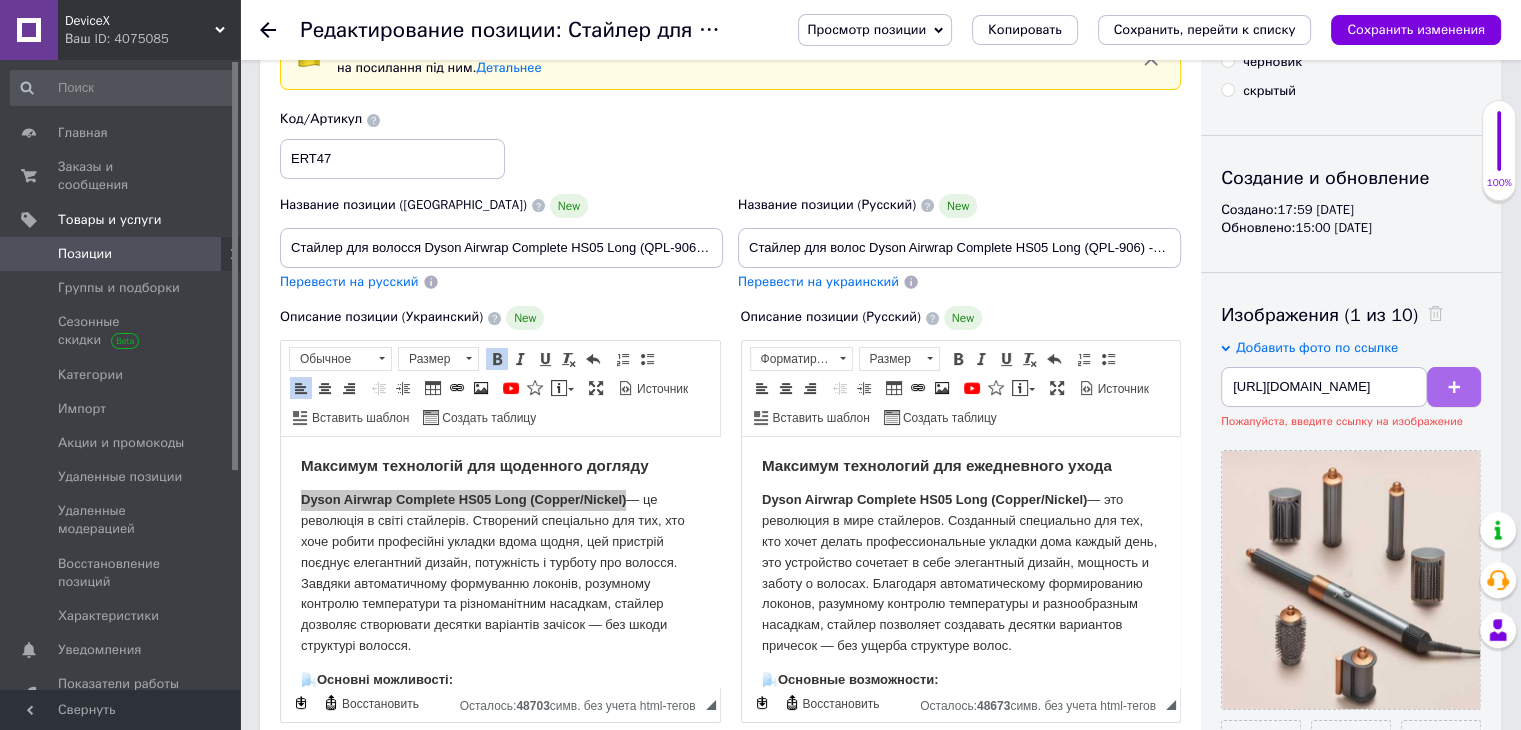 scroll, scrollTop: 0, scrollLeft: 0, axis: both 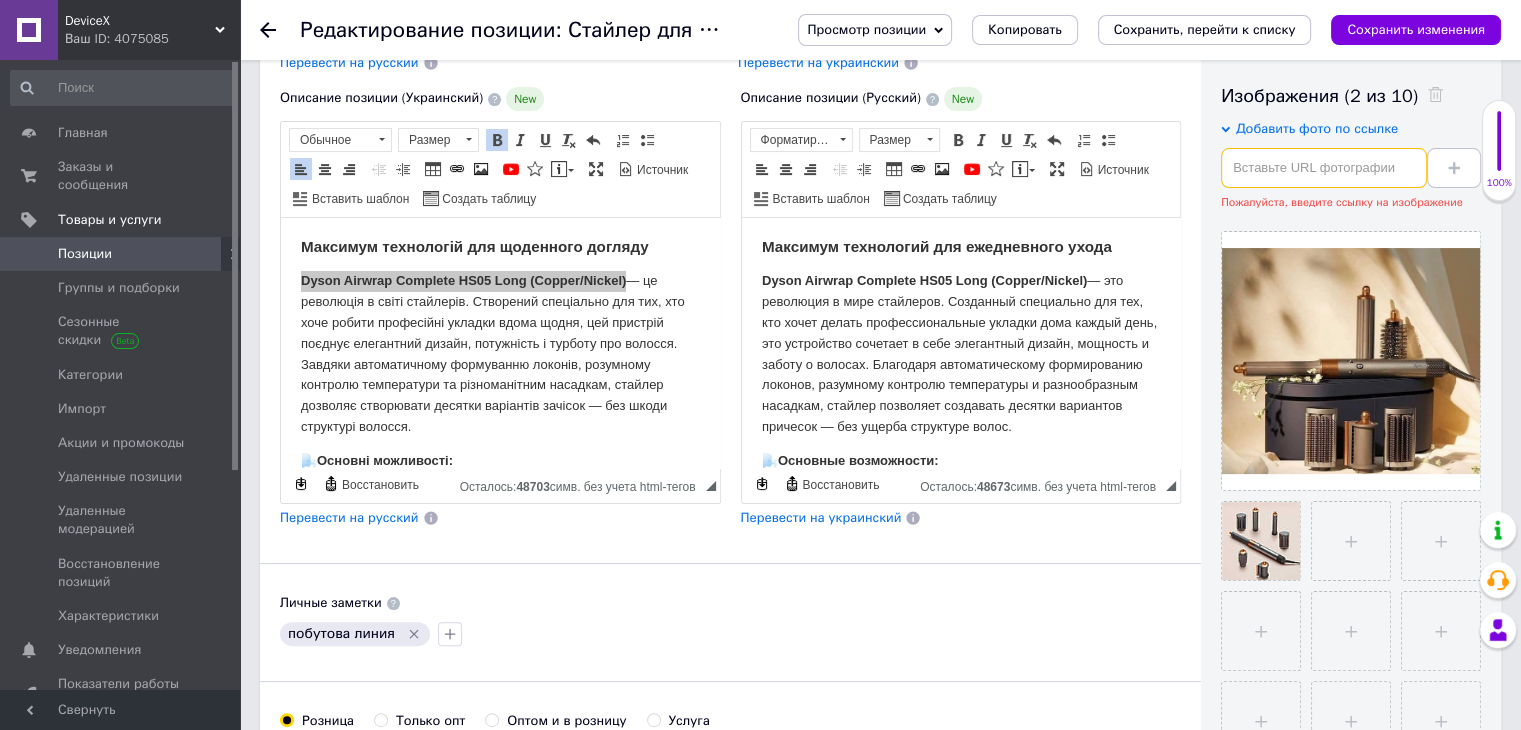 click at bounding box center [1324, 168] 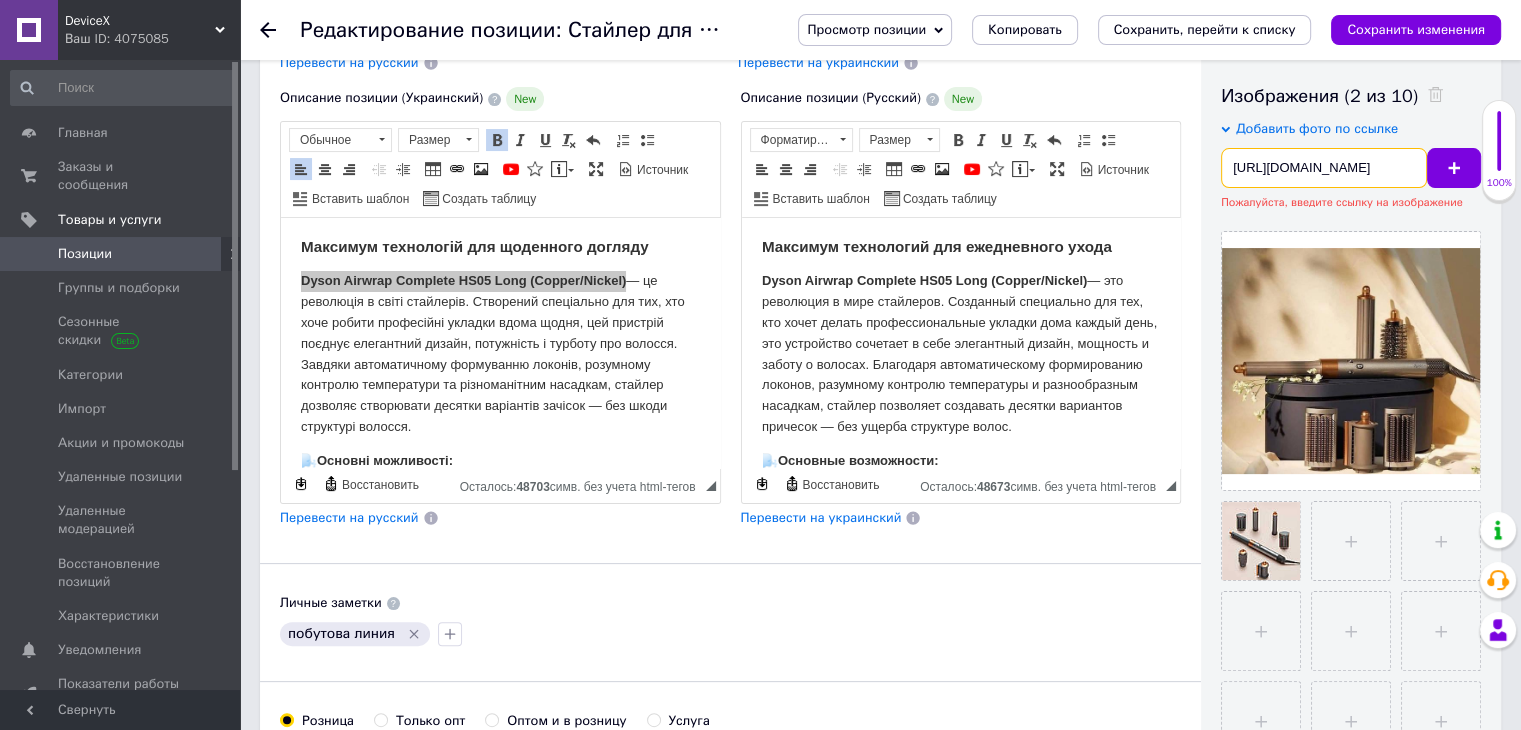 scroll, scrollTop: 0, scrollLeft: 200, axis: horizontal 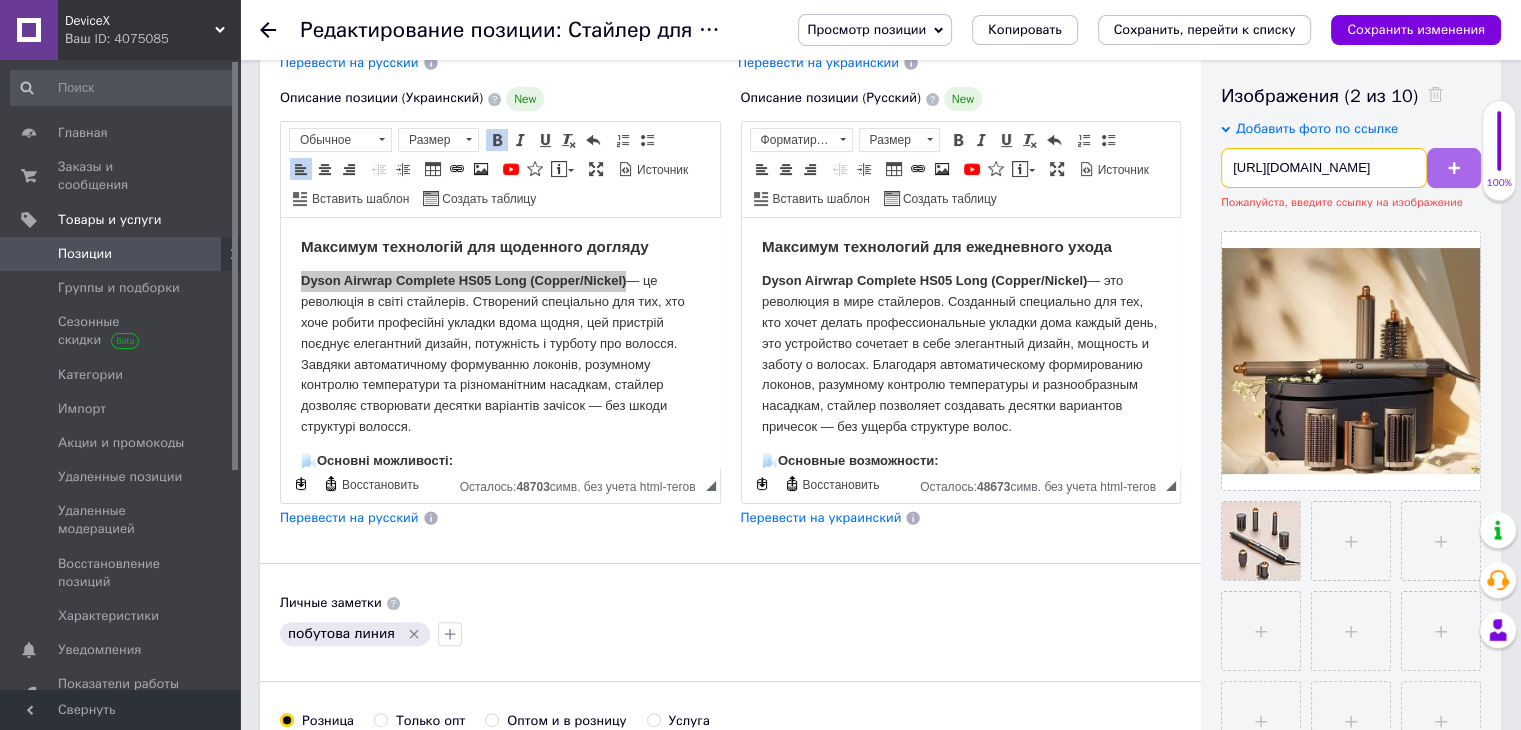 type on "[URL][DOMAIN_NAME]" 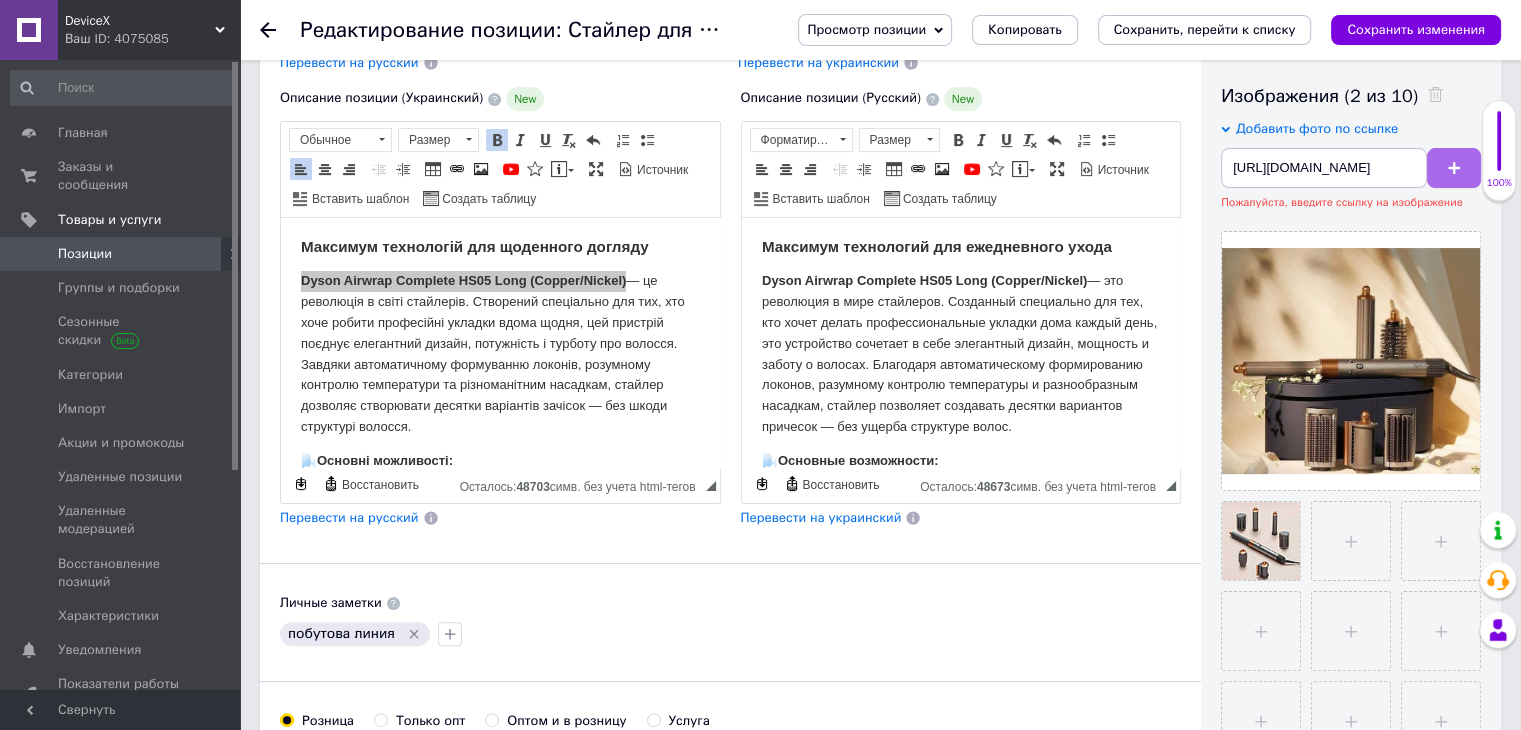 scroll, scrollTop: 0, scrollLeft: 0, axis: both 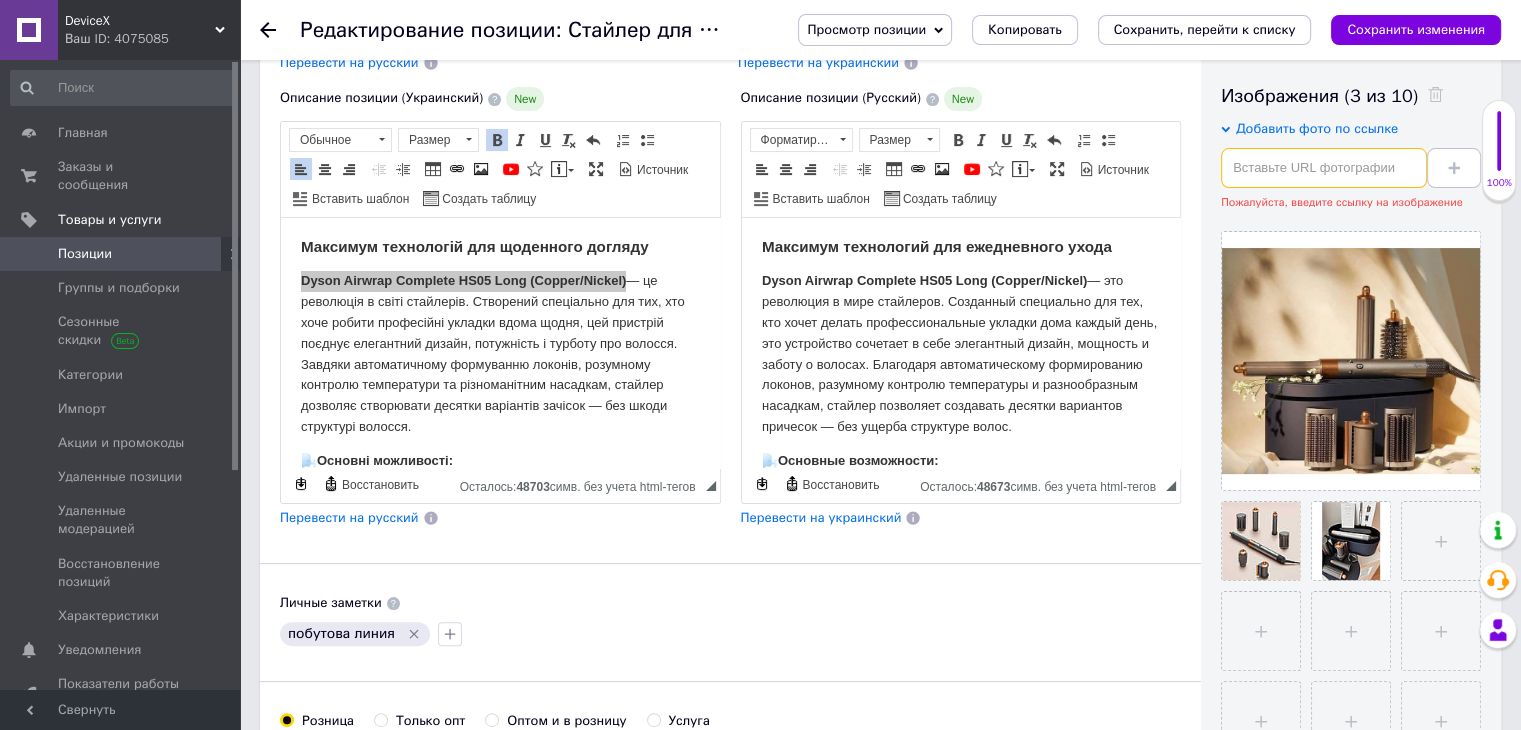click at bounding box center [1324, 168] 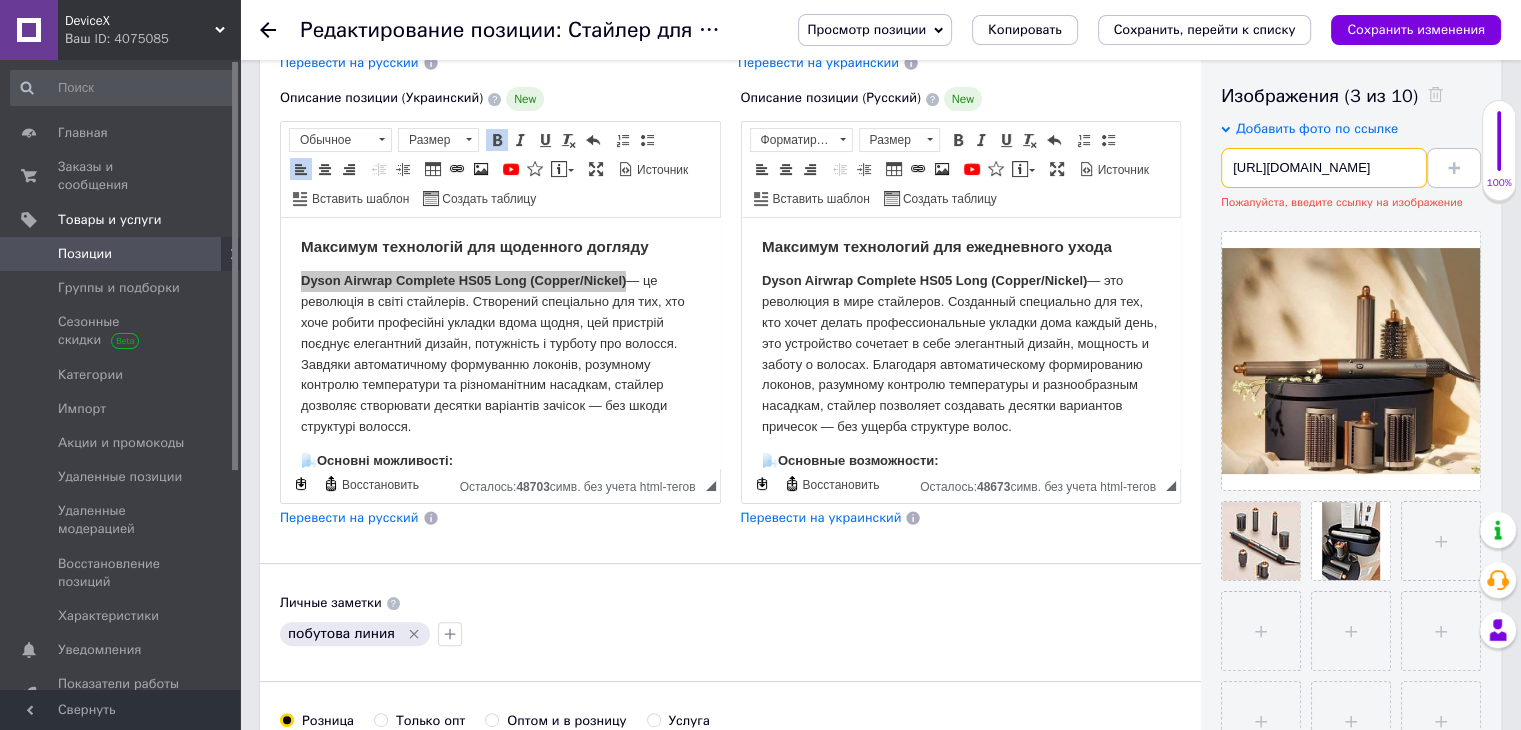 scroll, scrollTop: 0, scrollLeft: 200, axis: horizontal 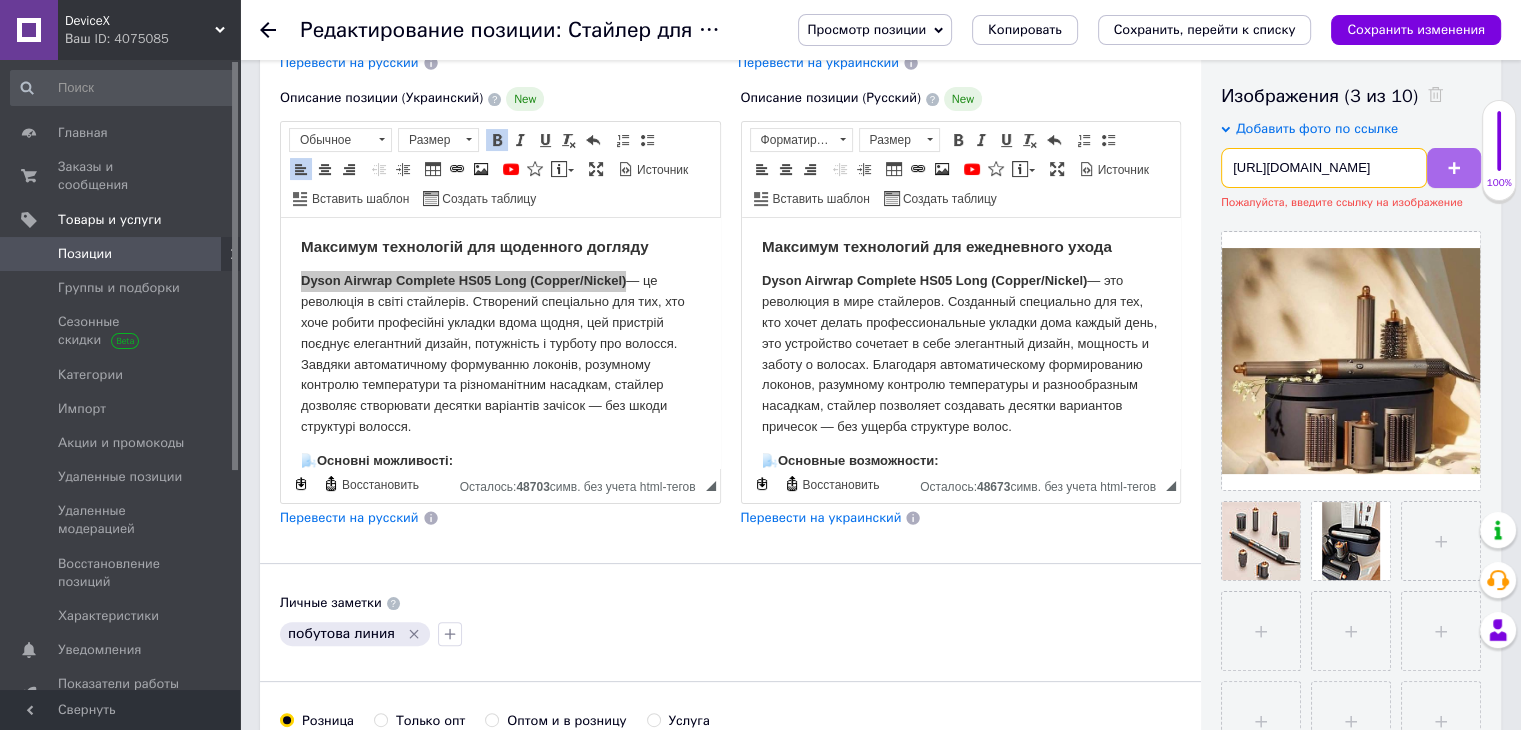 type on "[URL][DOMAIN_NAME]" 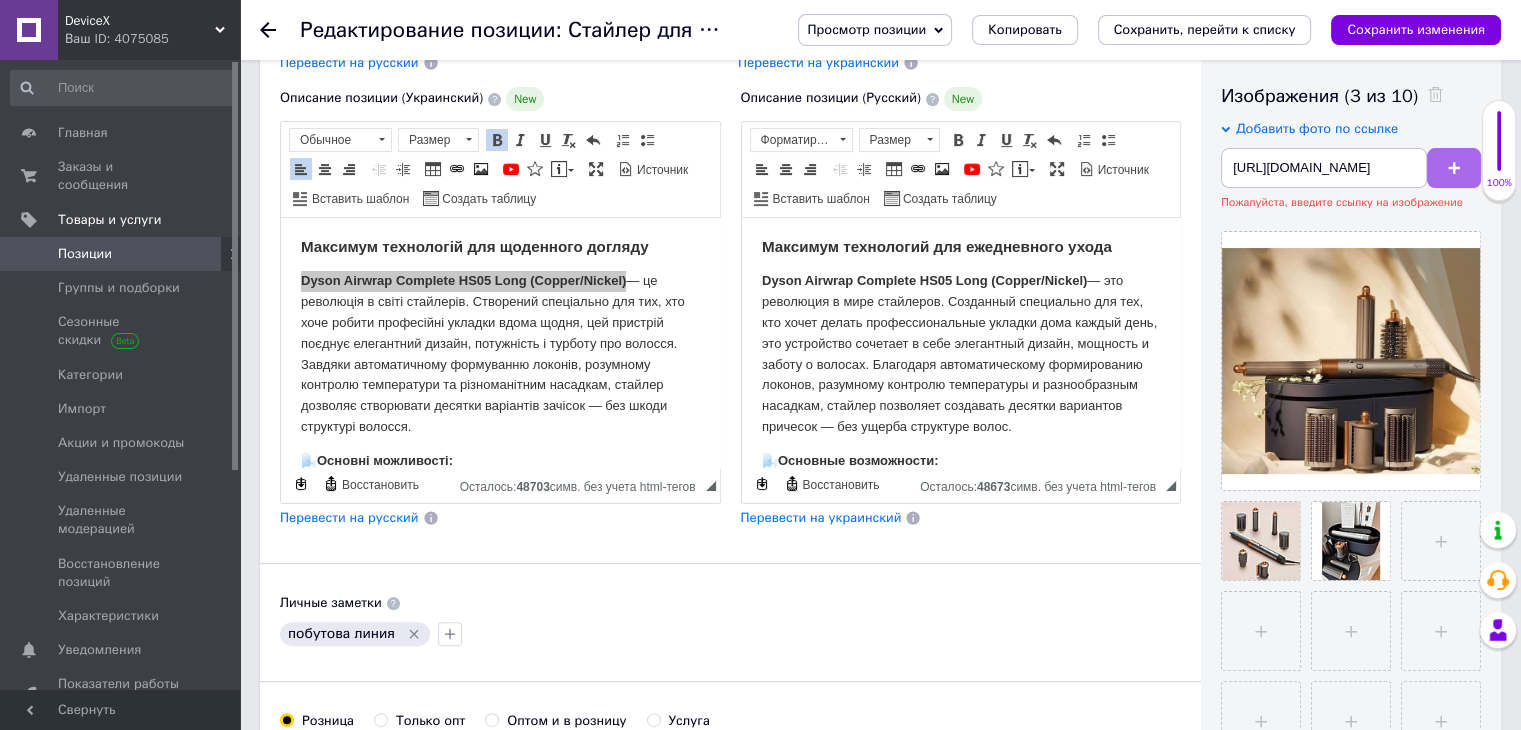 scroll, scrollTop: 0, scrollLeft: 0, axis: both 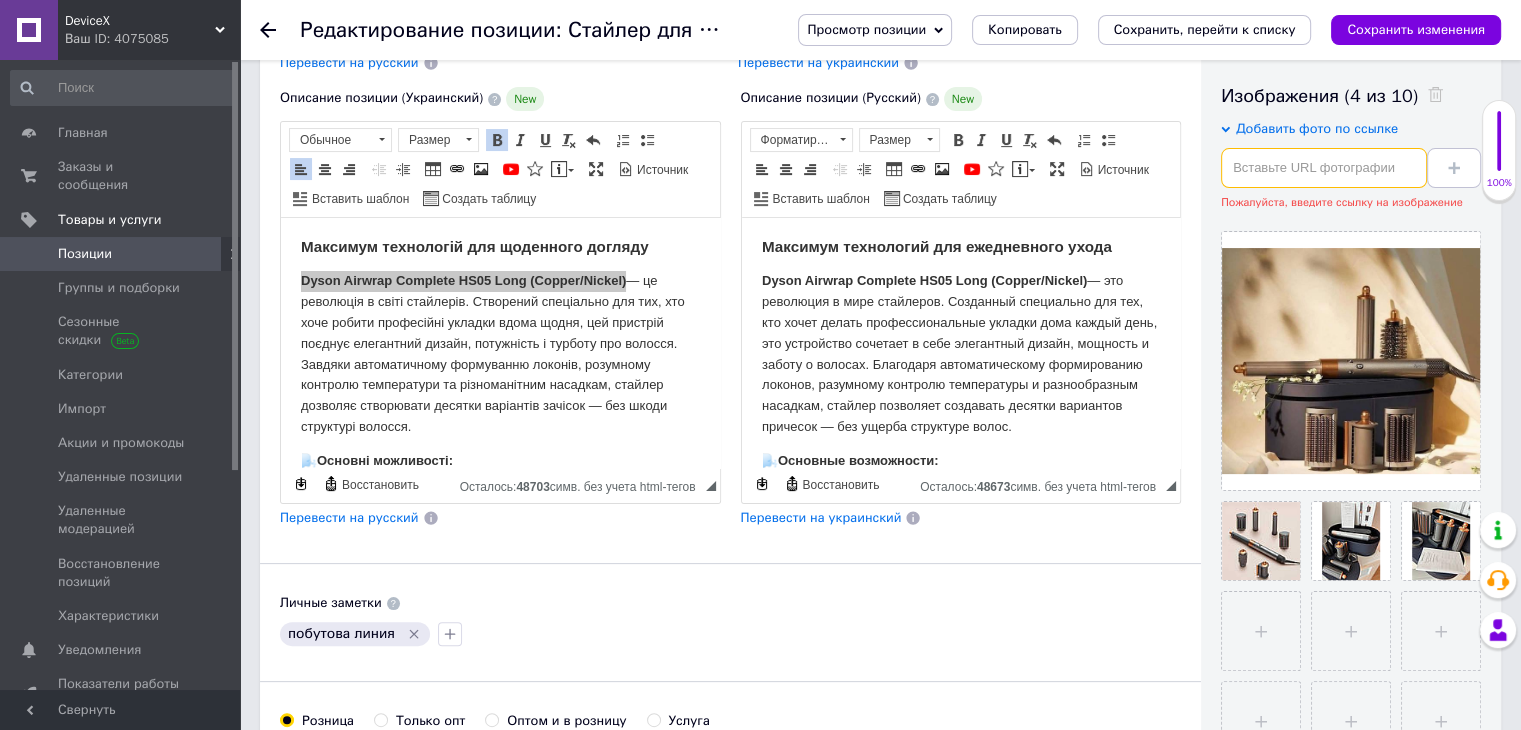 click at bounding box center (1324, 168) 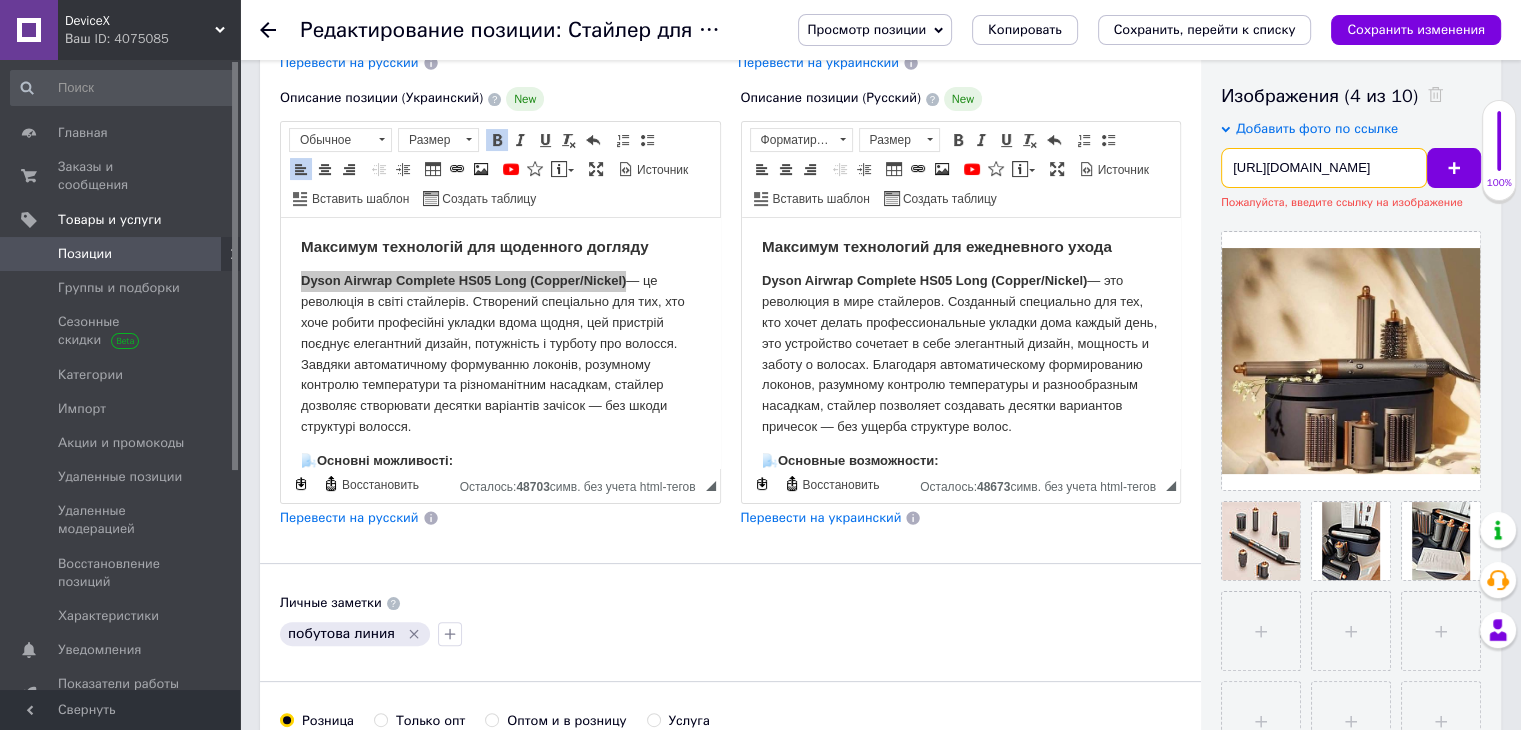 scroll, scrollTop: 0, scrollLeft: 200, axis: horizontal 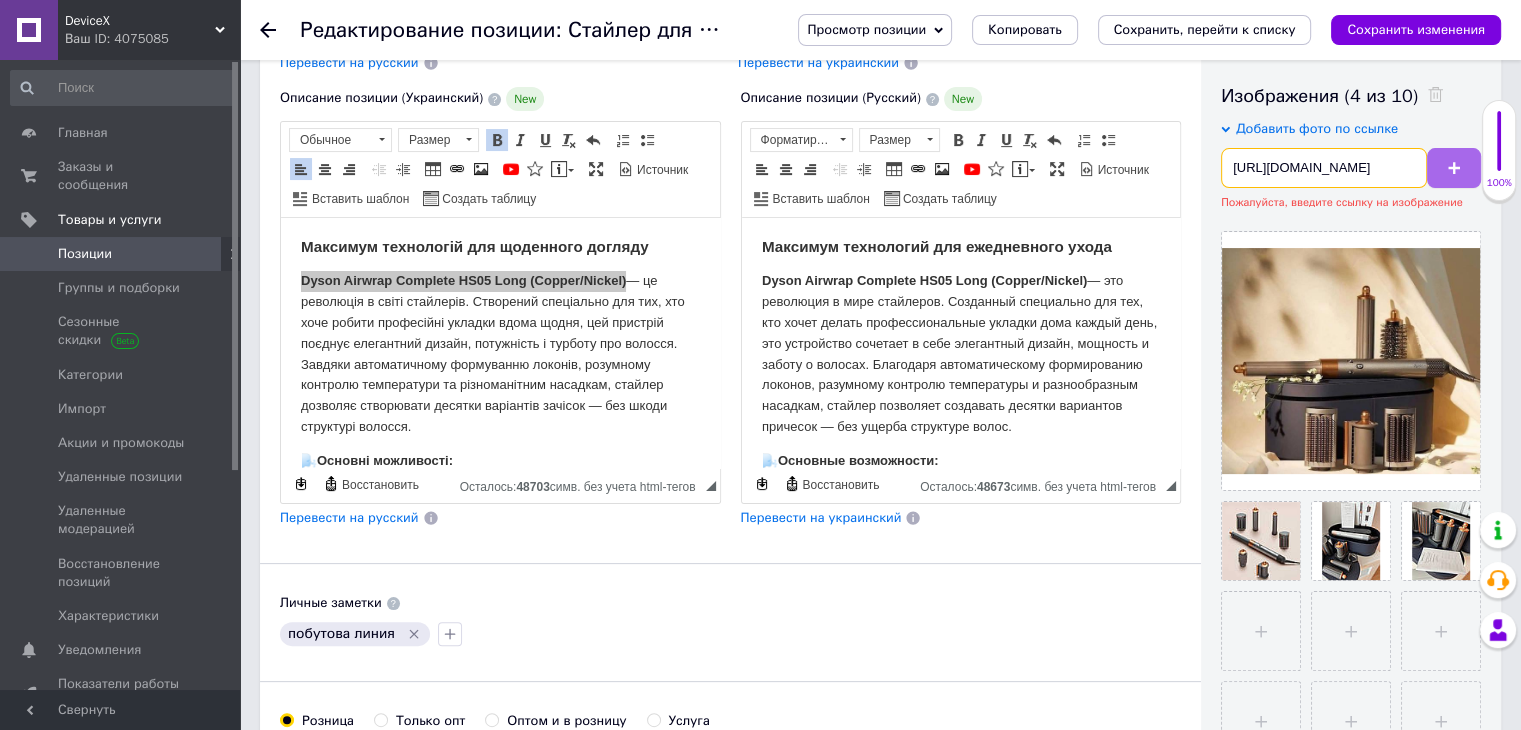 type on "[URL][DOMAIN_NAME]" 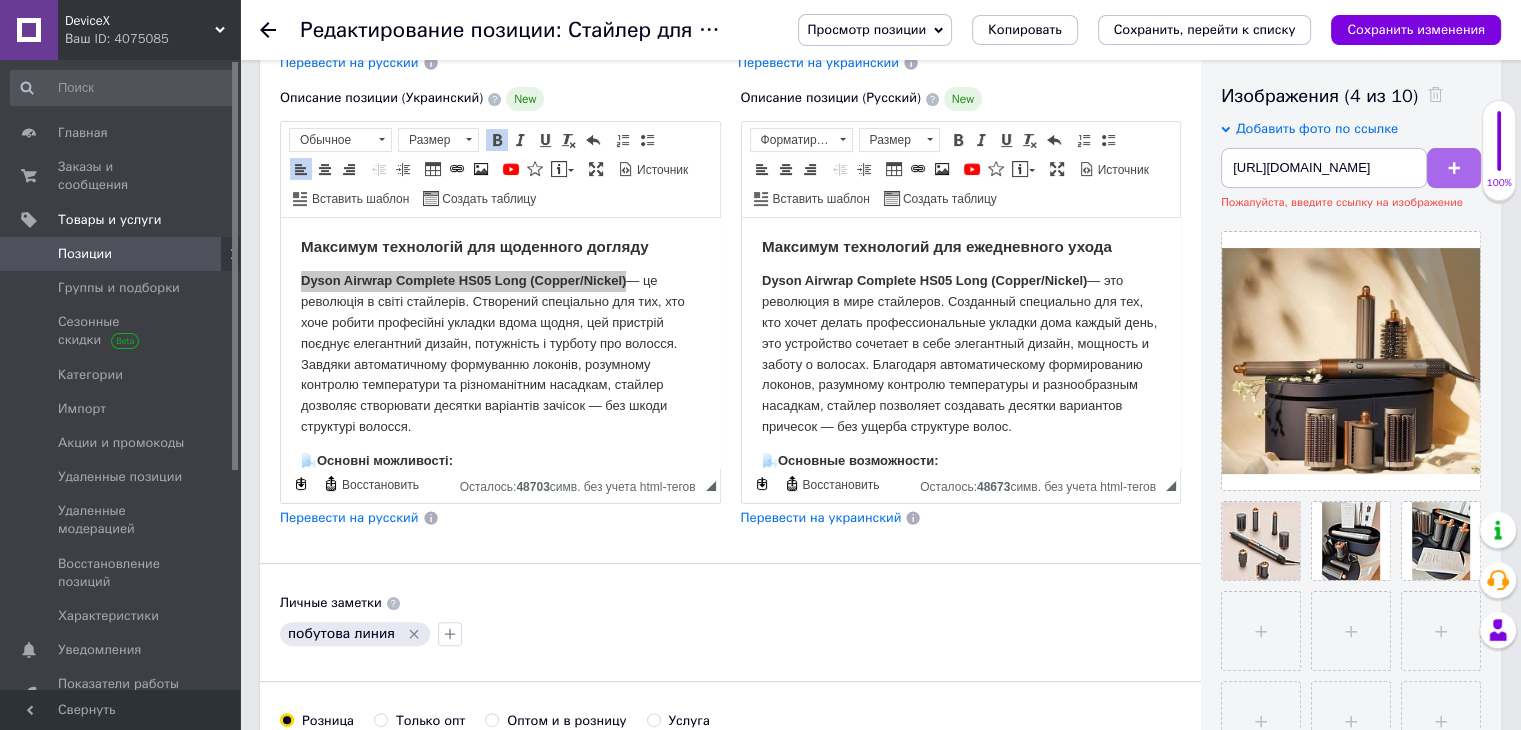 scroll, scrollTop: 0, scrollLeft: 0, axis: both 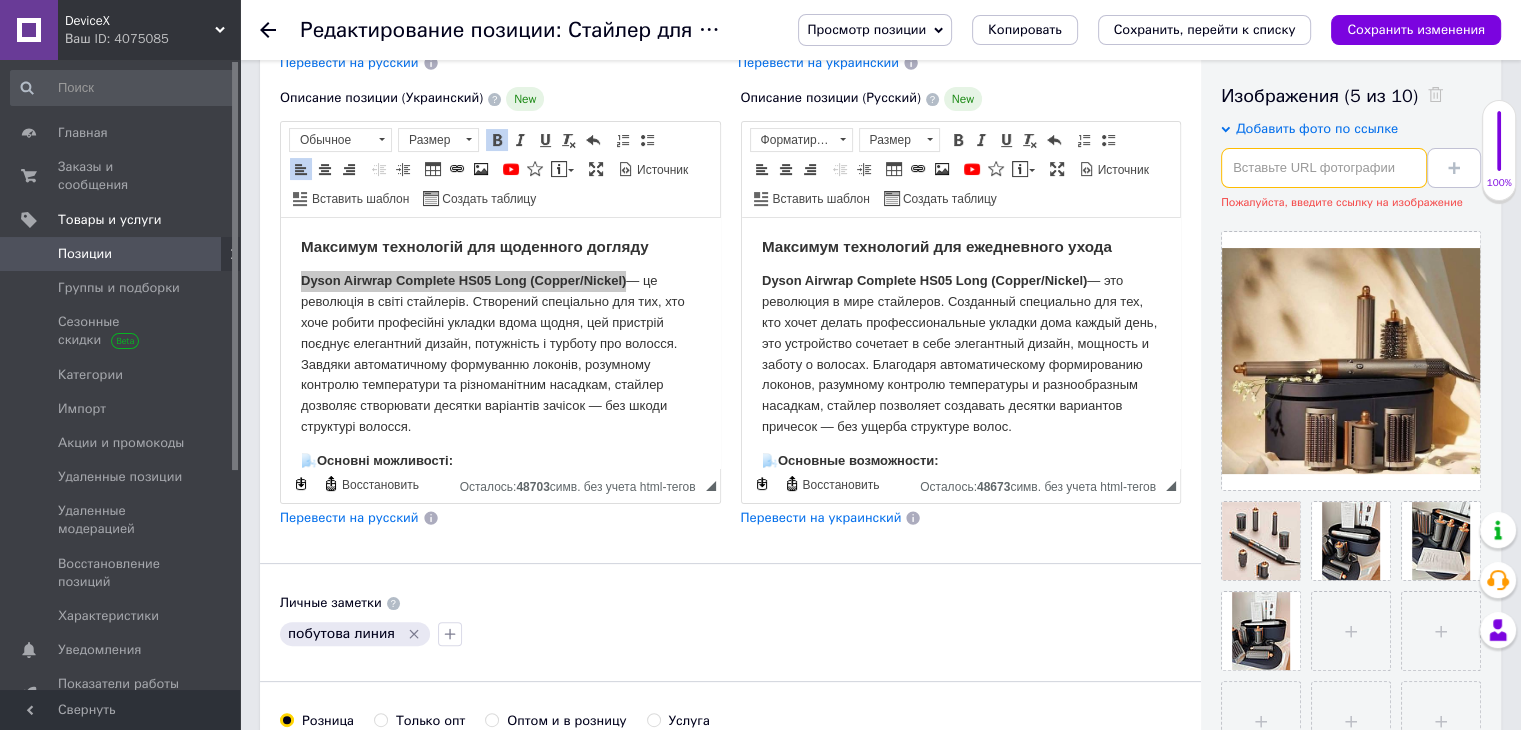 click at bounding box center [1324, 168] 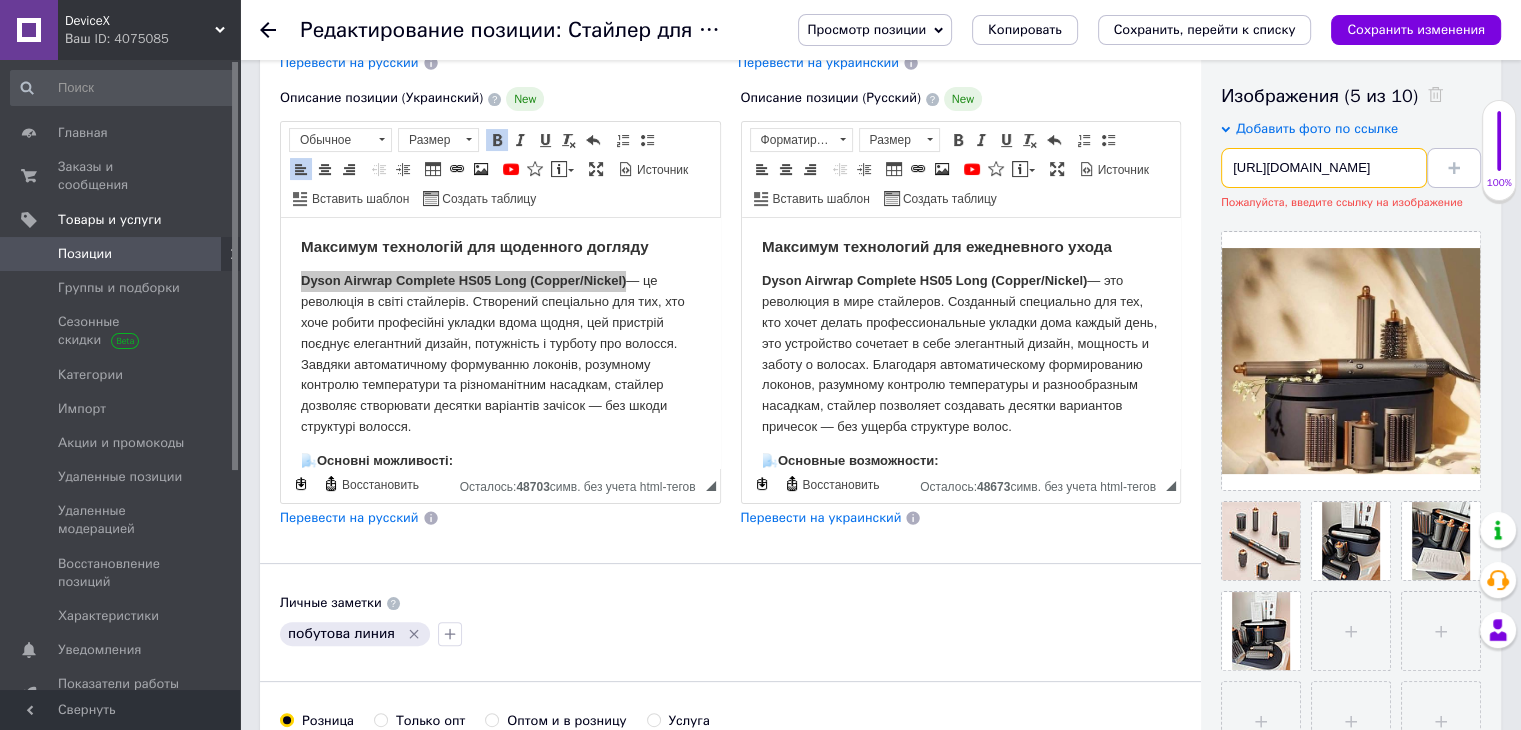 scroll, scrollTop: 0, scrollLeft: 200, axis: horizontal 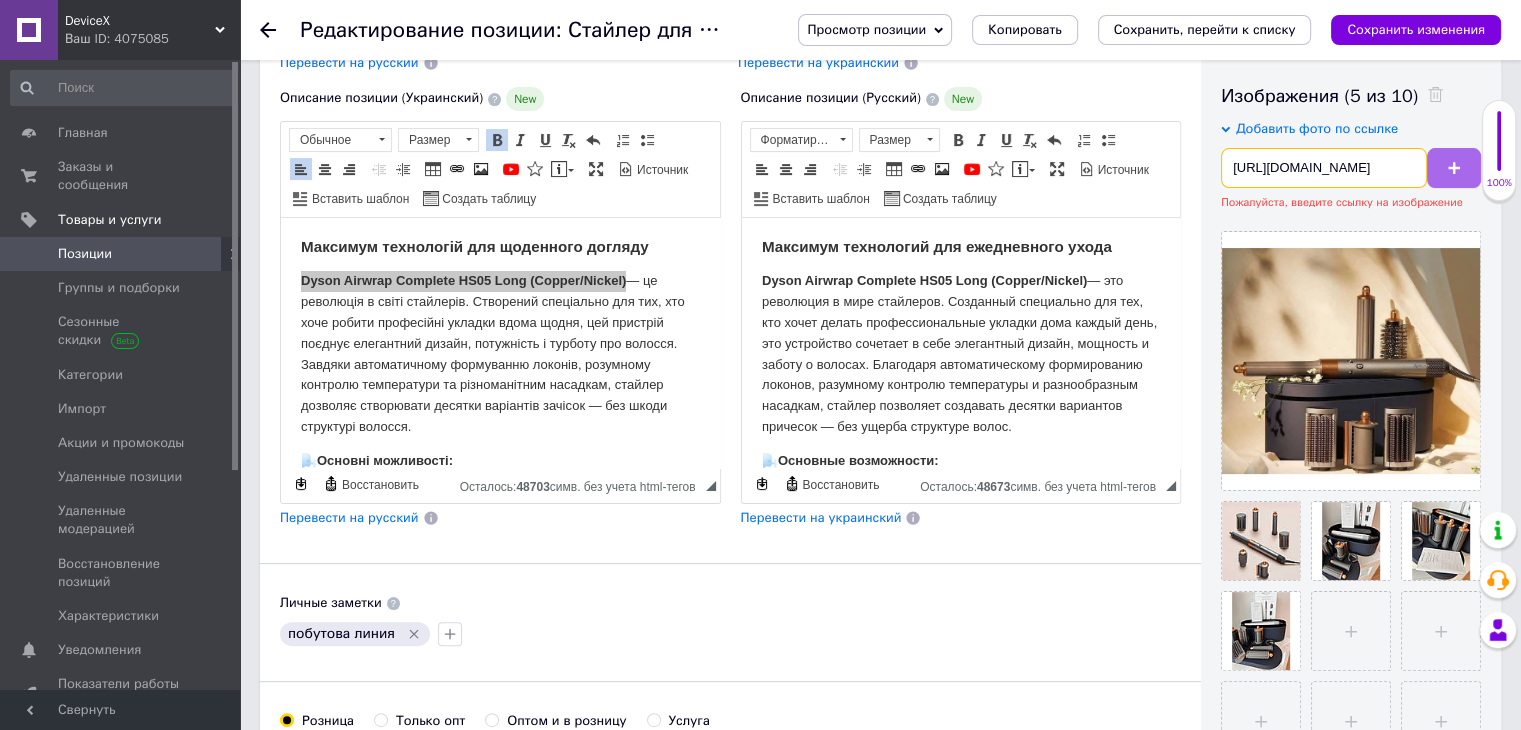 type on "[URL][DOMAIN_NAME]" 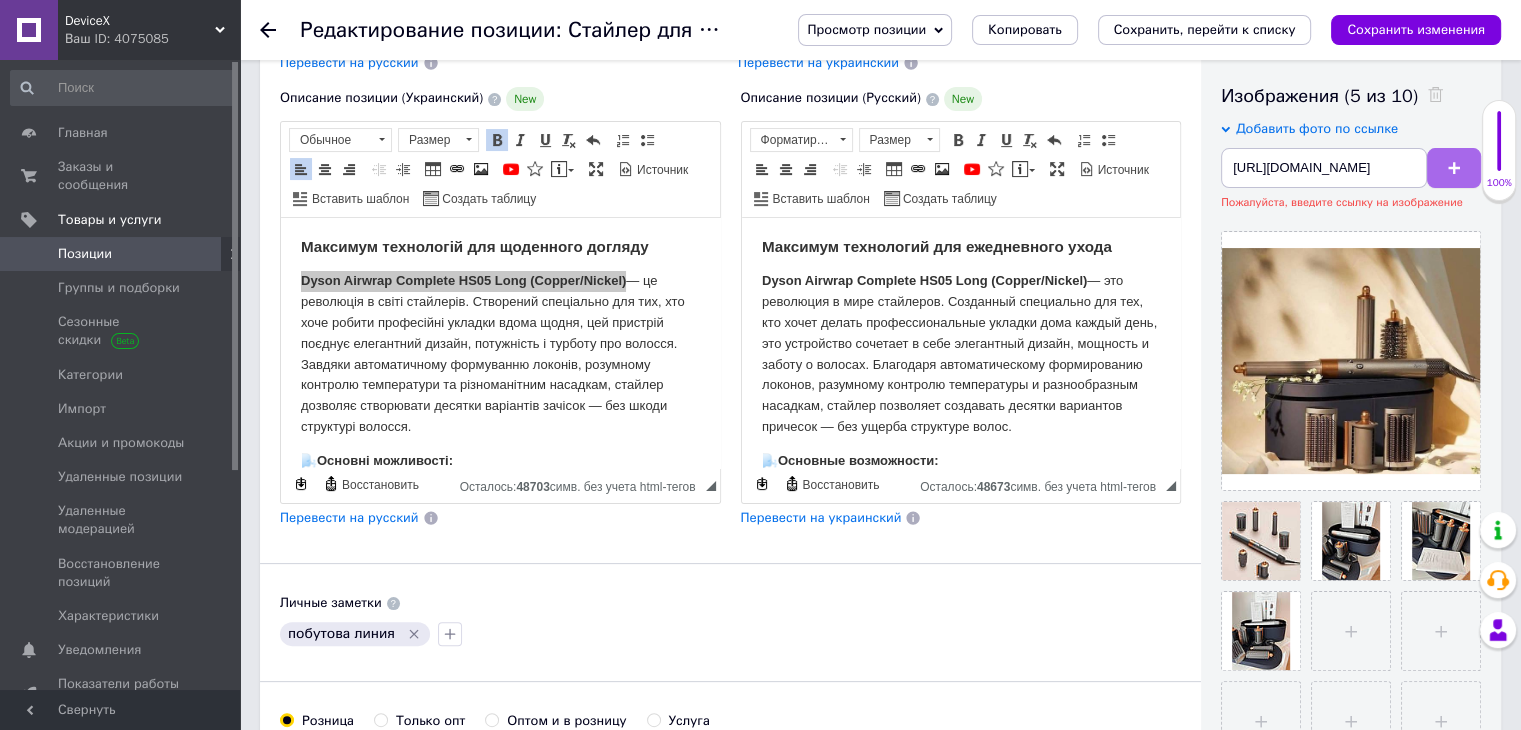 scroll, scrollTop: 0, scrollLeft: 0, axis: both 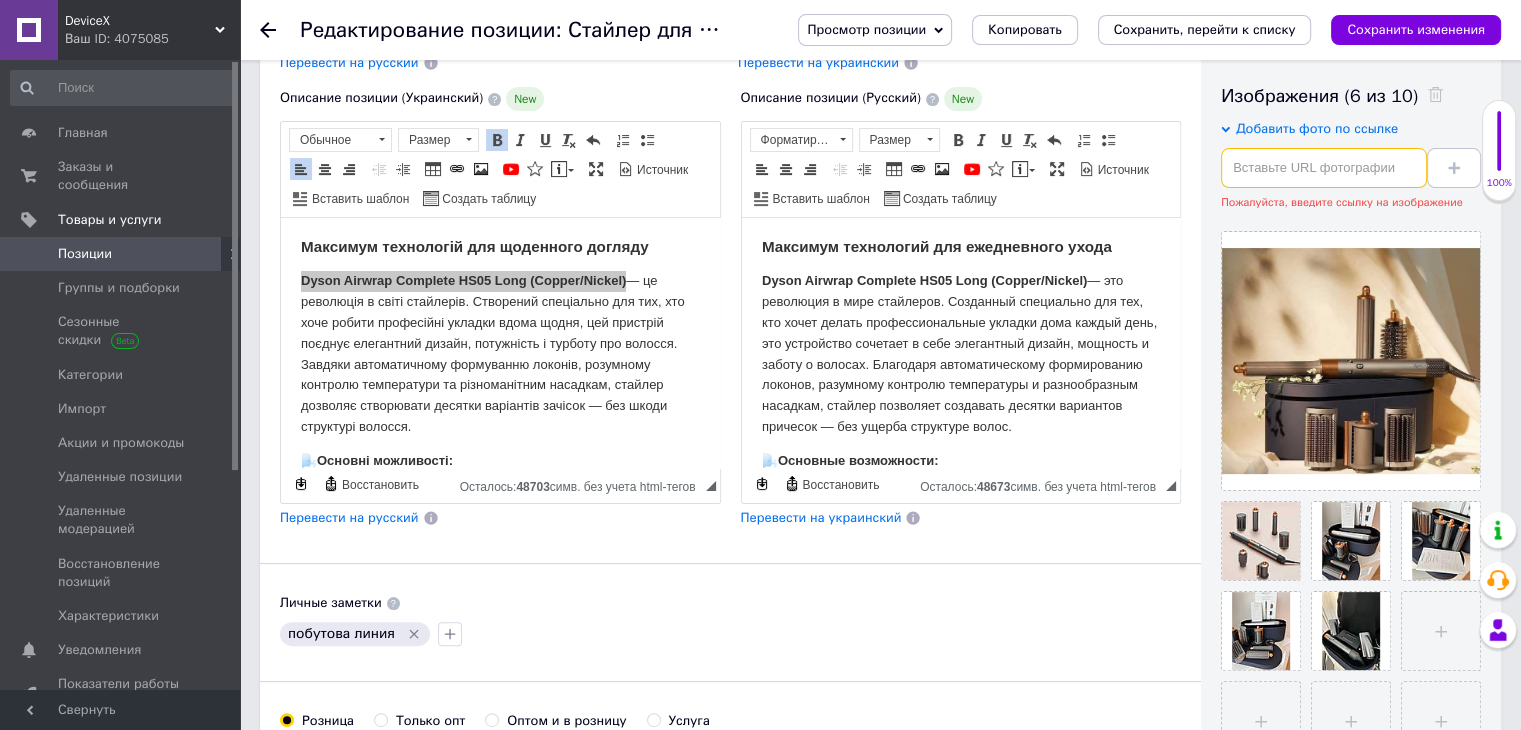 click at bounding box center [1324, 168] 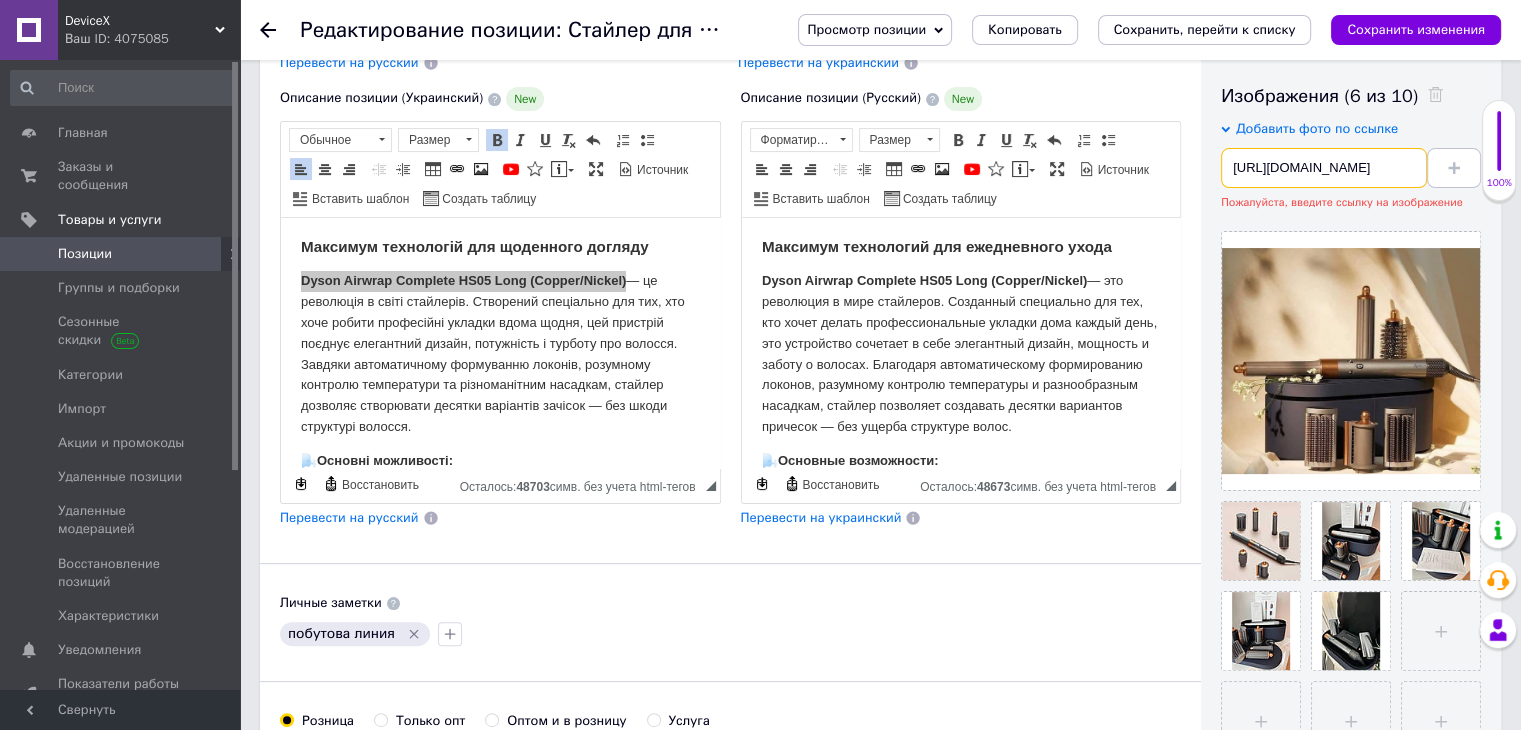 scroll, scrollTop: 0, scrollLeft: 200, axis: horizontal 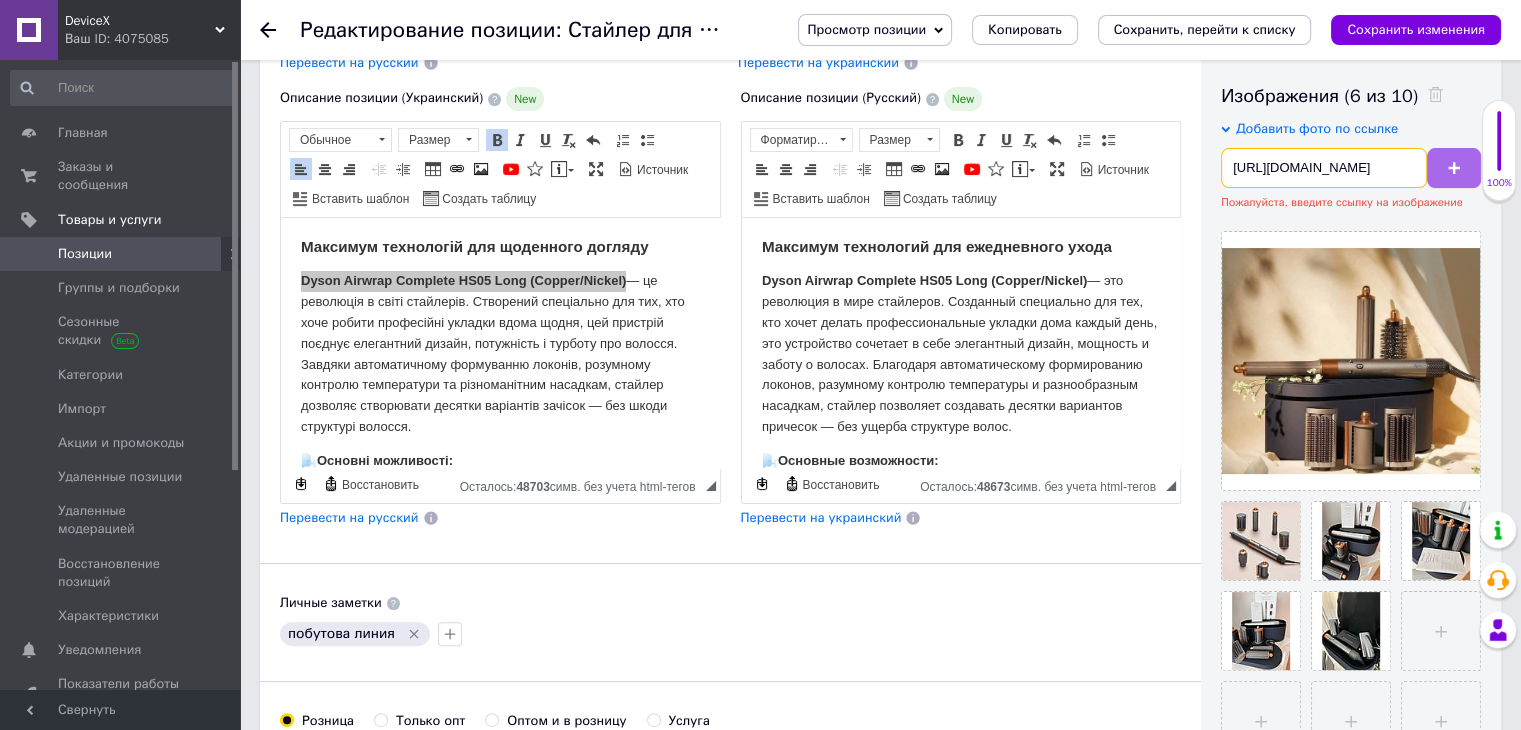 type on "[URL][DOMAIN_NAME]" 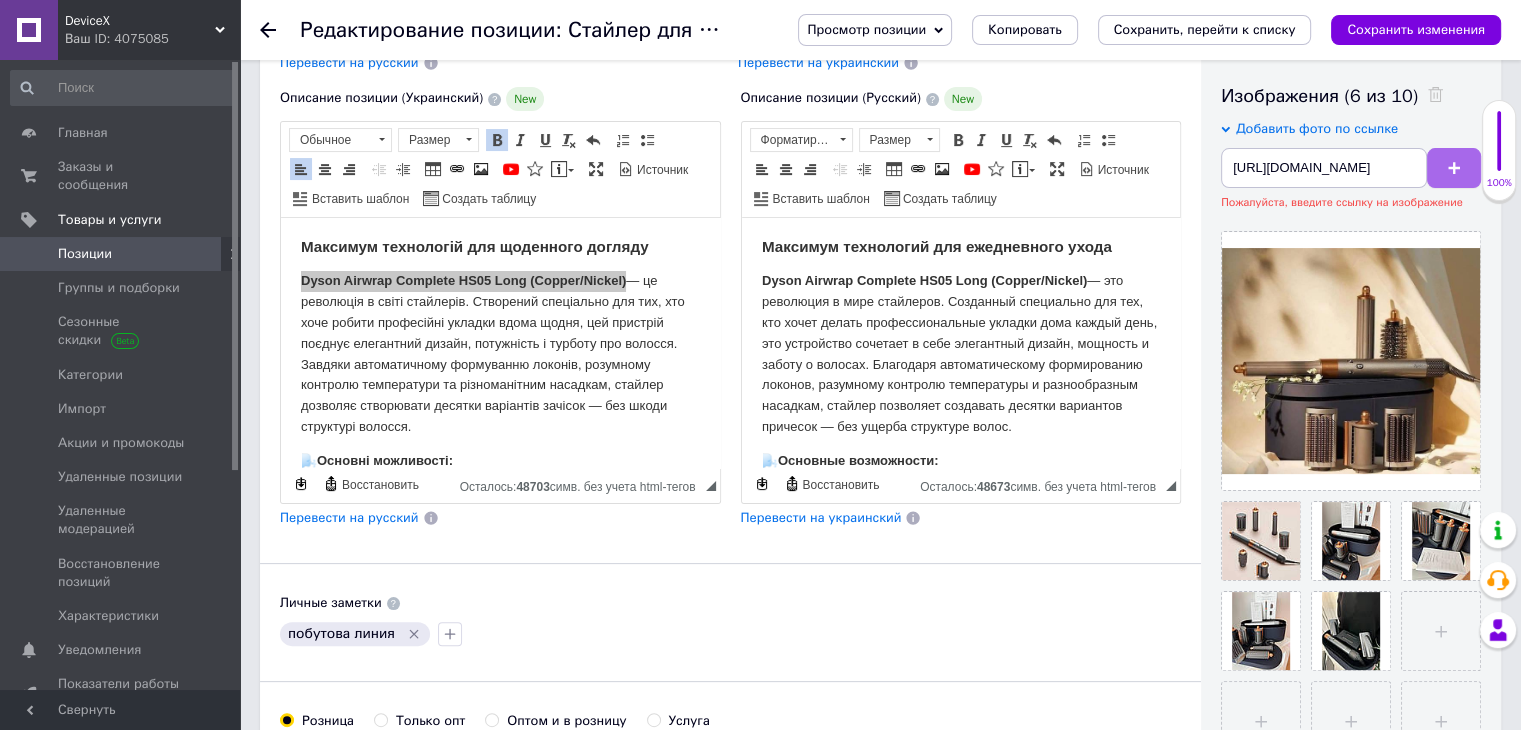 scroll, scrollTop: 0, scrollLeft: 0, axis: both 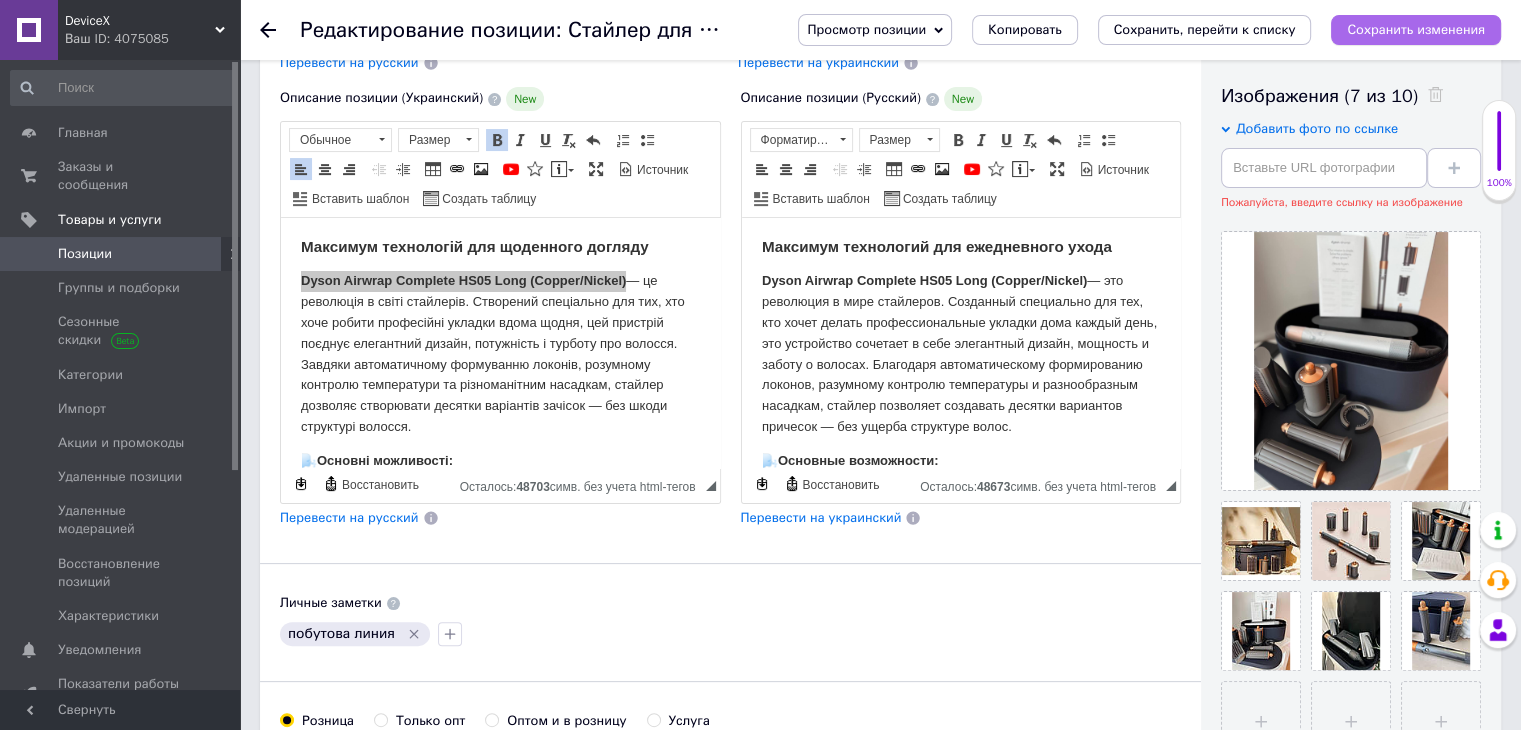 click on "Сохранить изменения" at bounding box center [1416, 29] 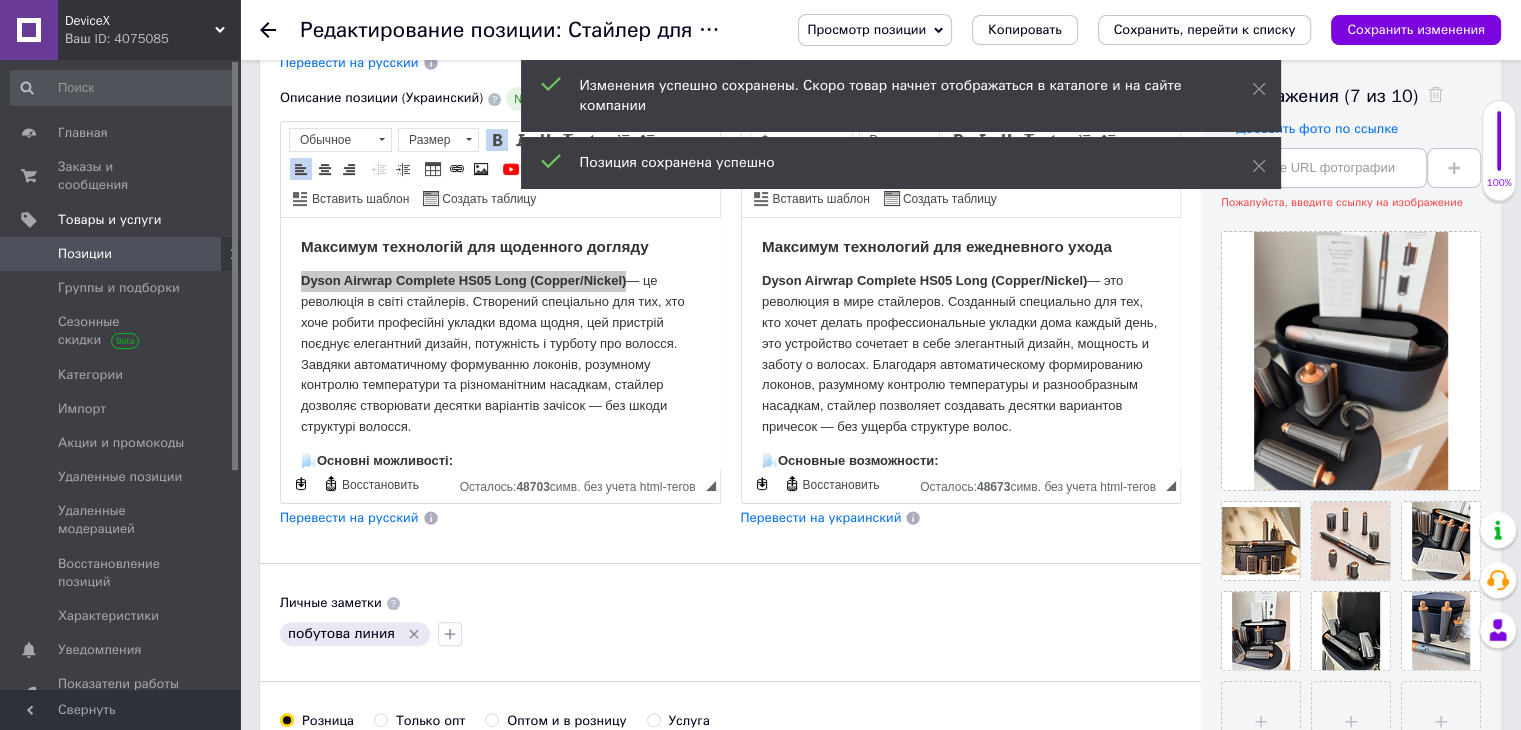 click 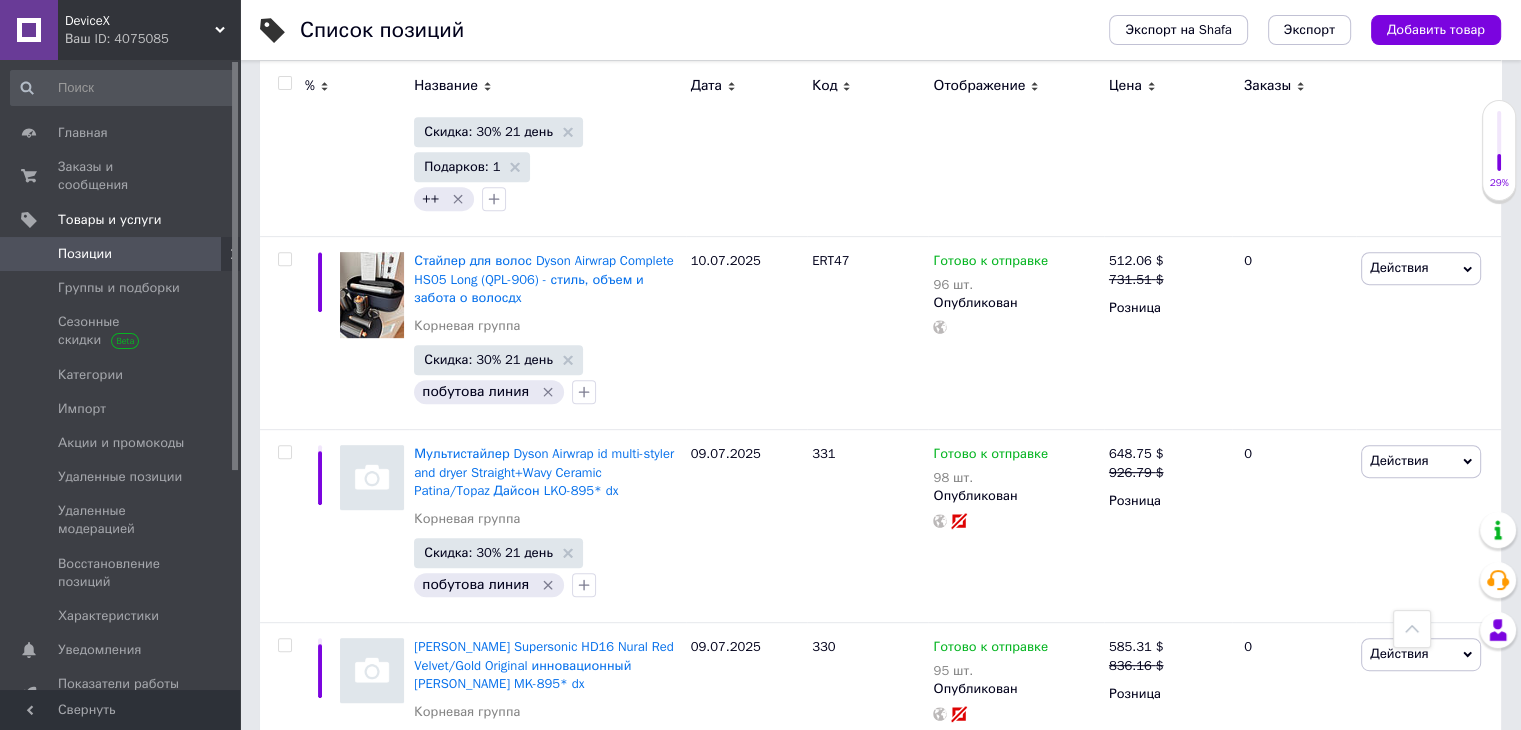scroll, scrollTop: 851, scrollLeft: 0, axis: vertical 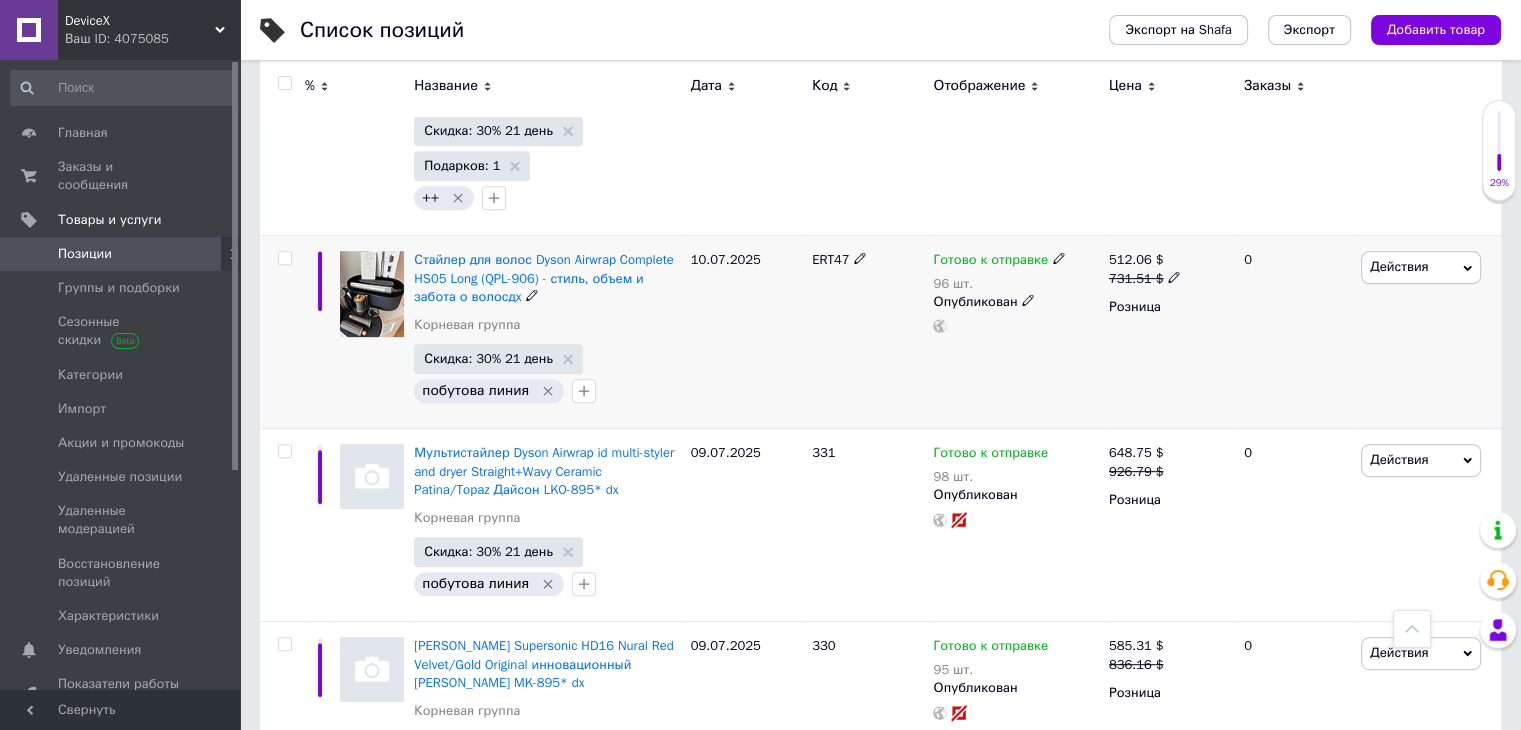 click on "Действия" at bounding box center (1399, 266) 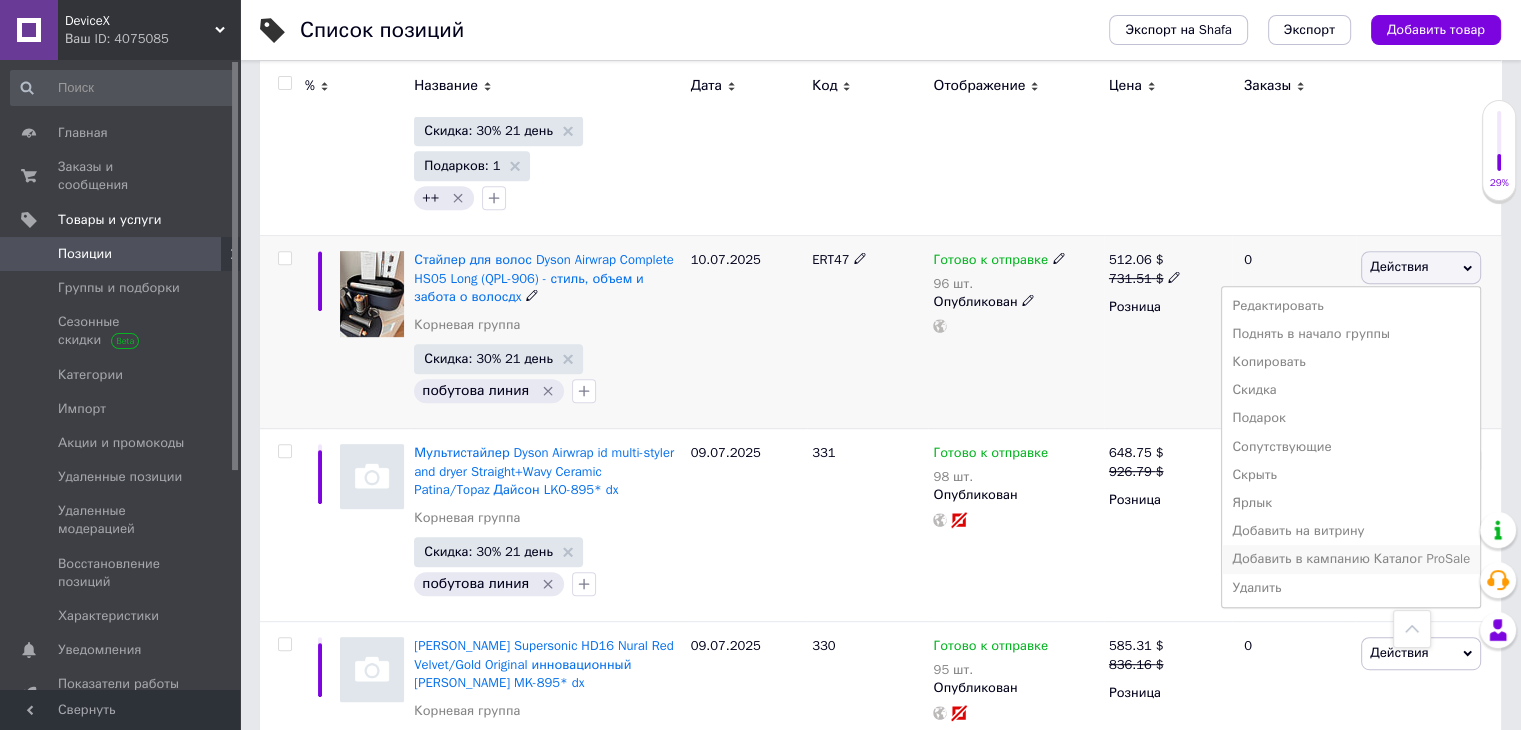 click on "Добавить в кампанию Каталог ProSale" at bounding box center (1351, 559) 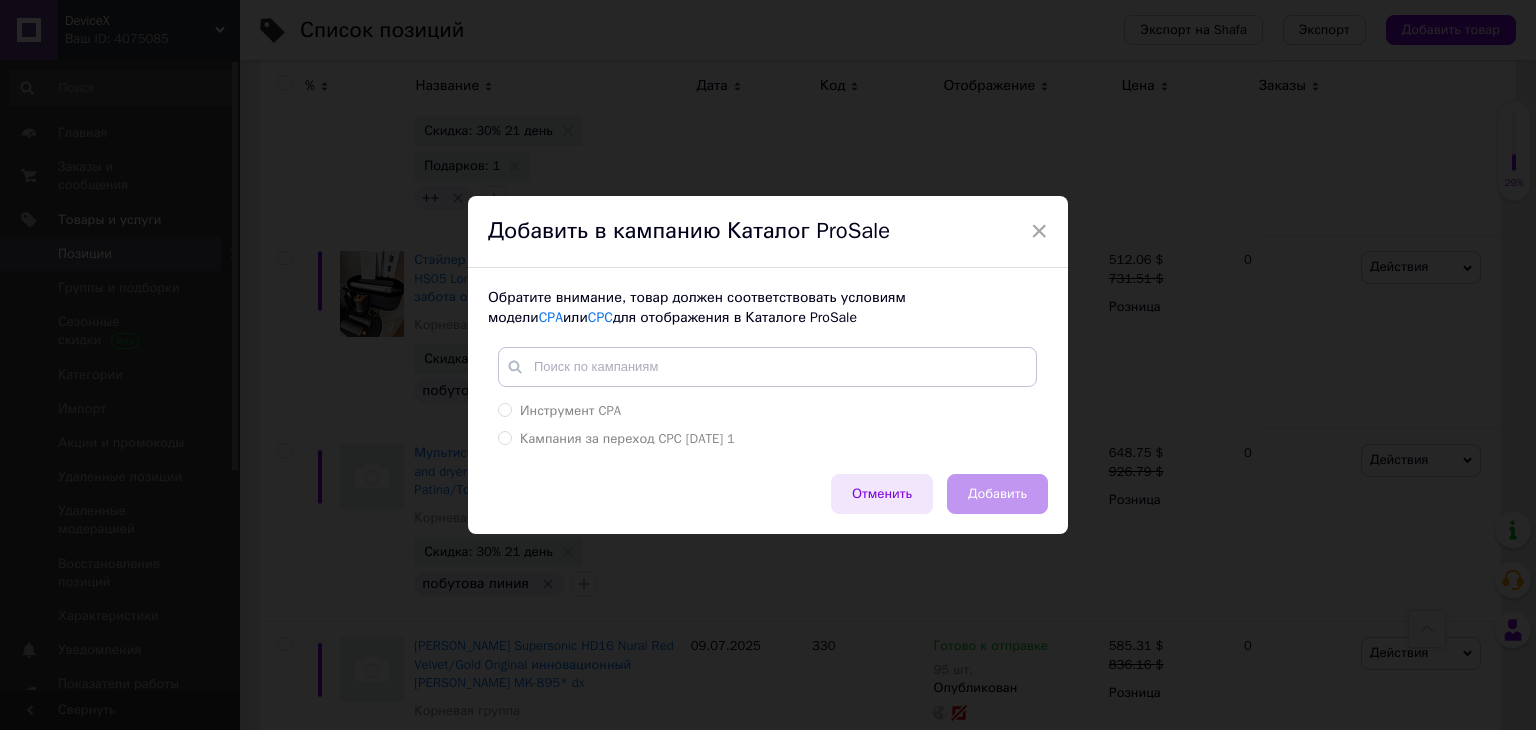 drag, startPoint x: 504, startPoint y: 413, endPoint x: 874, endPoint y: 495, distance: 378.97757 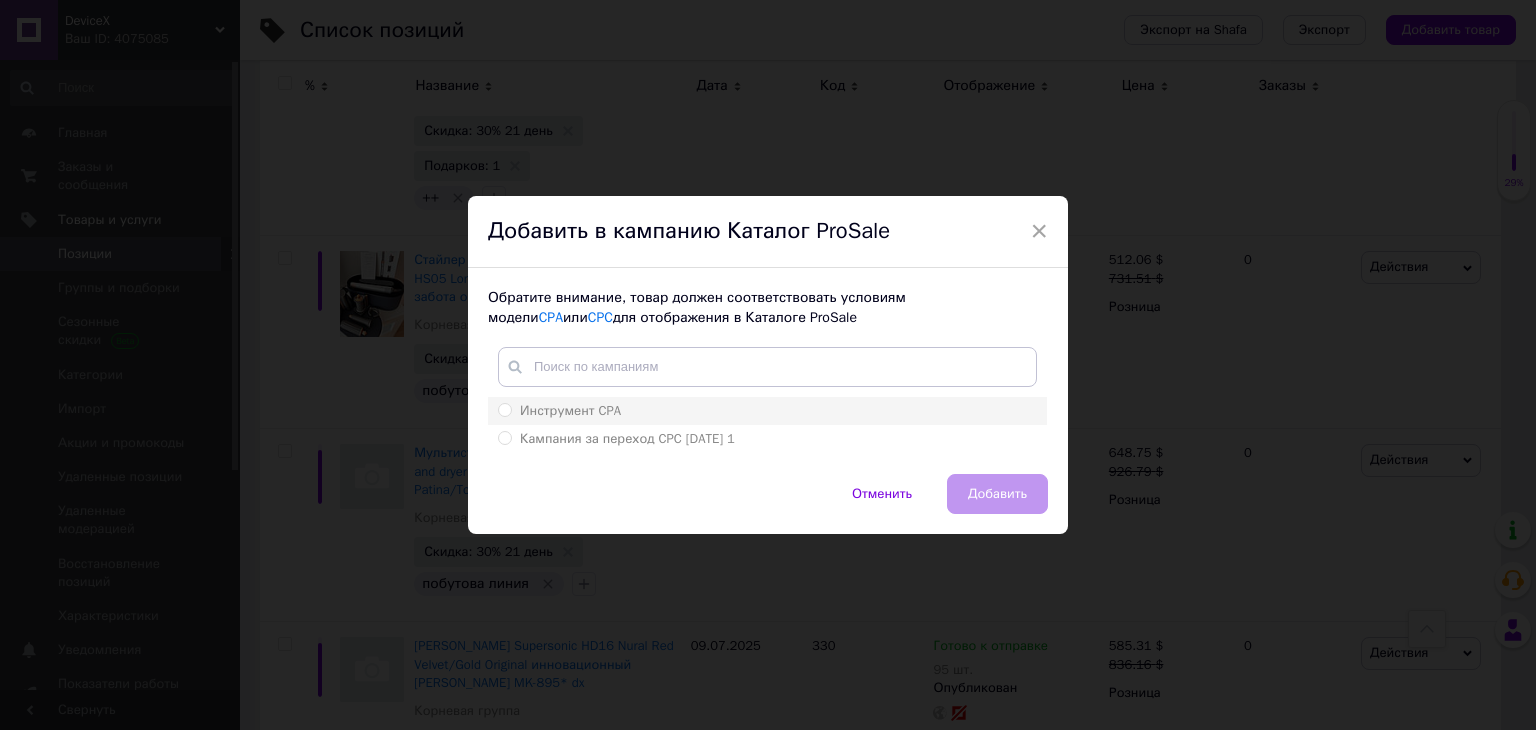 click on "Инструмент CPA" at bounding box center [504, 409] 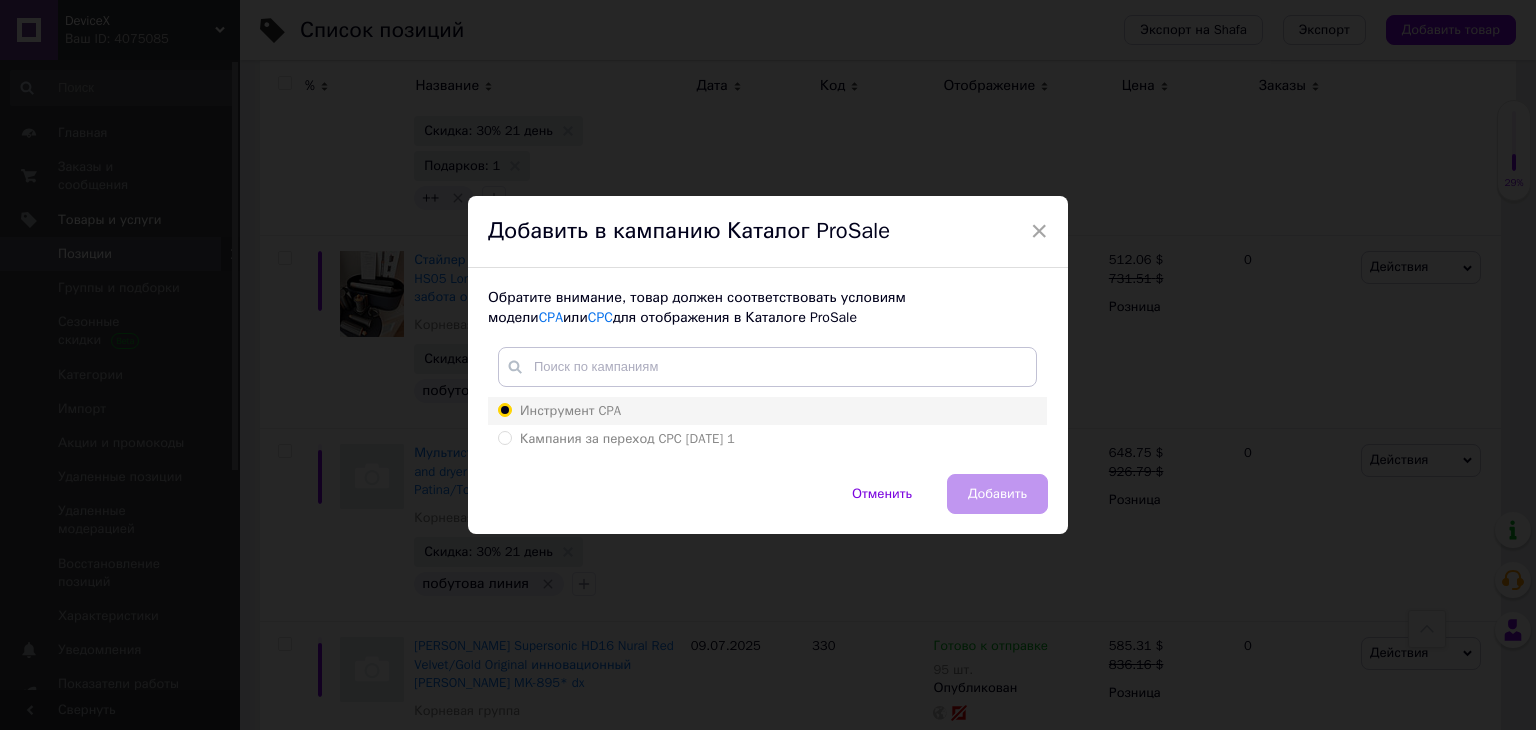 radio on "true" 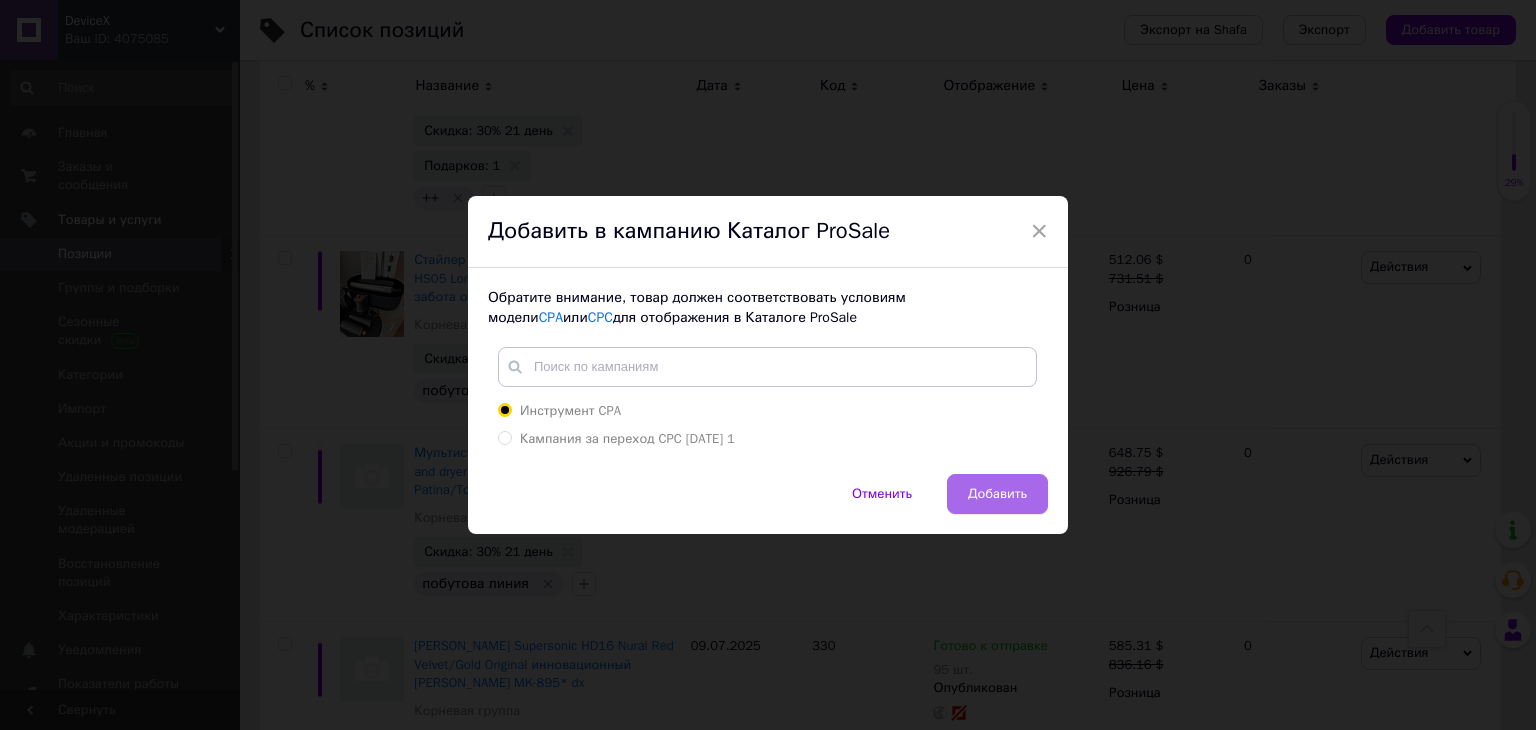 click on "Добавить" at bounding box center [997, 494] 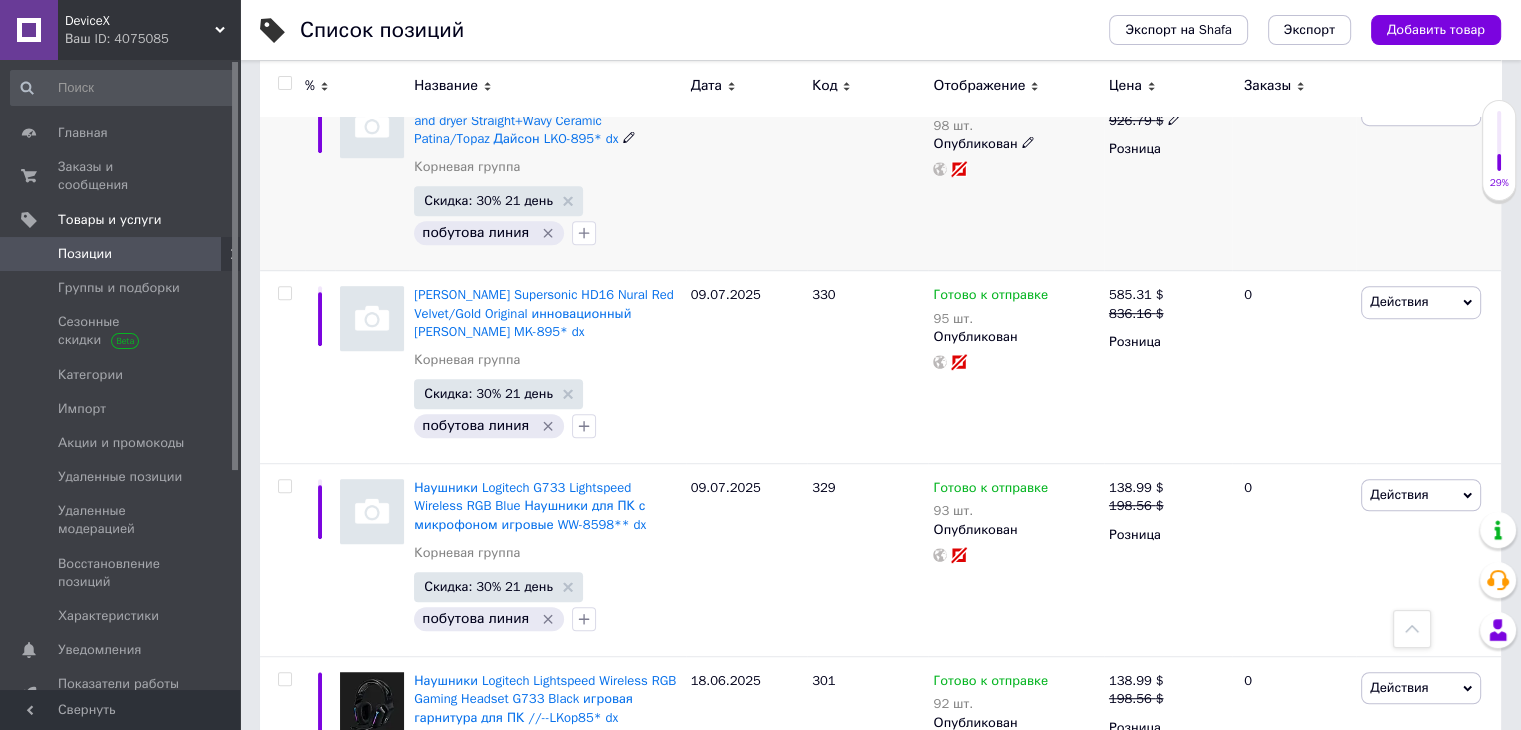 scroll, scrollTop: 1206, scrollLeft: 0, axis: vertical 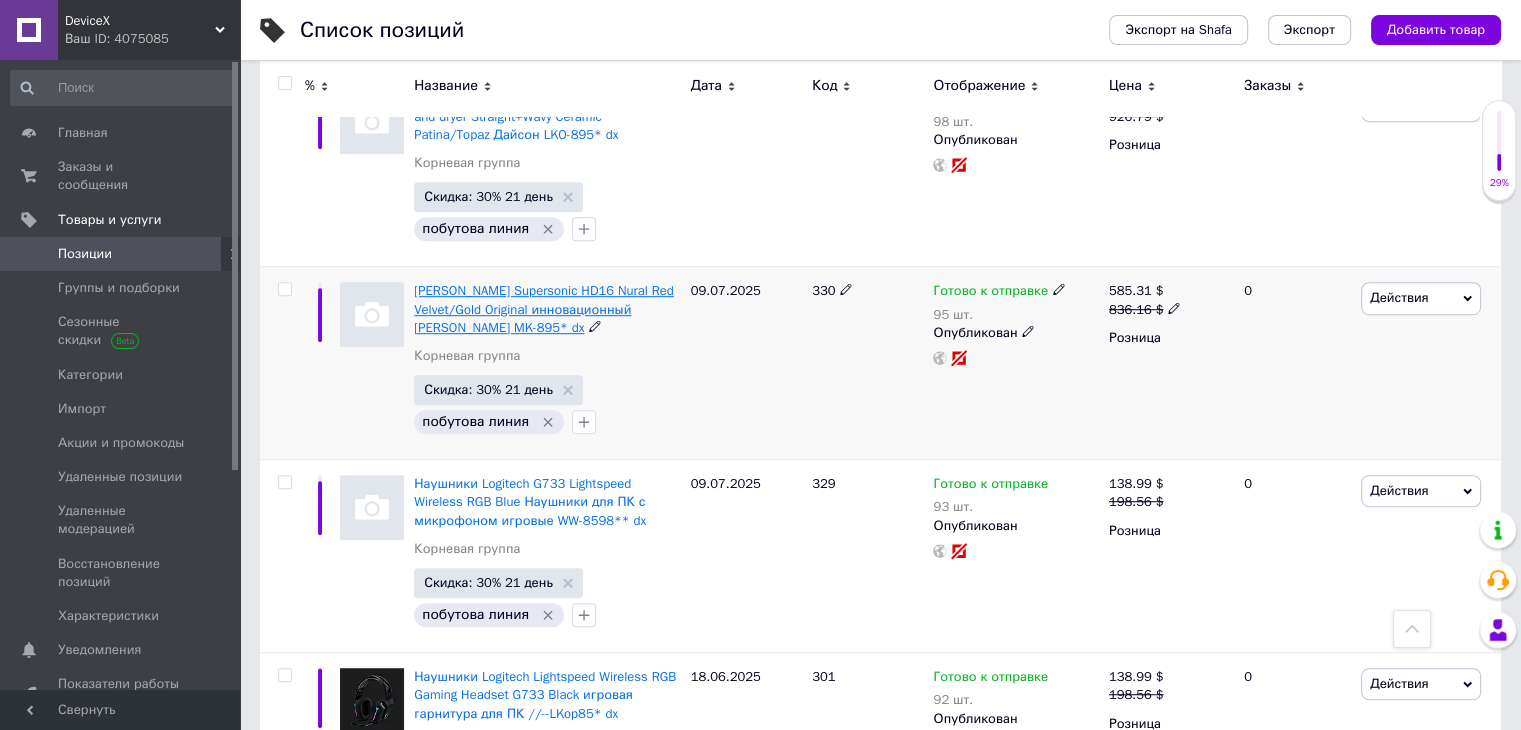 click on "[PERSON_NAME] Supersonic HD16 Nural Red Velvet/Gold Original инновационный [PERSON_NAME] MK-895* dx" at bounding box center [543, 308] 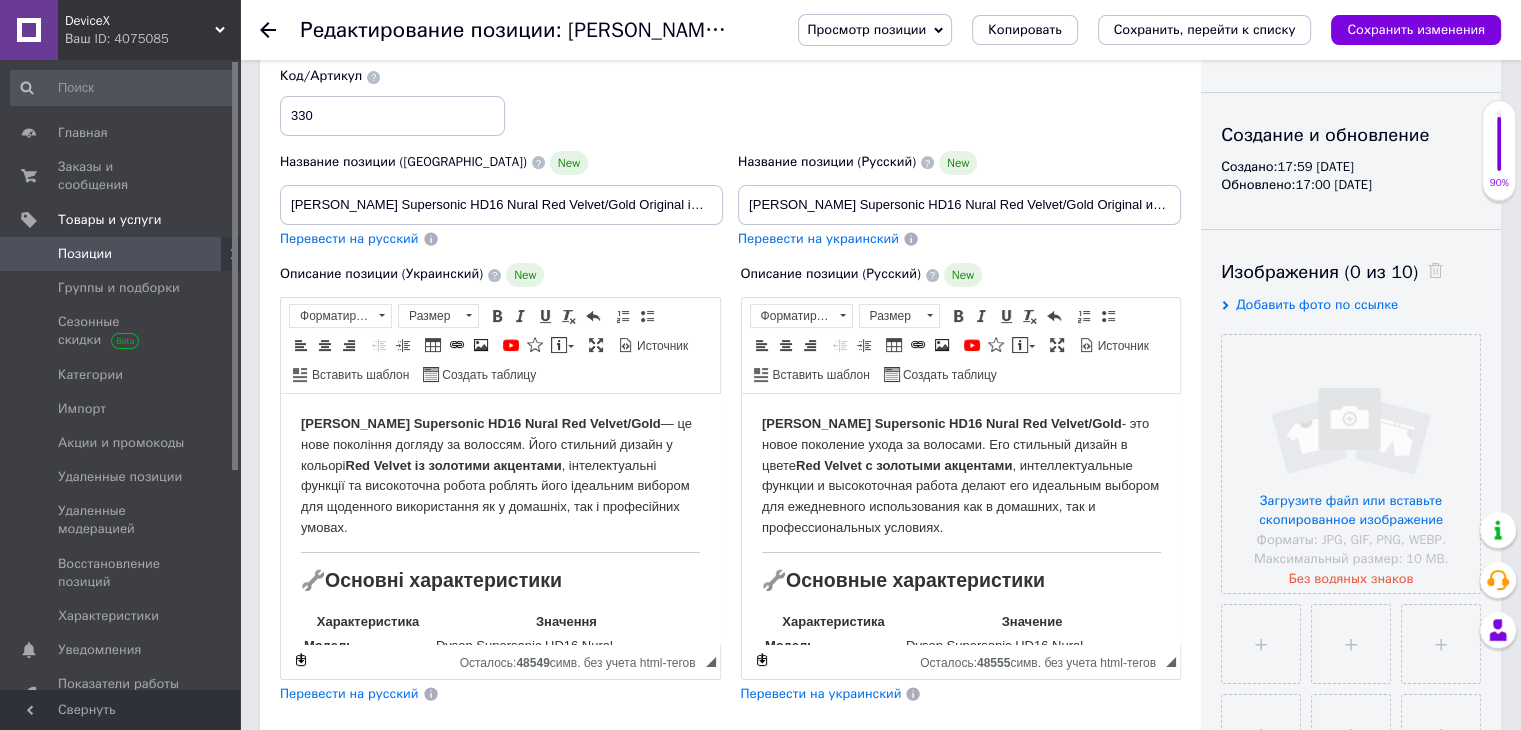 scroll, scrollTop: 194, scrollLeft: 0, axis: vertical 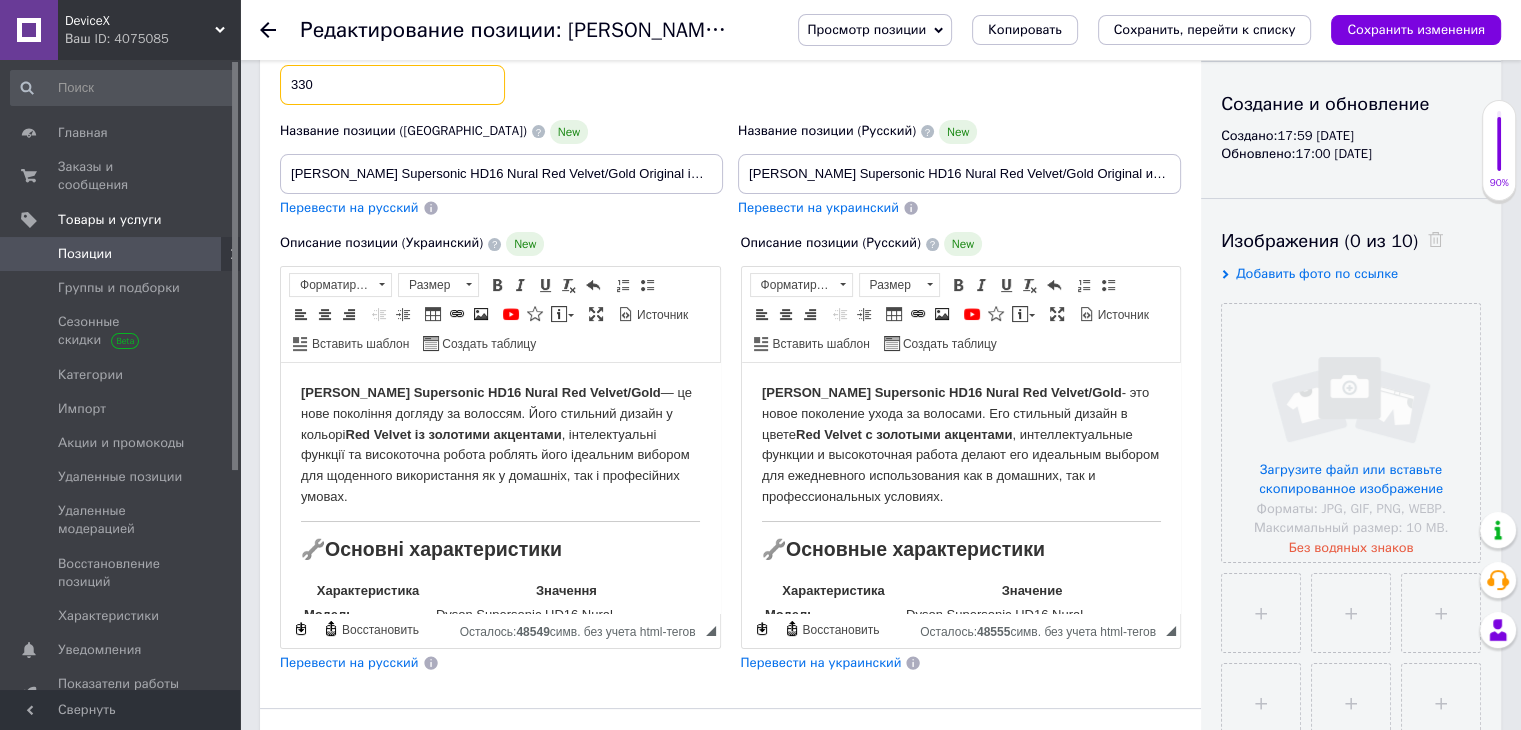 drag, startPoint x: 392, startPoint y: 79, endPoint x: 178, endPoint y: 65, distance: 214.45746 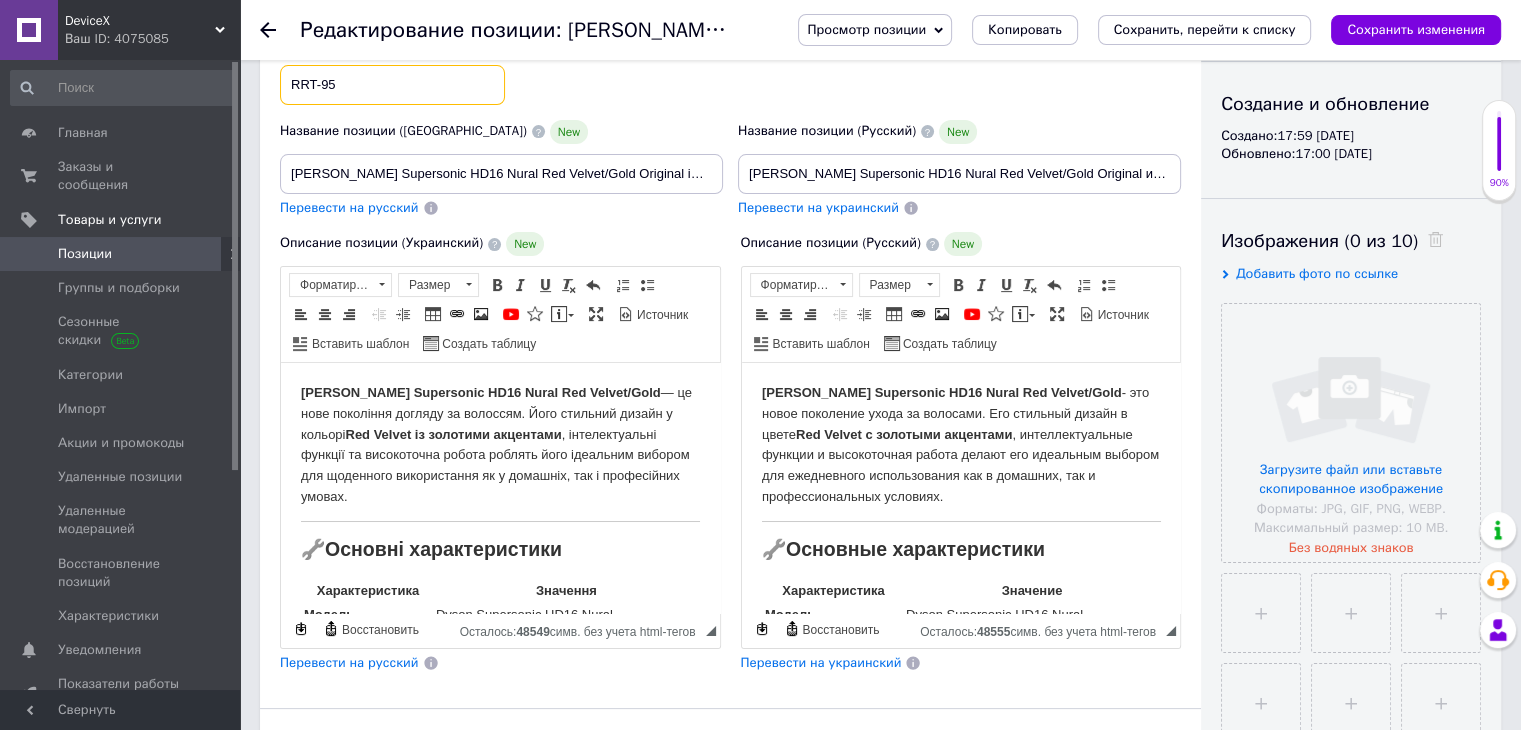type on "RRT-95" 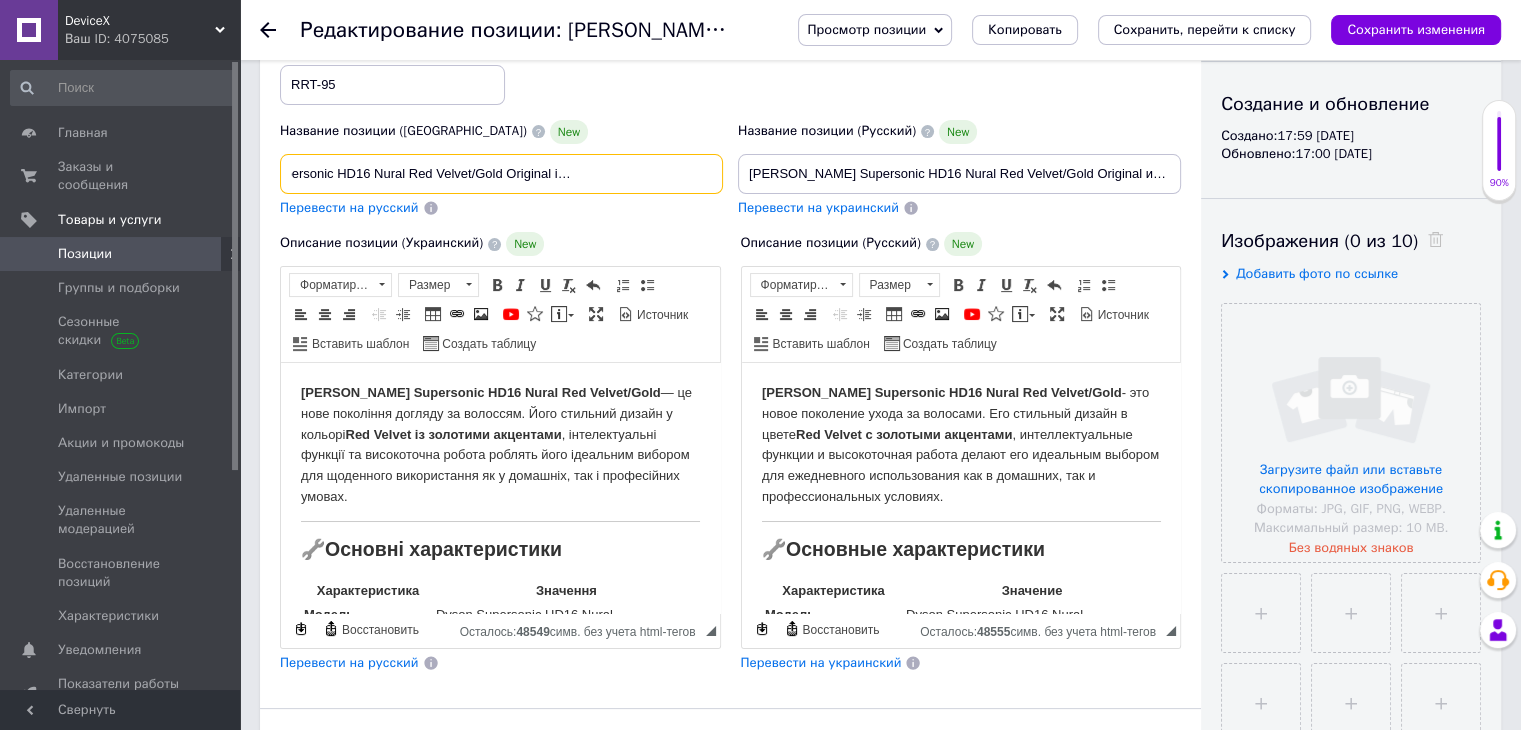 scroll, scrollTop: 0, scrollLeft: 184, axis: horizontal 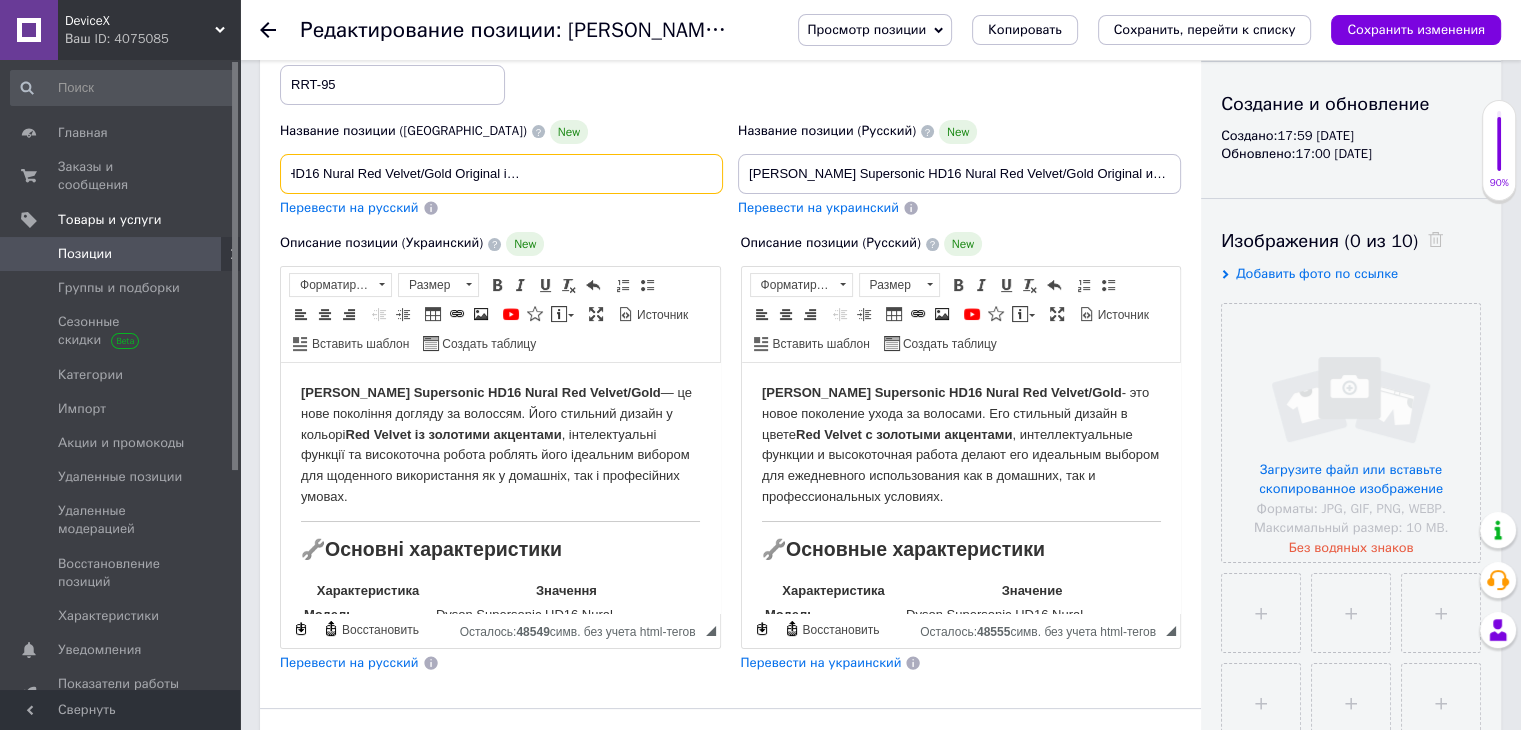 drag, startPoint x: 286, startPoint y: 174, endPoint x: 712, endPoint y: 186, distance: 426.16898 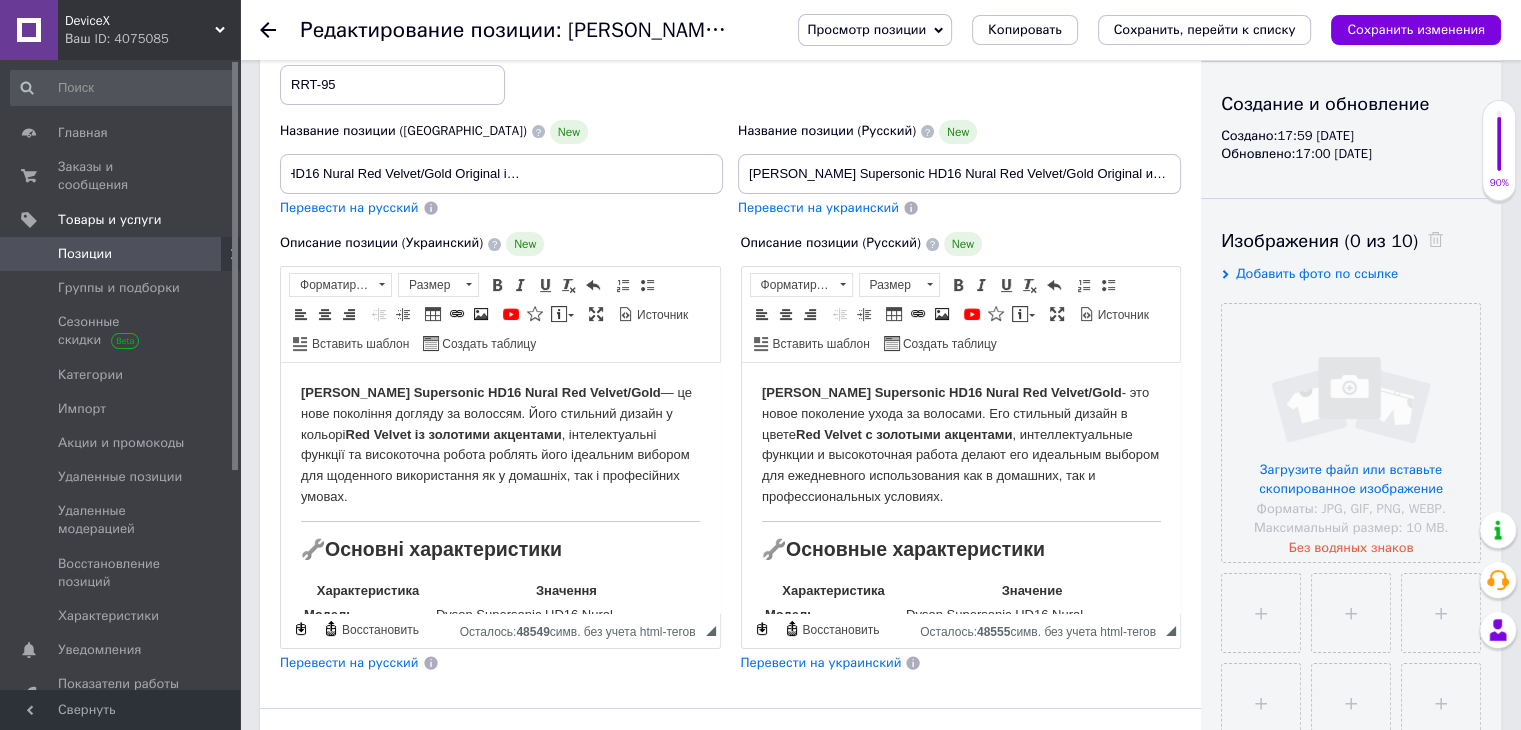 scroll, scrollTop: 0, scrollLeft: 0, axis: both 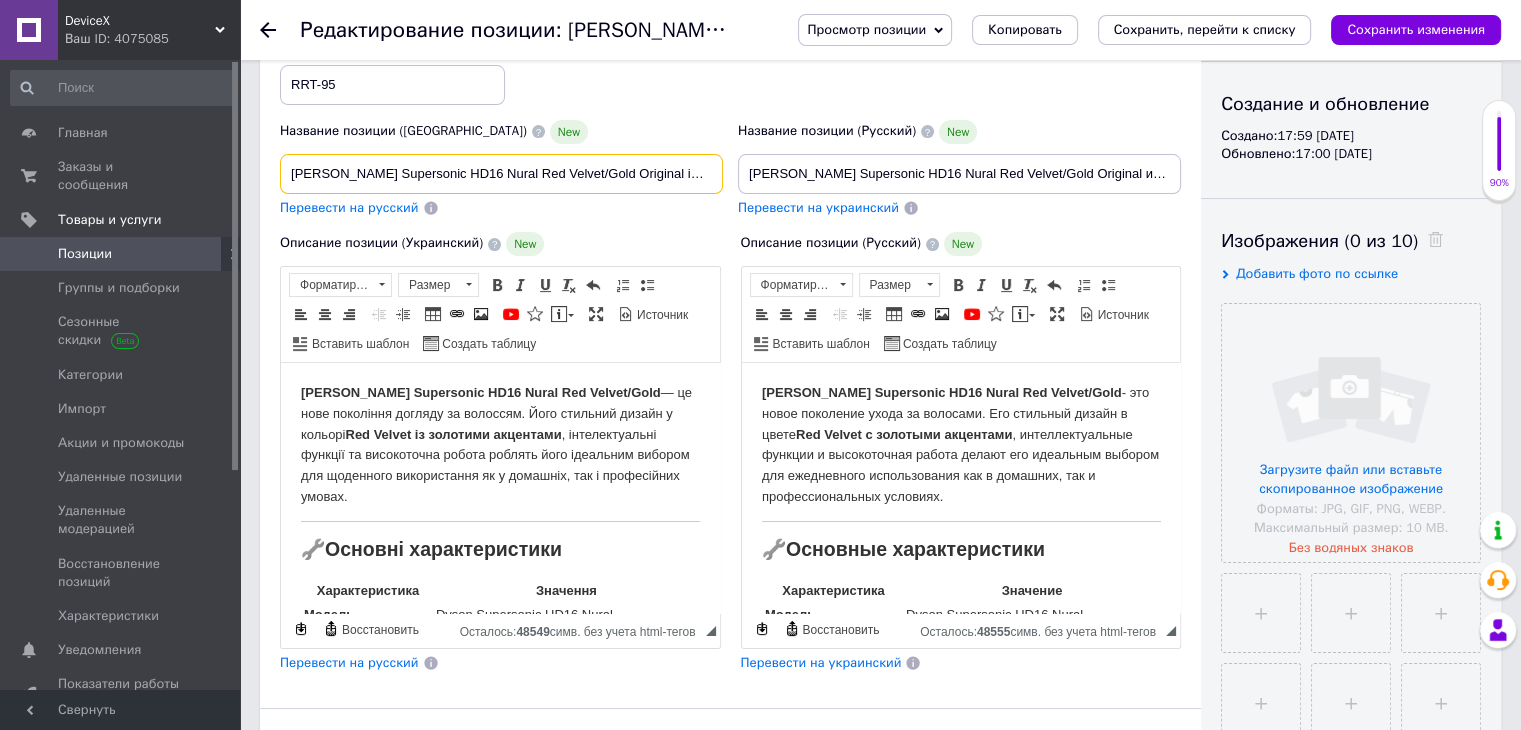 paste on "[PERSON_NAME] HD16 Nural Red Velvet & Gold — оригінальний фен із сенсором захисту шкіри голови" 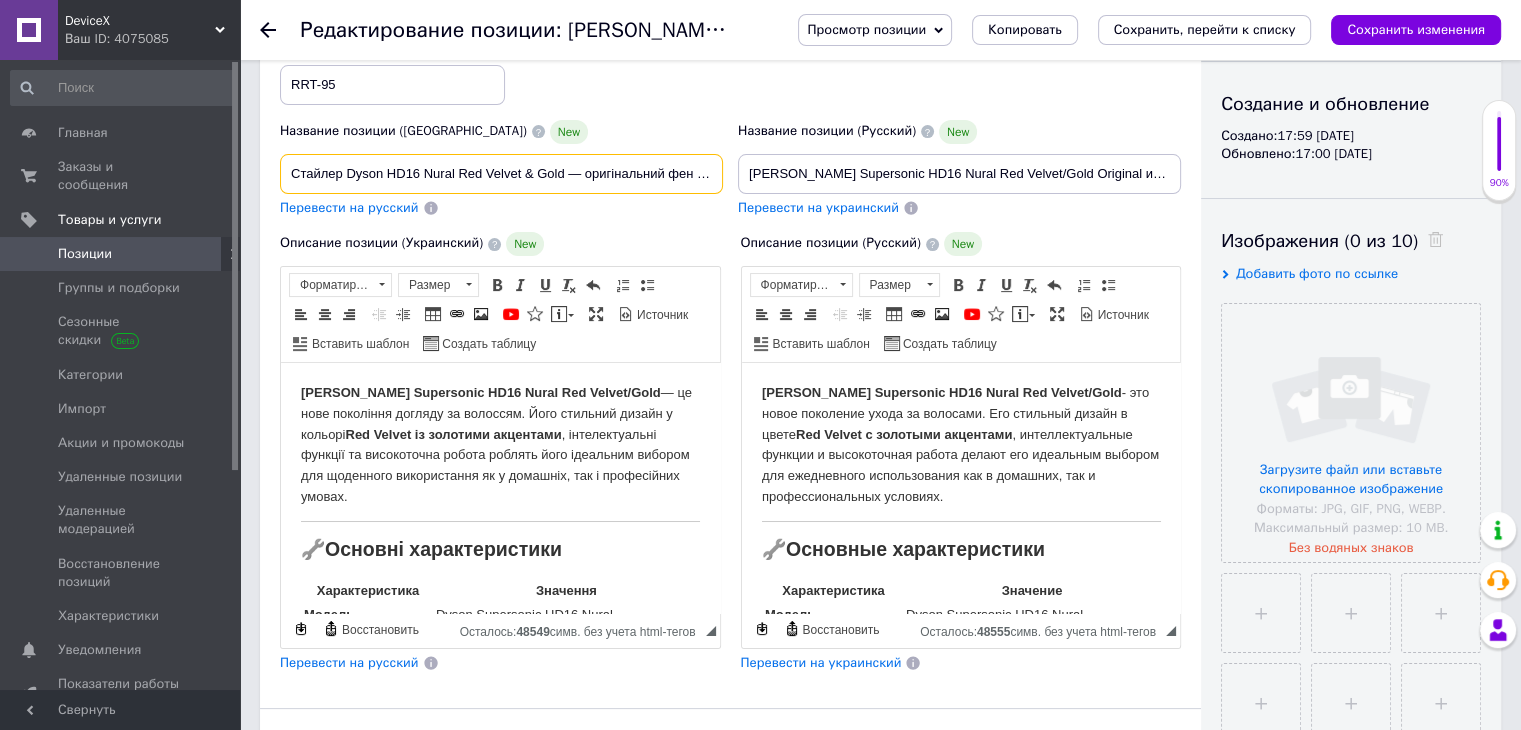 scroll, scrollTop: 0, scrollLeft: 188, axis: horizontal 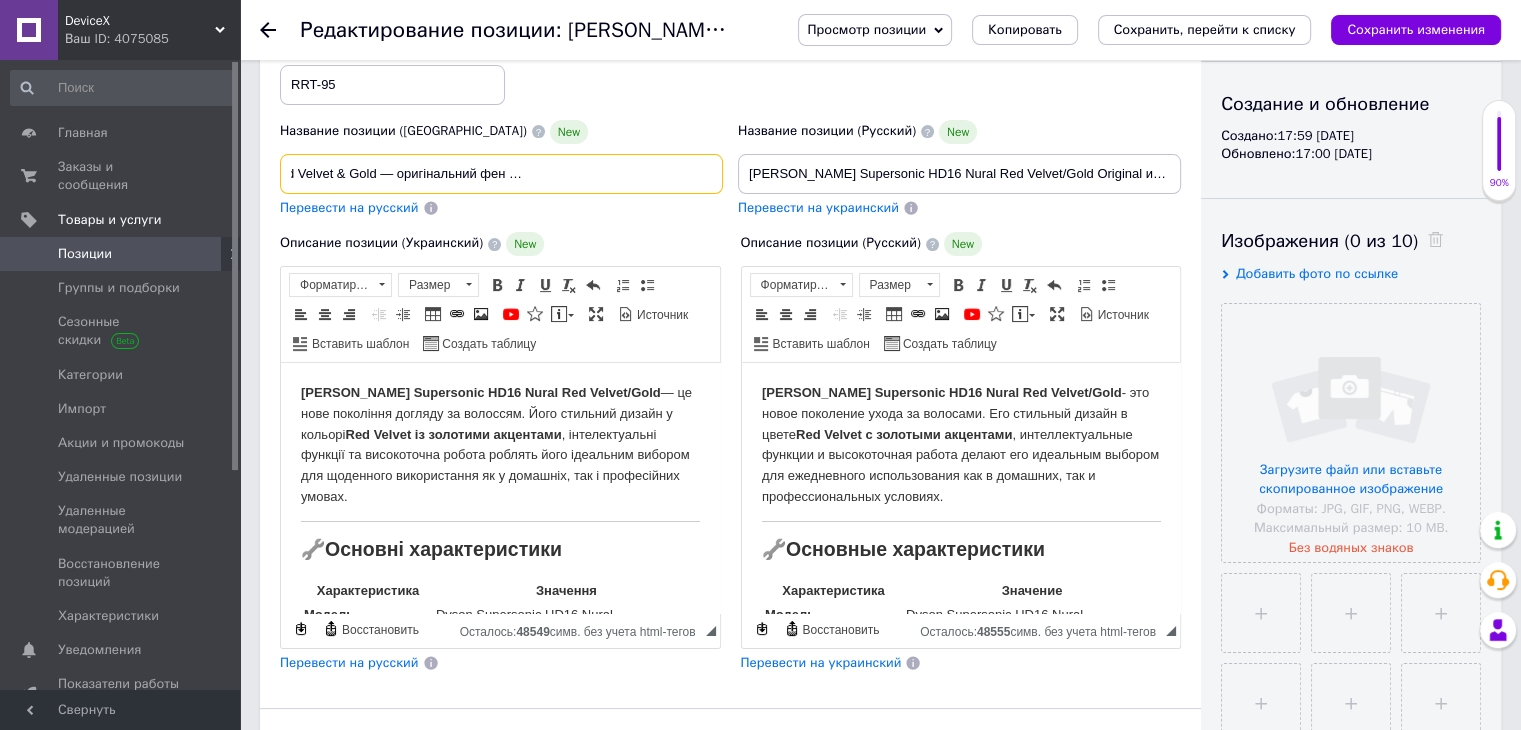 type on "Стайлер Dyson HD16 Nural Red Velvet & Gold — оригінальний фен із сенсором захисту шкіри голови" 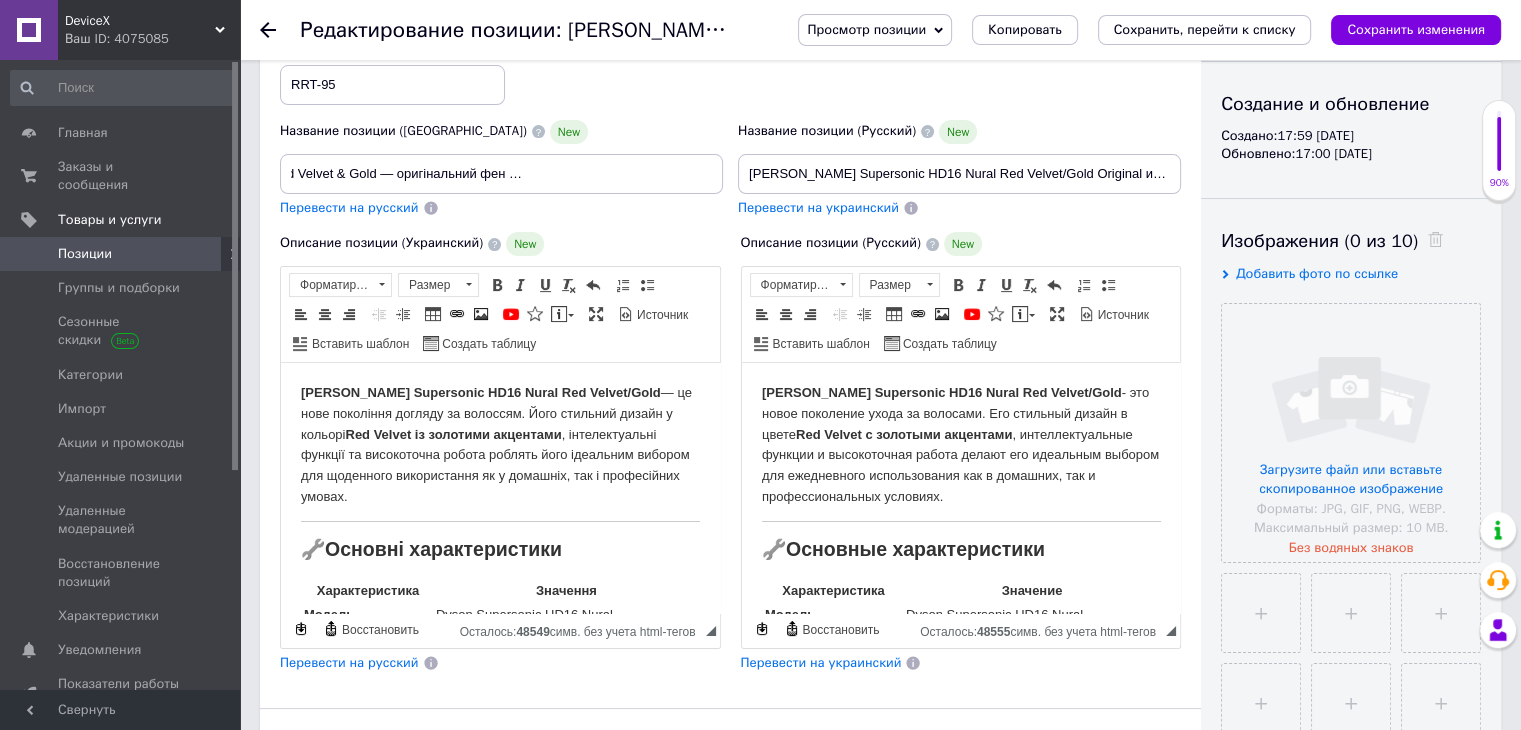 scroll, scrollTop: 0, scrollLeft: 0, axis: both 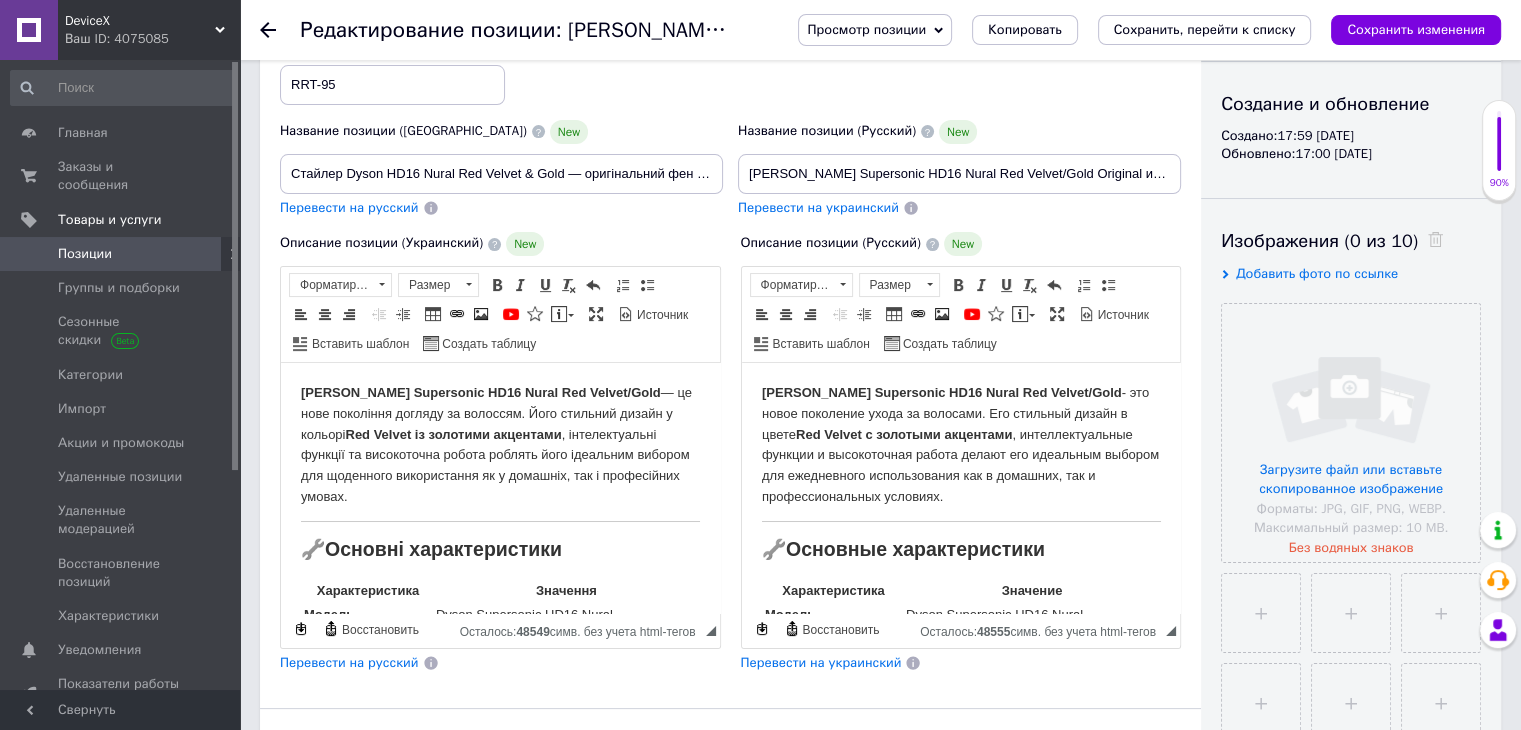 click on "Перевести на русский" at bounding box center (349, 207) 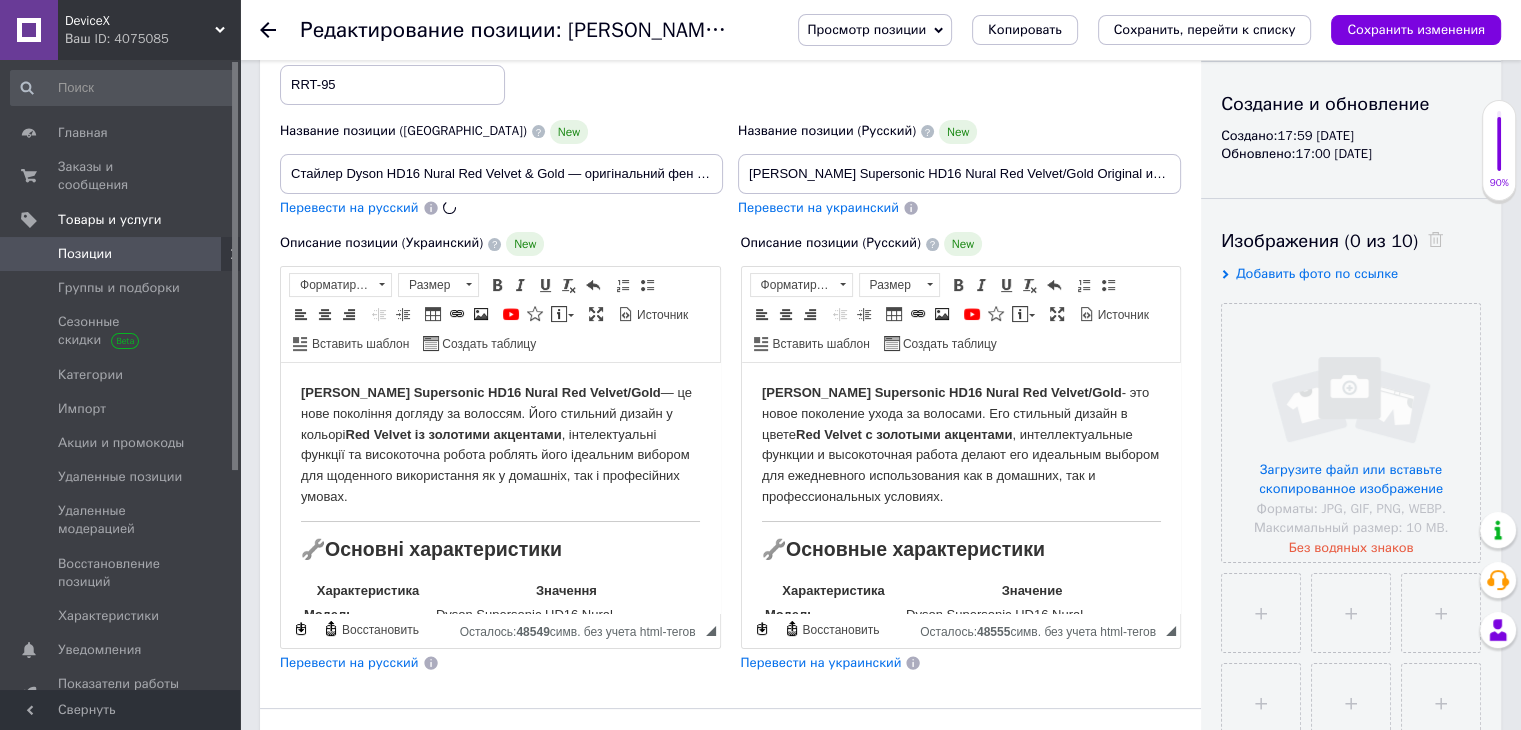 type on "Стайлер Dyson HD16 Nural Red Velvet & Gold - оригинальный фен с сенсором защиты кожи головы" 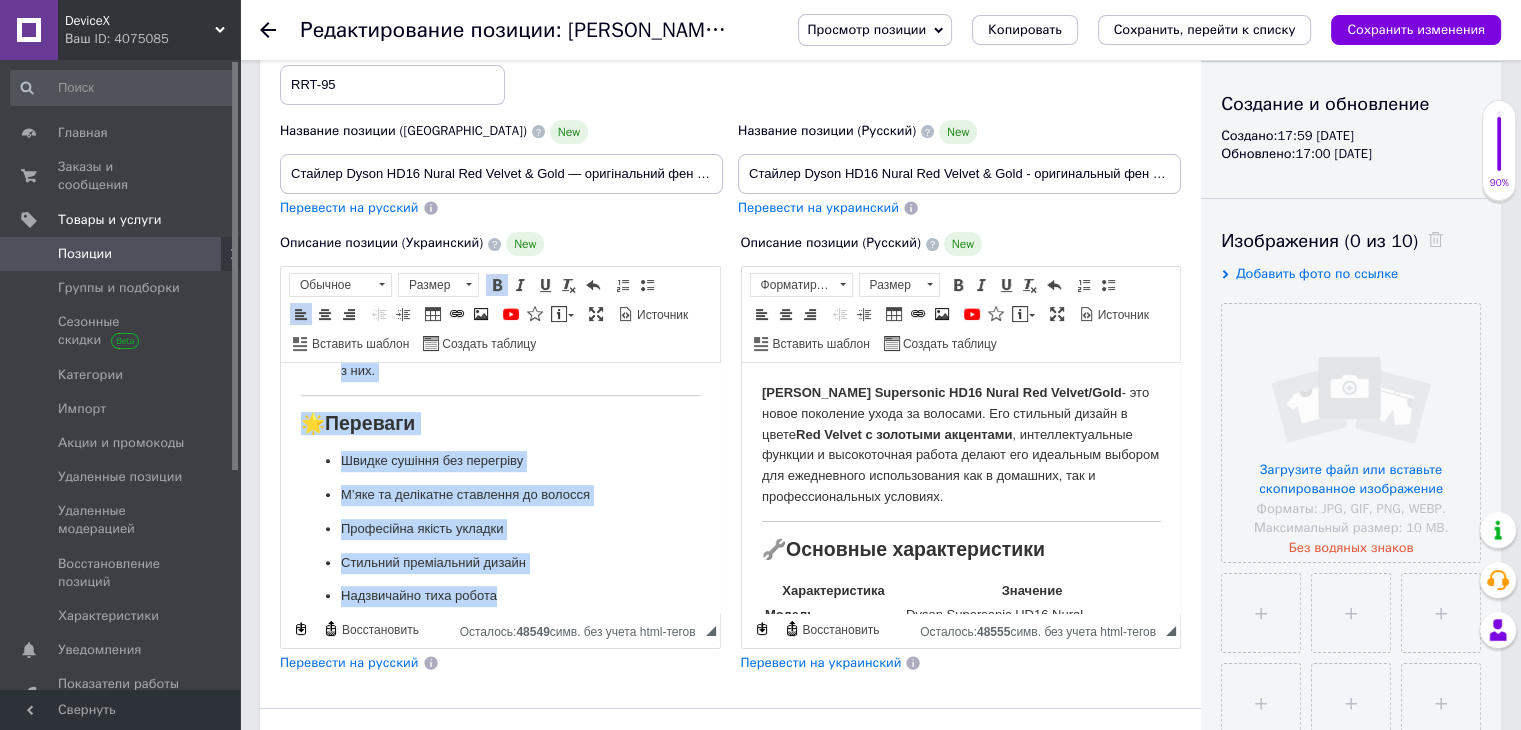 scroll, scrollTop: 1202, scrollLeft: 0, axis: vertical 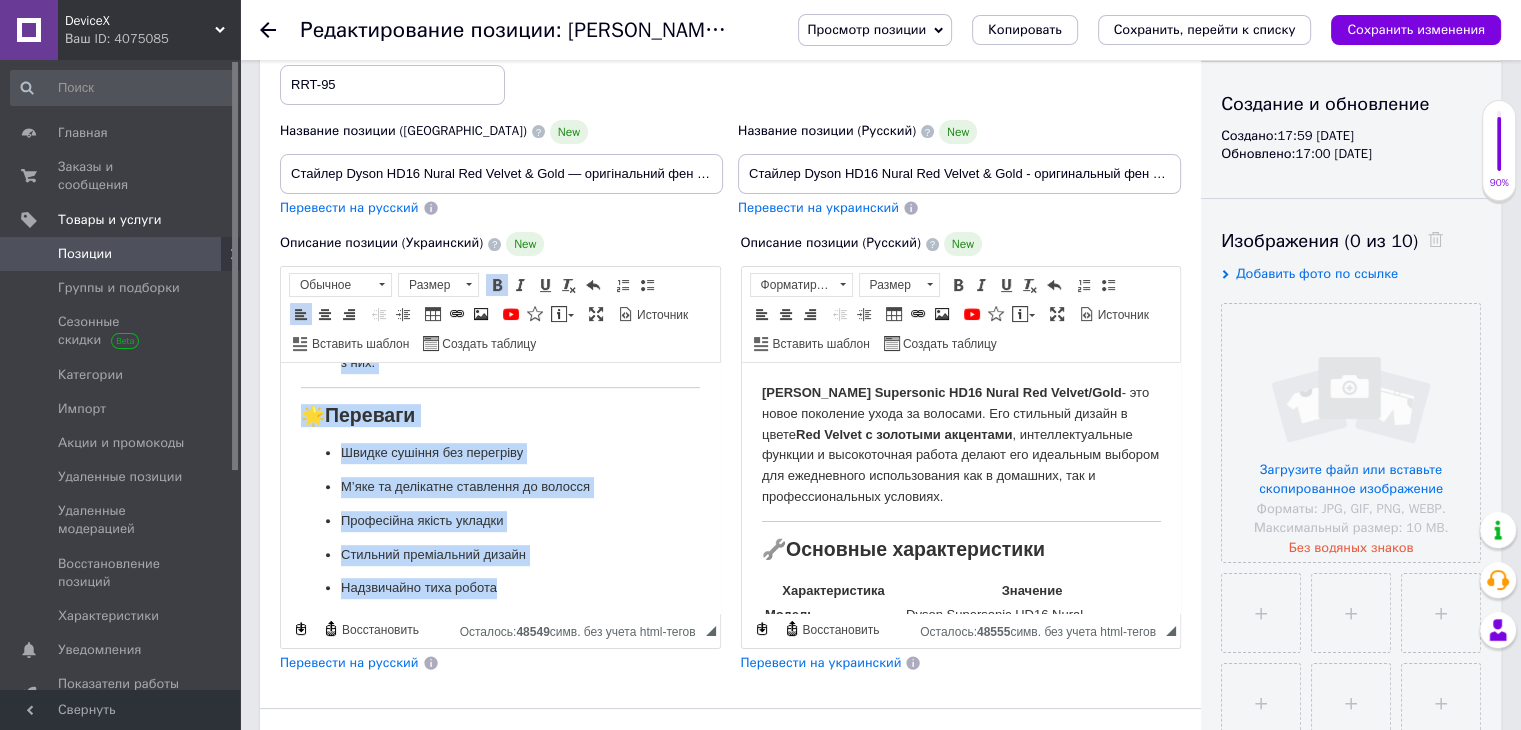 drag, startPoint x: 292, startPoint y: 388, endPoint x: 623, endPoint y: 606, distance: 396.3395 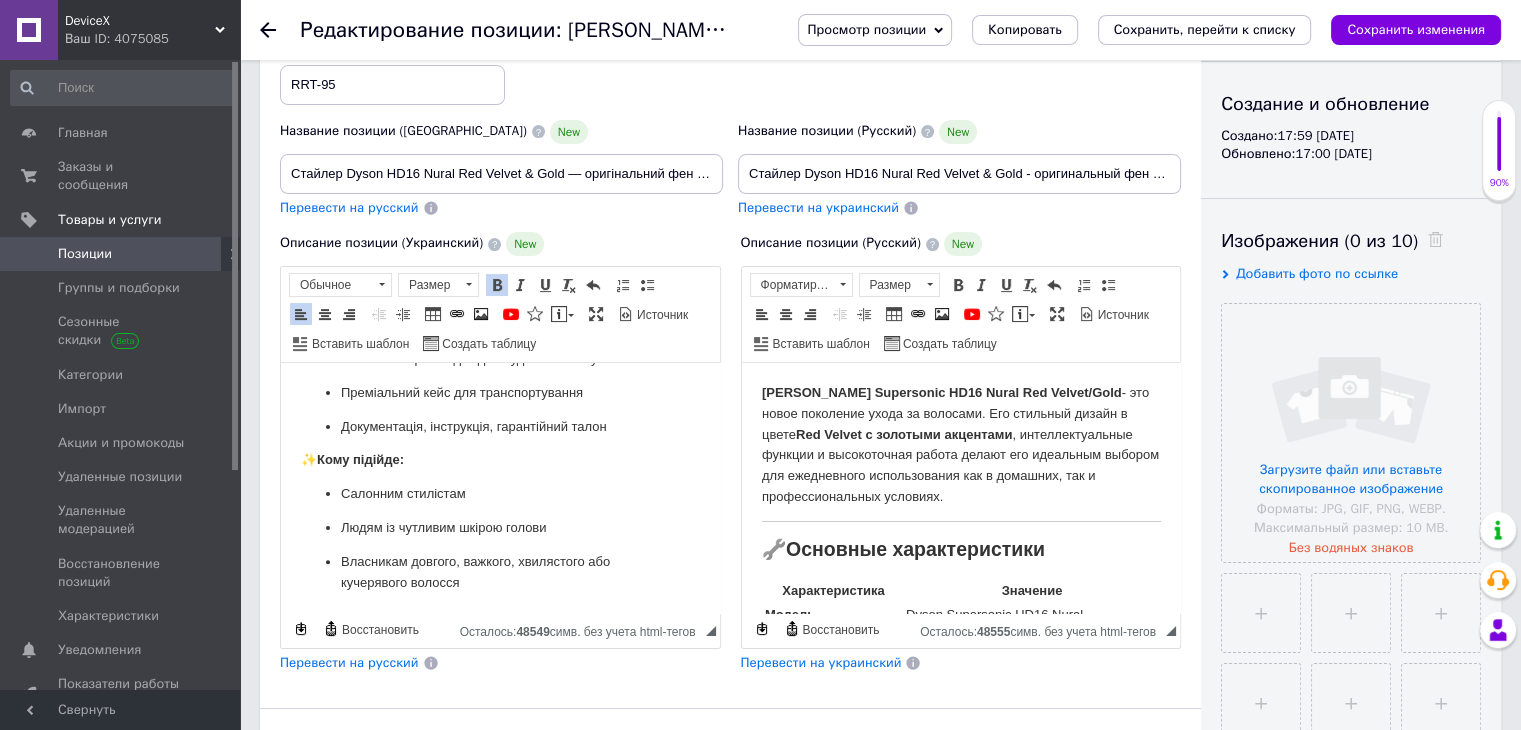 scroll, scrollTop: 800, scrollLeft: 0, axis: vertical 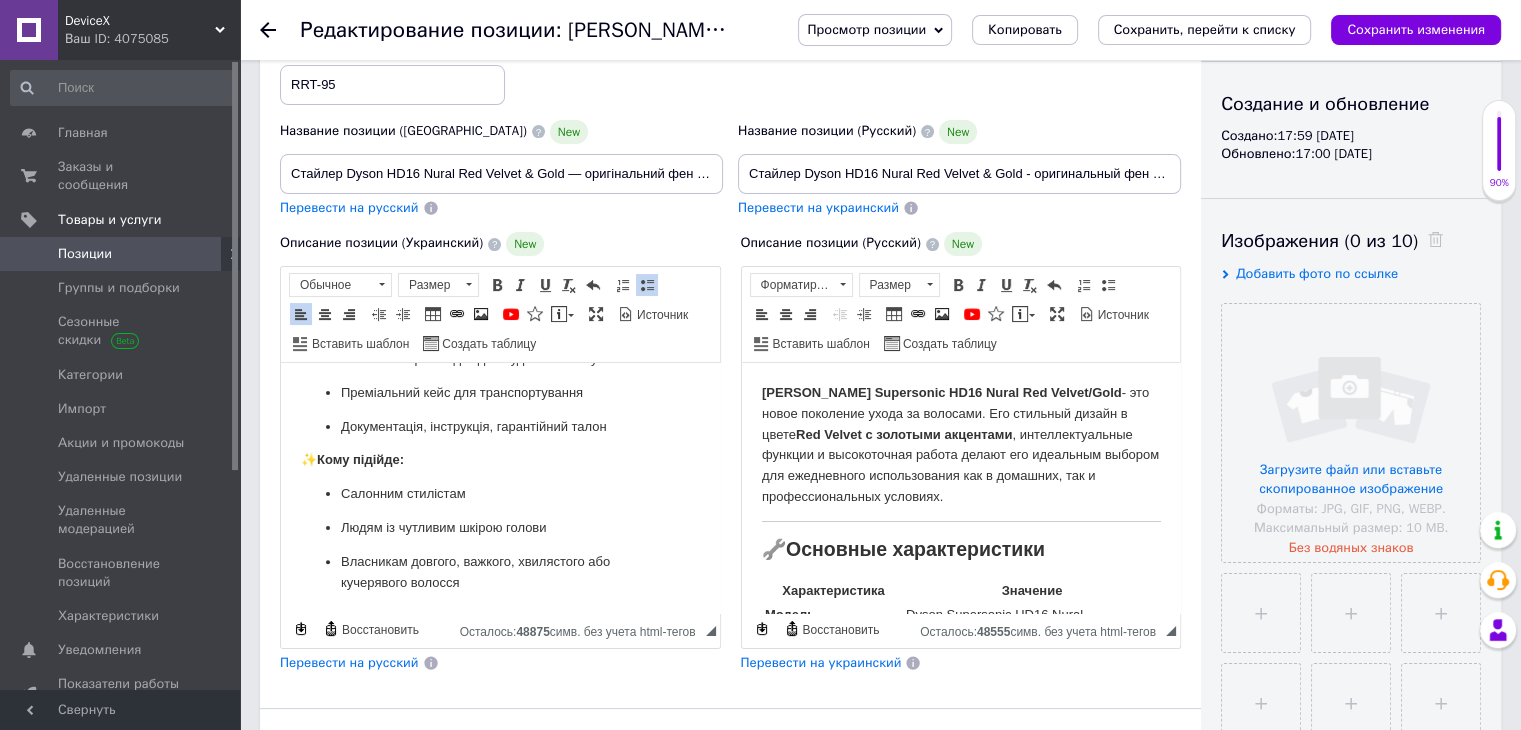 click on "Перевести на русский" at bounding box center (349, 662) 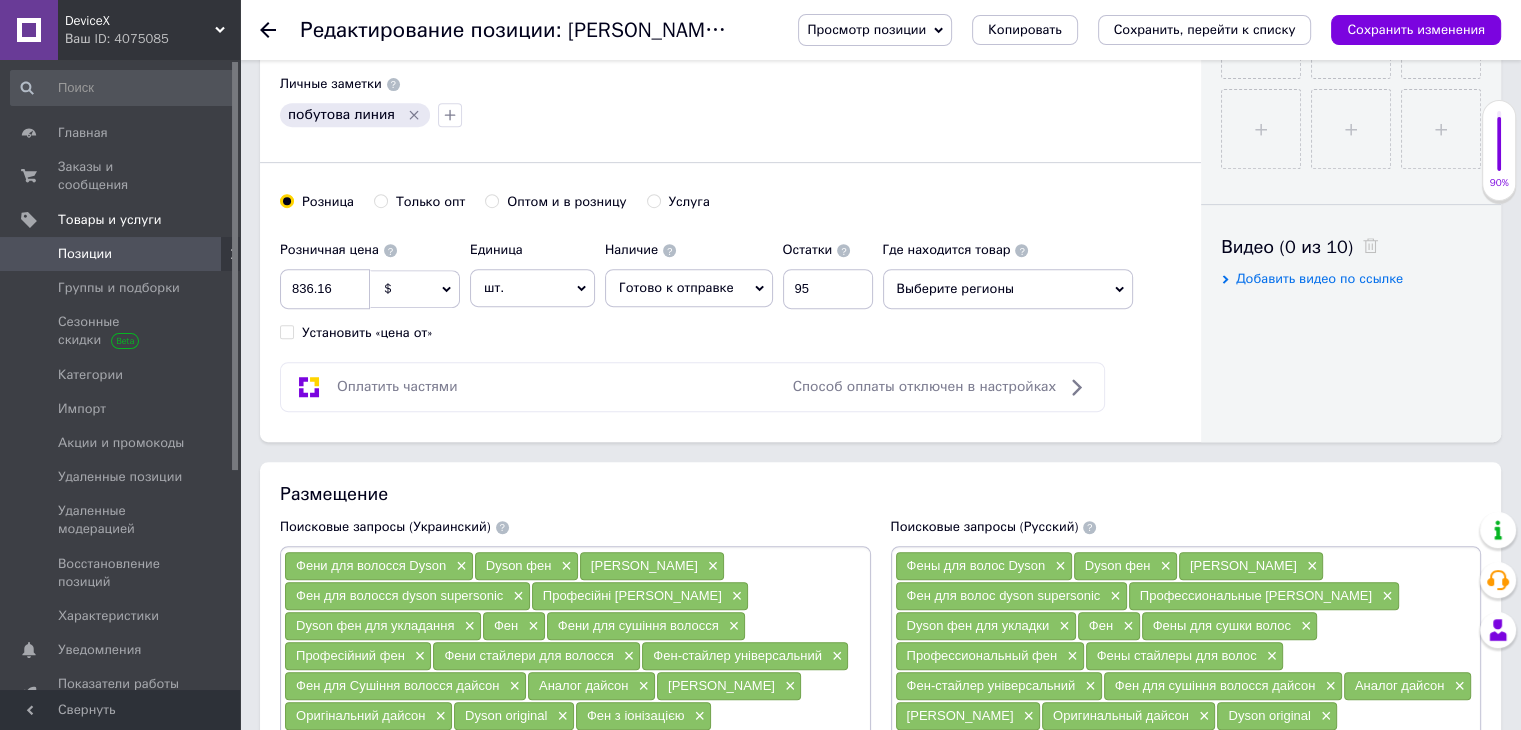 scroll, scrollTop: 922, scrollLeft: 0, axis: vertical 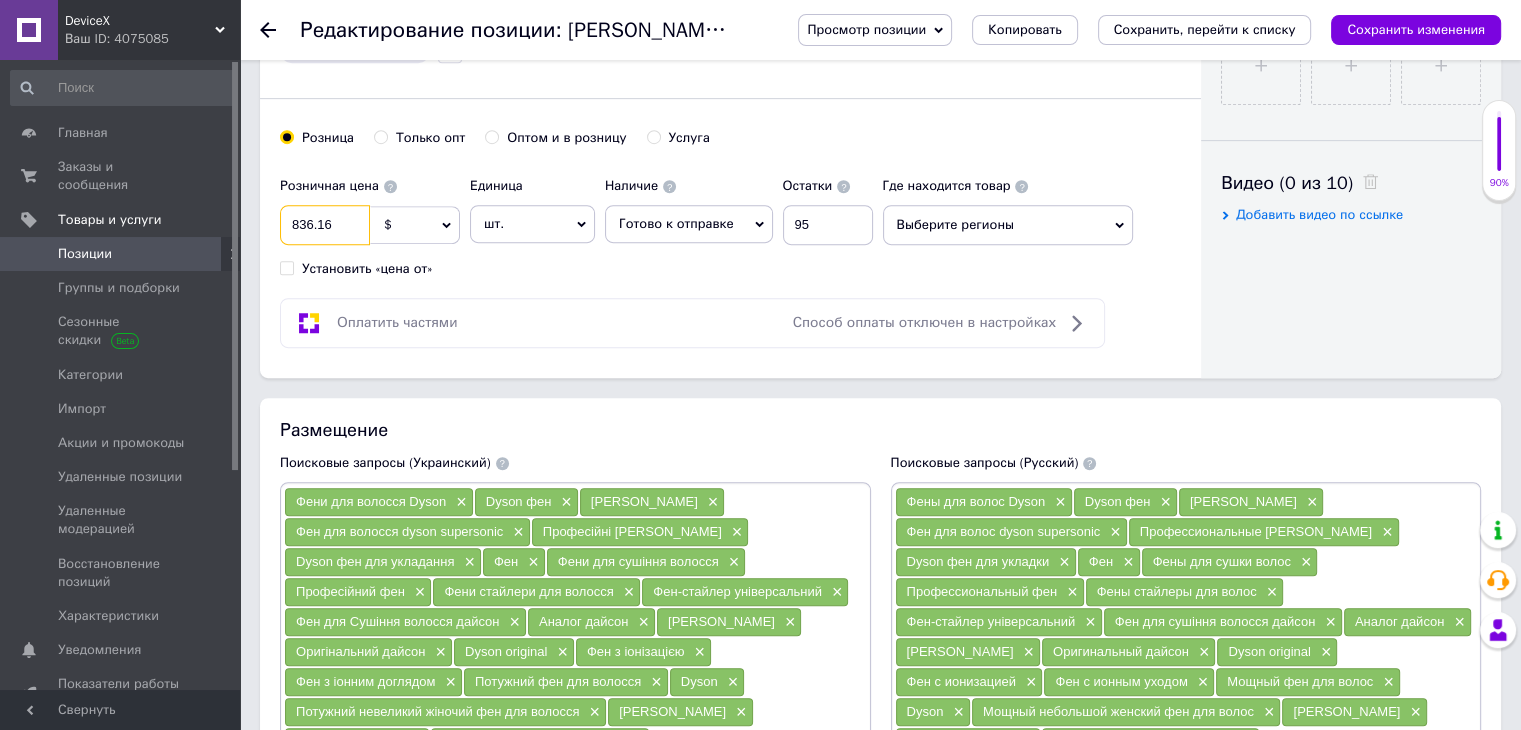 click on "836.16" at bounding box center (325, 225) 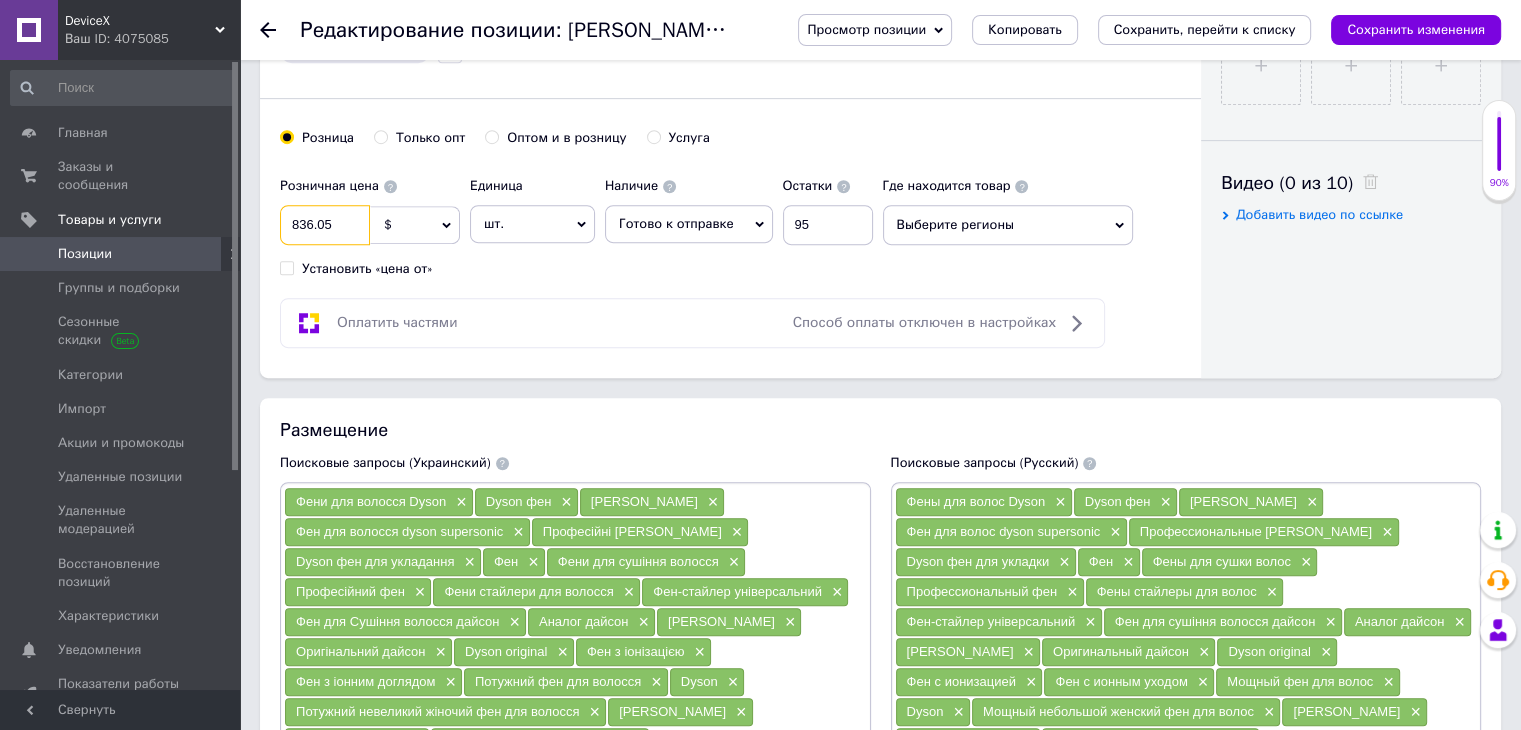 type on "836.05" 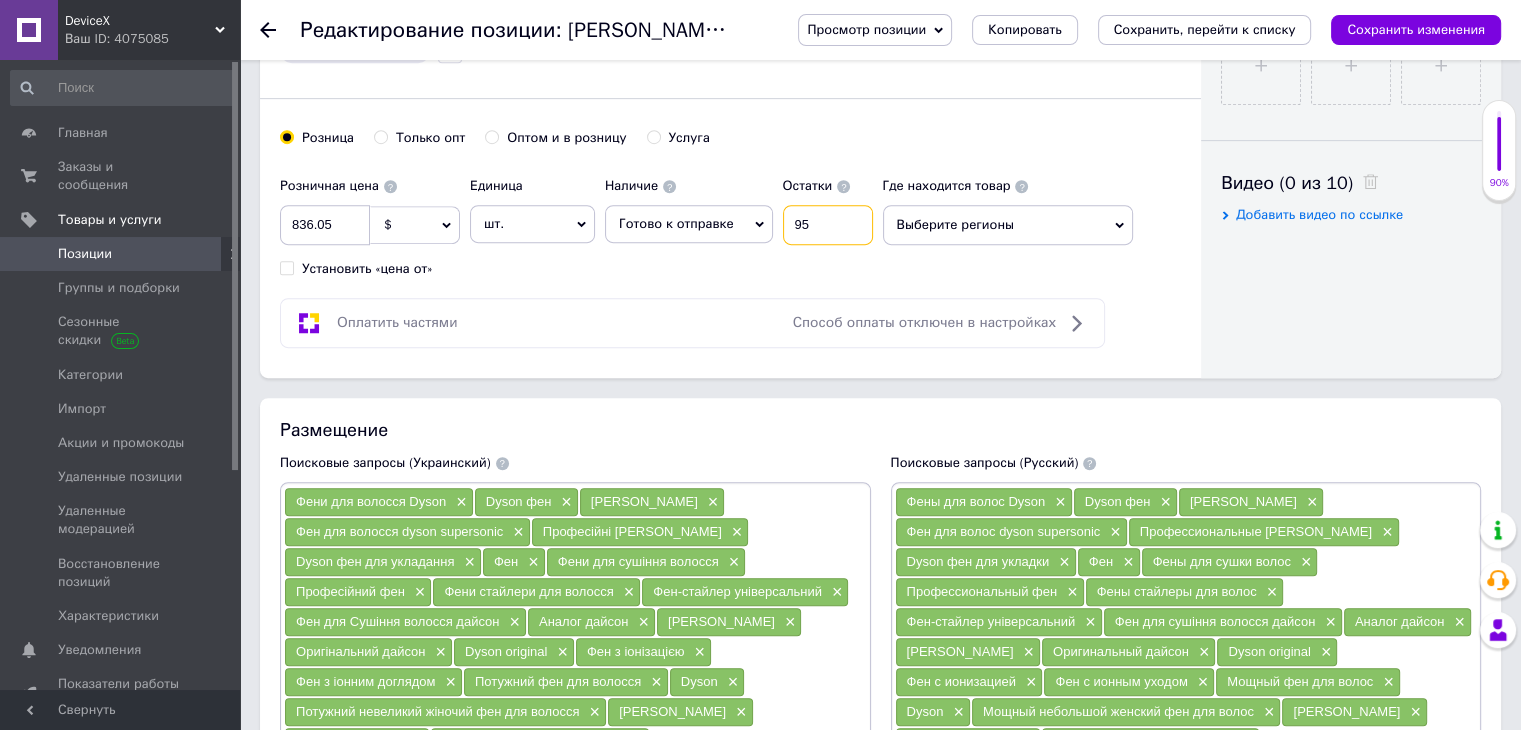 click on "95" at bounding box center (828, 225) 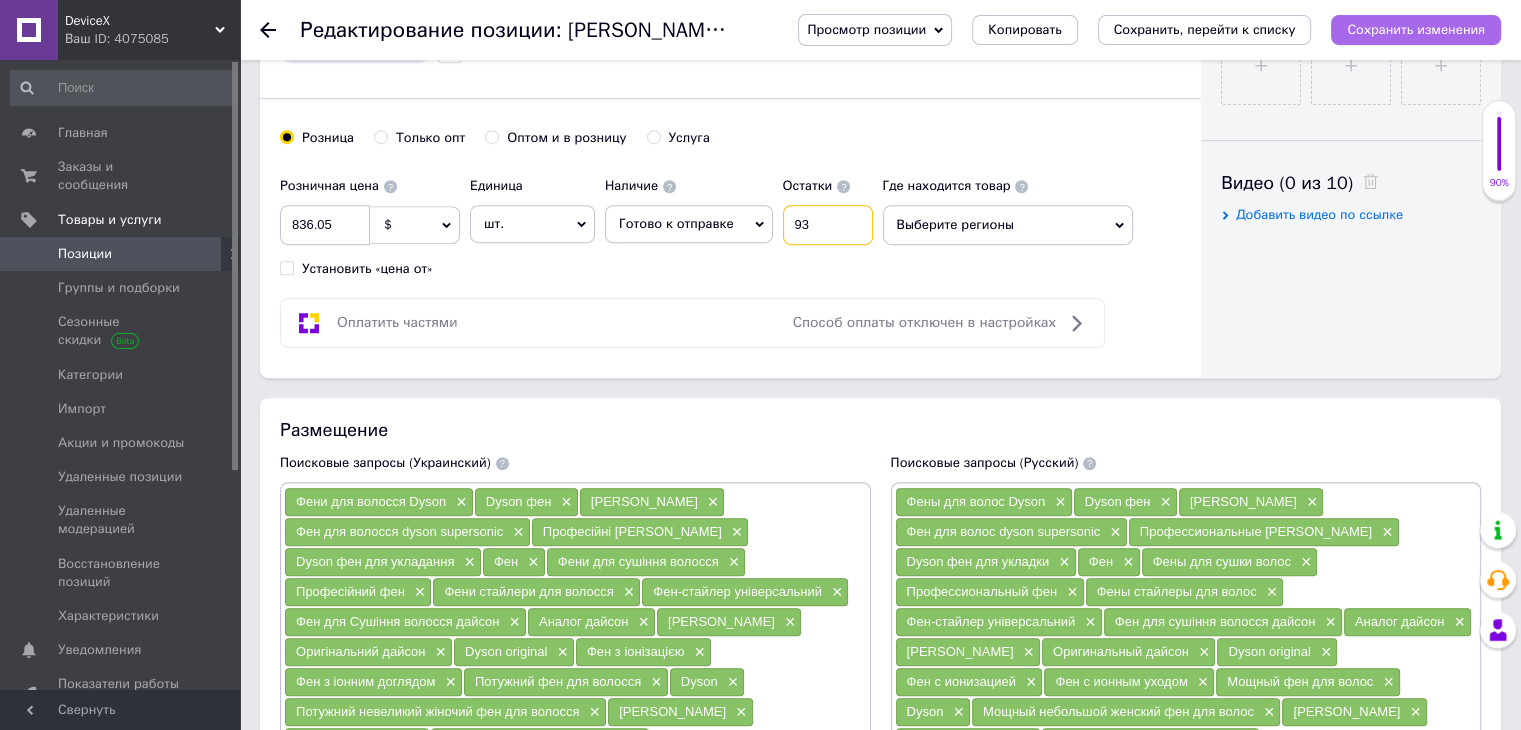 type on "93" 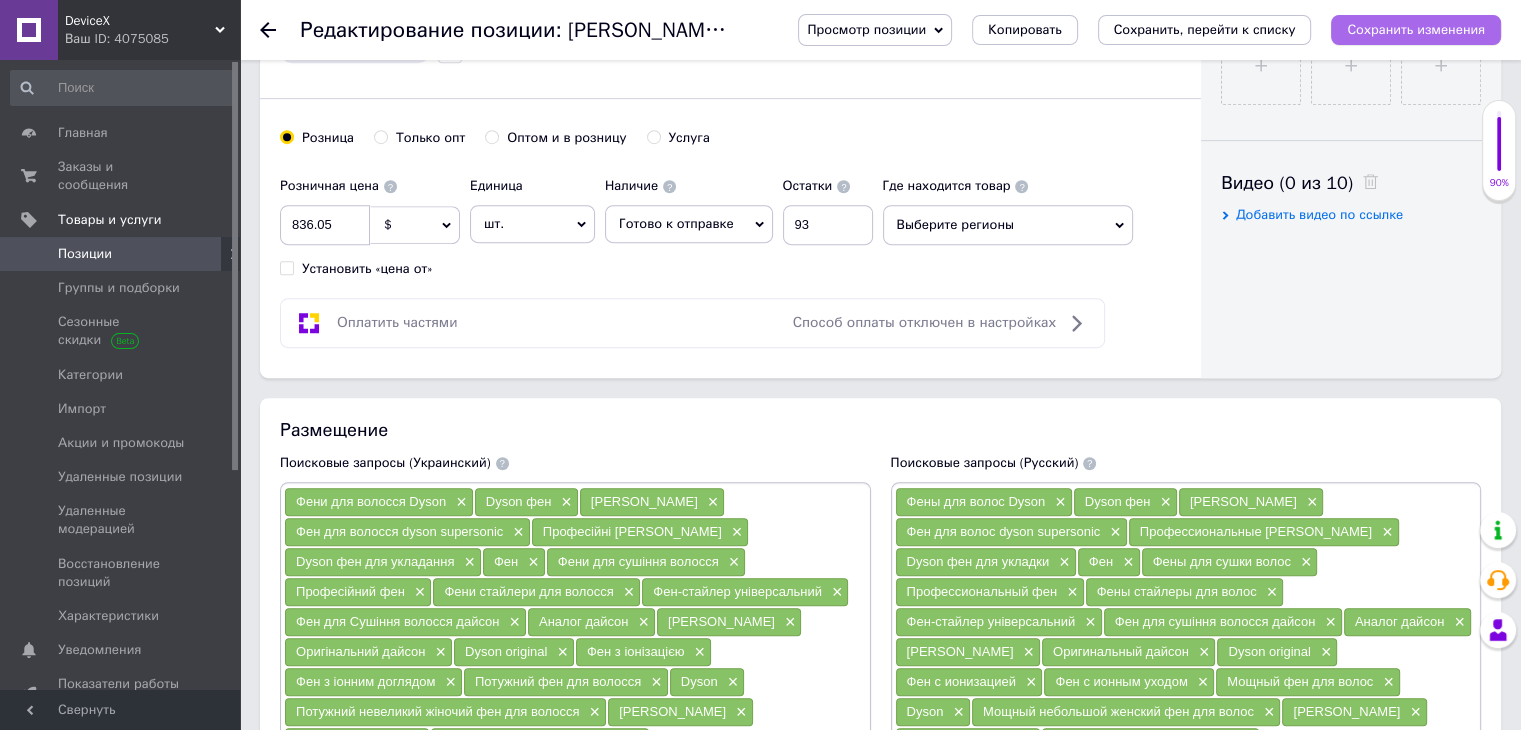 click on "Сохранить изменения" at bounding box center [1416, 29] 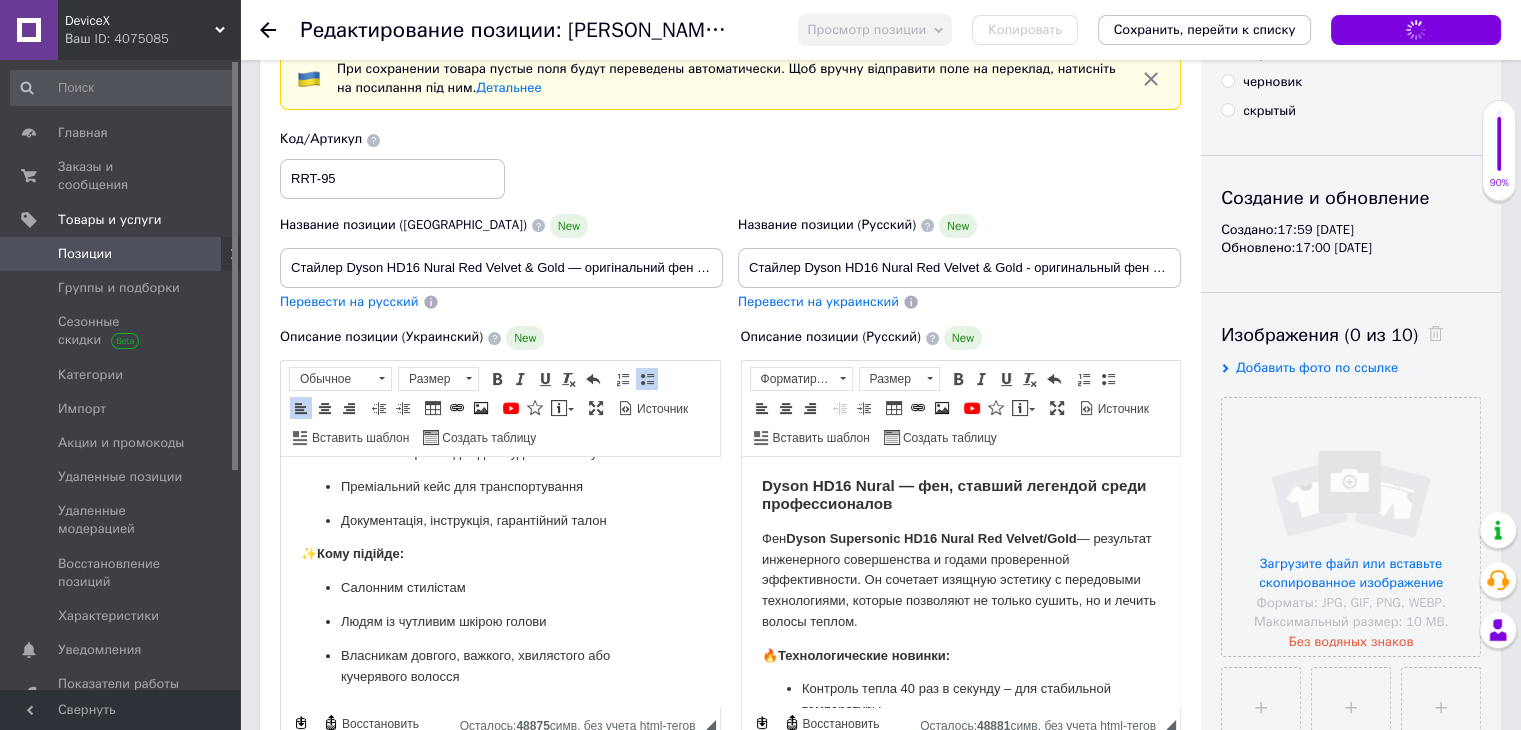 scroll, scrollTop: 99, scrollLeft: 0, axis: vertical 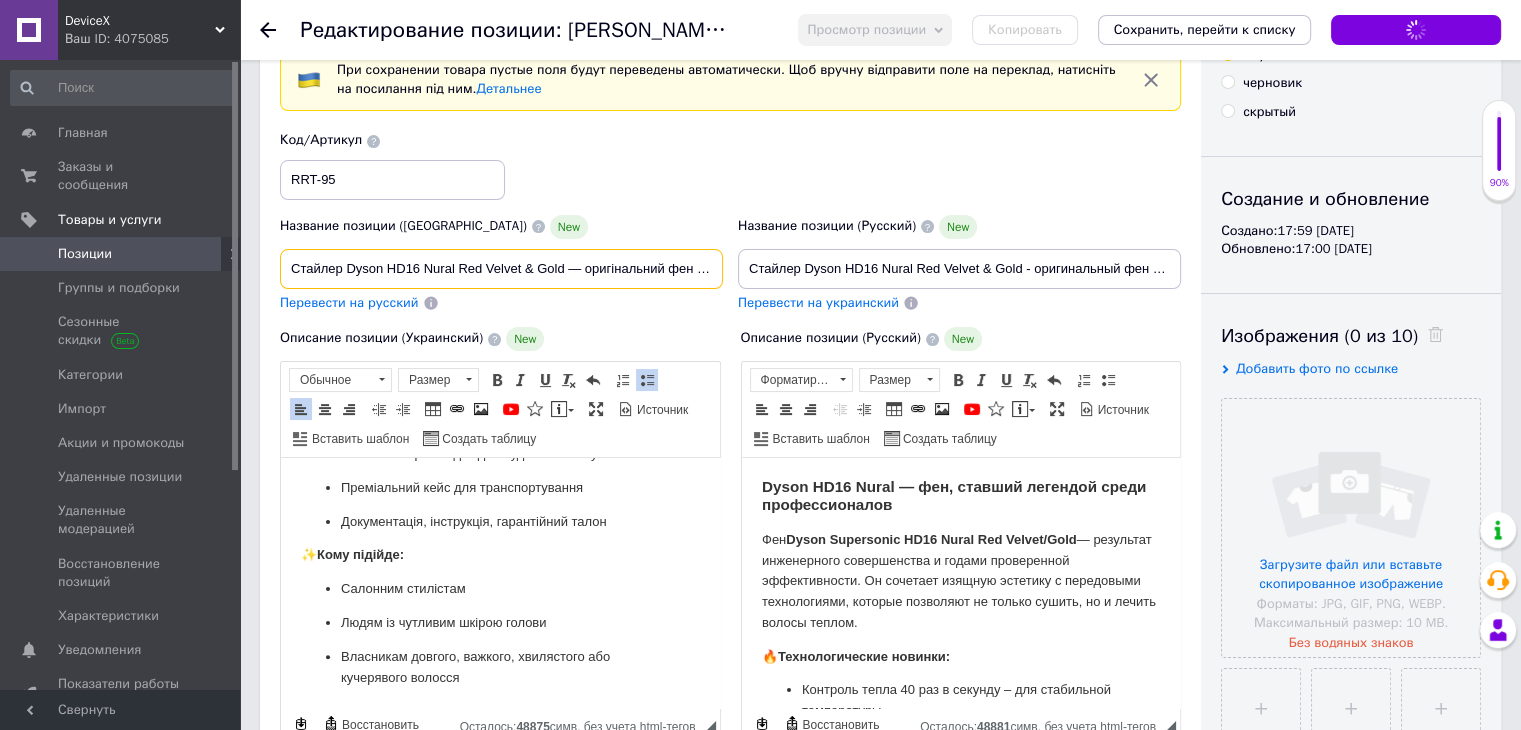 drag, startPoint x: 294, startPoint y: 263, endPoint x: 563, endPoint y: 265, distance: 269.00745 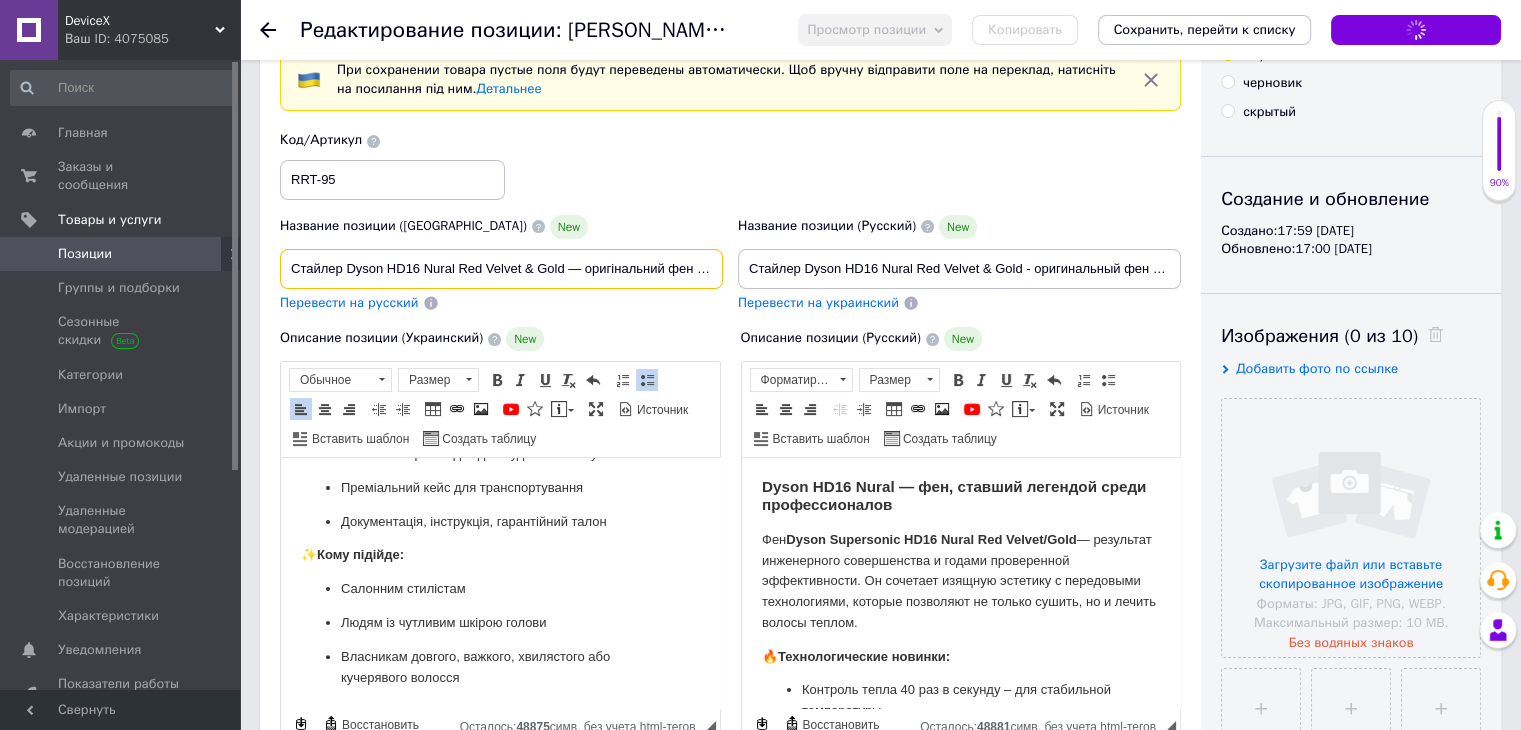 click on "Стайлер Dyson HD16 Nural Red Velvet & Gold — оригінальний фен із сенсором захисту шкіри голови" at bounding box center (501, 269) 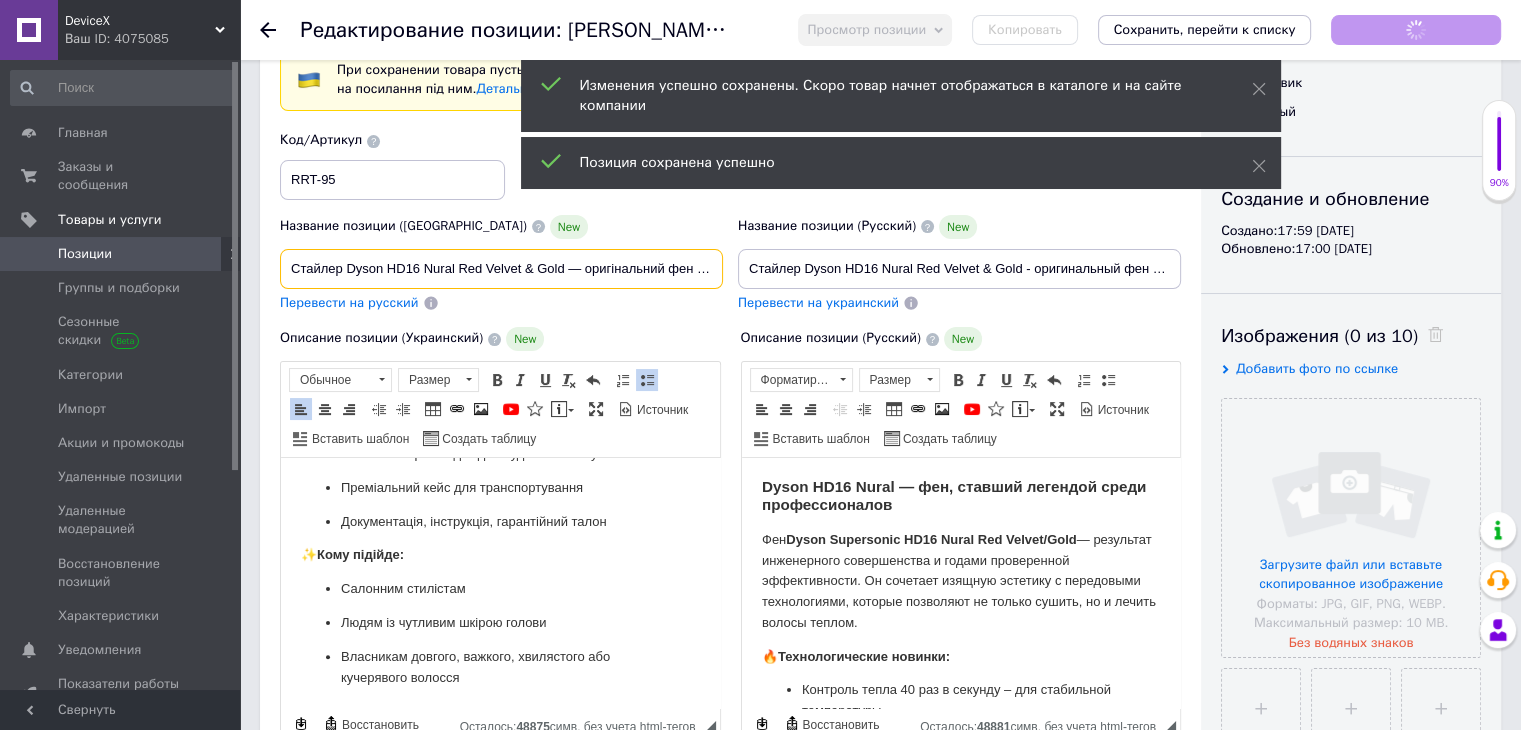 scroll, scrollTop: 507, scrollLeft: 0, axis: vertical 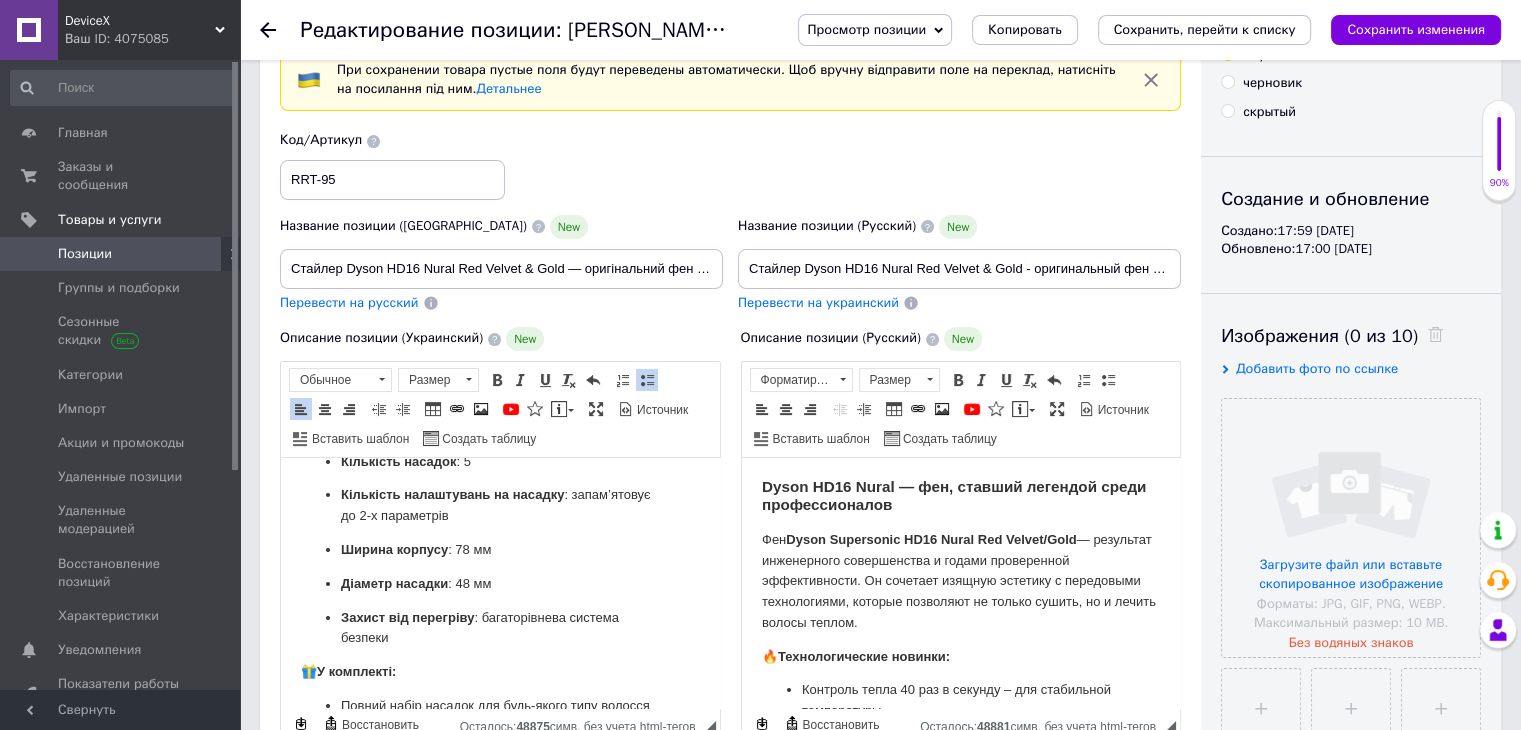 click on "Добавить фото по ссылке" at bounding box center [1317, 368] 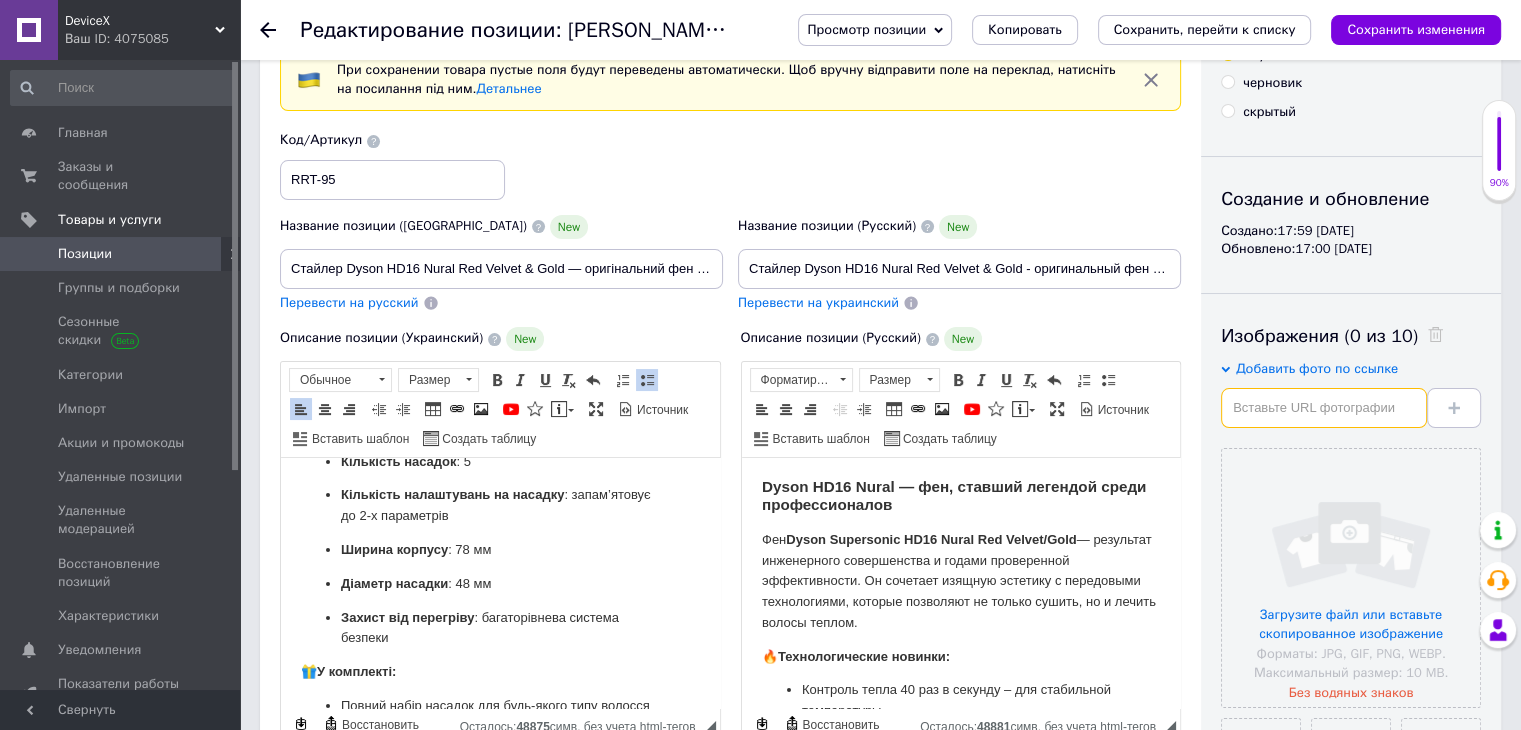 click at bounding box center (1324, 408) 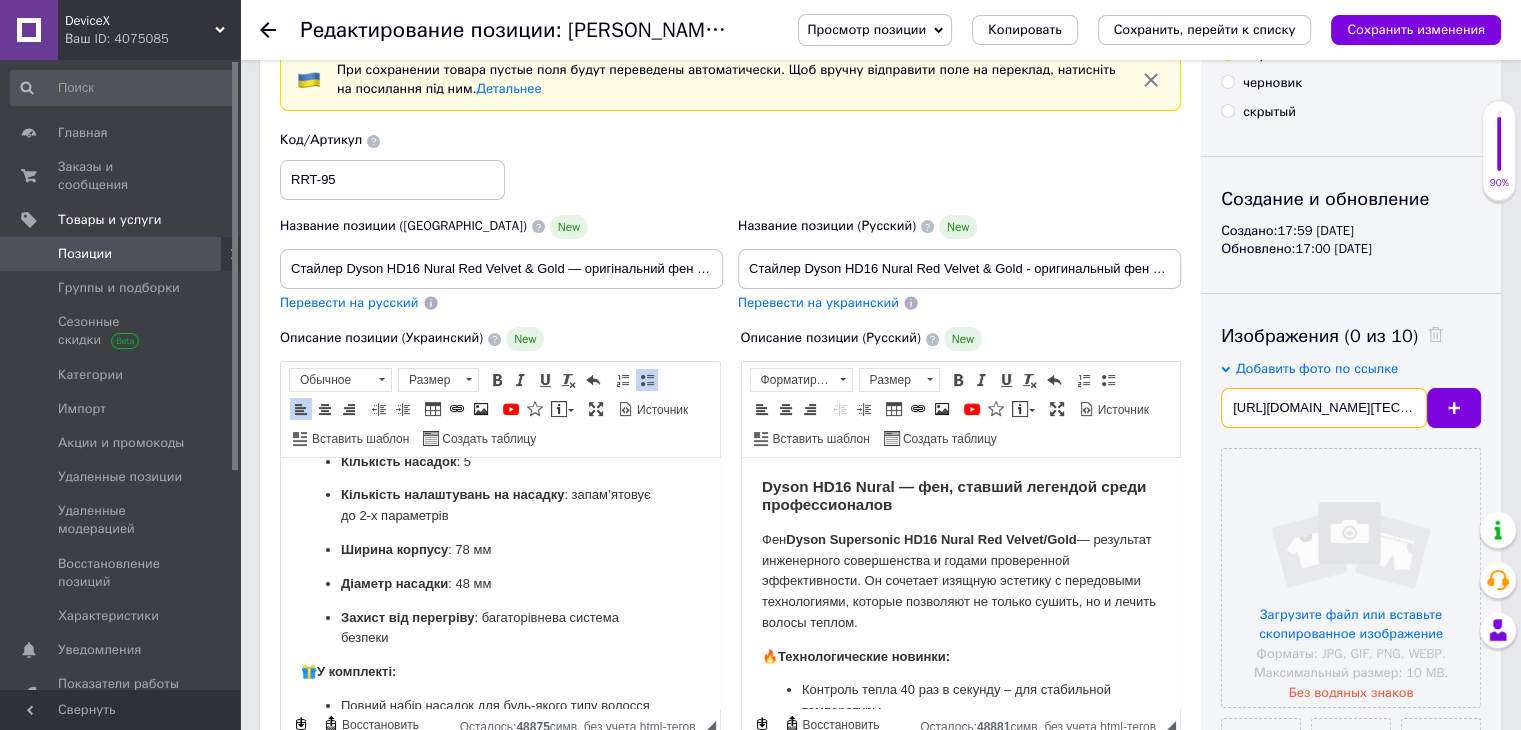 scroll, scrollTop: 0, scrollLeft: 400, axis: horizontal 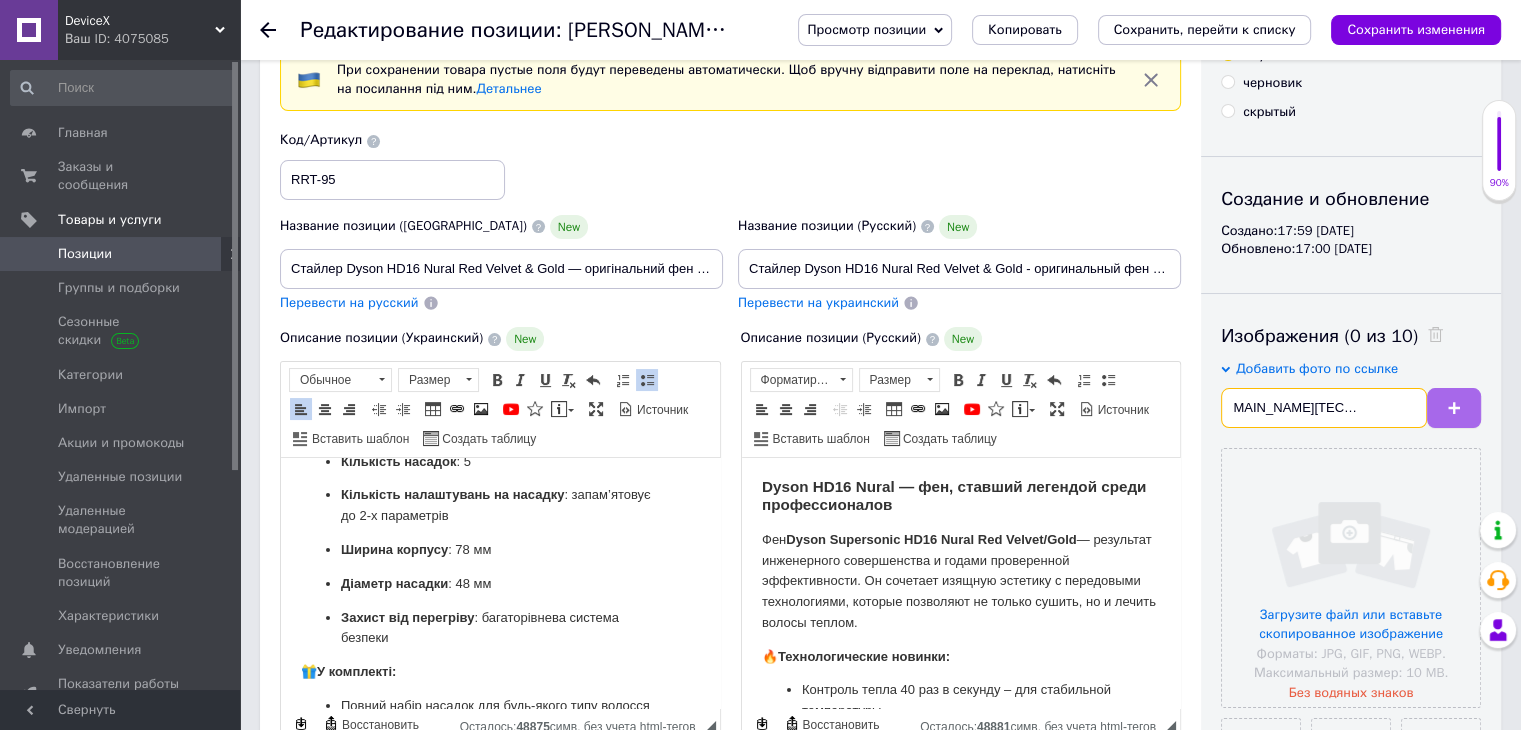 type on "[URL][DOMAIN_NAME][TECHNICAL_ID]" 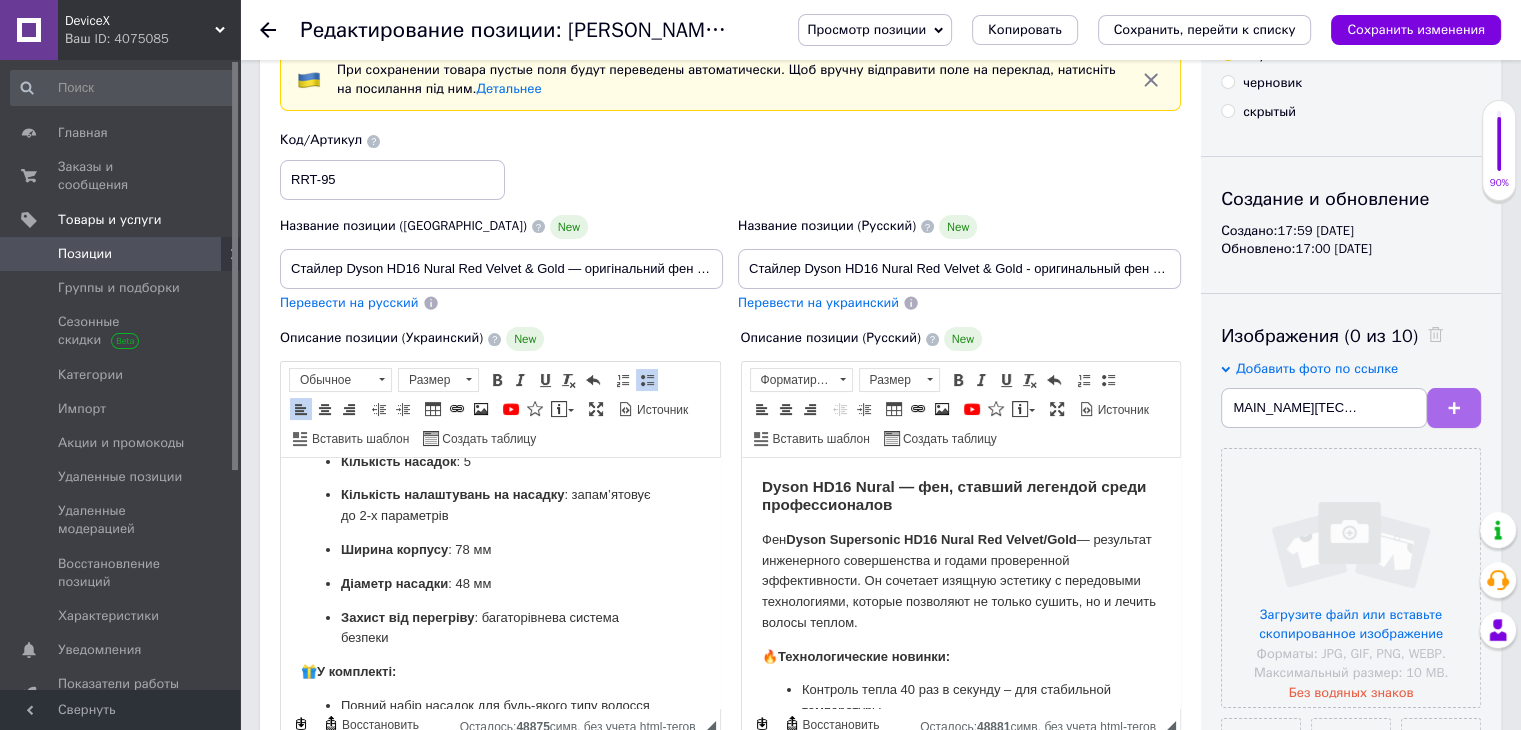 scroll, scrollTop: 0, scrollLeft: 0, axis: both 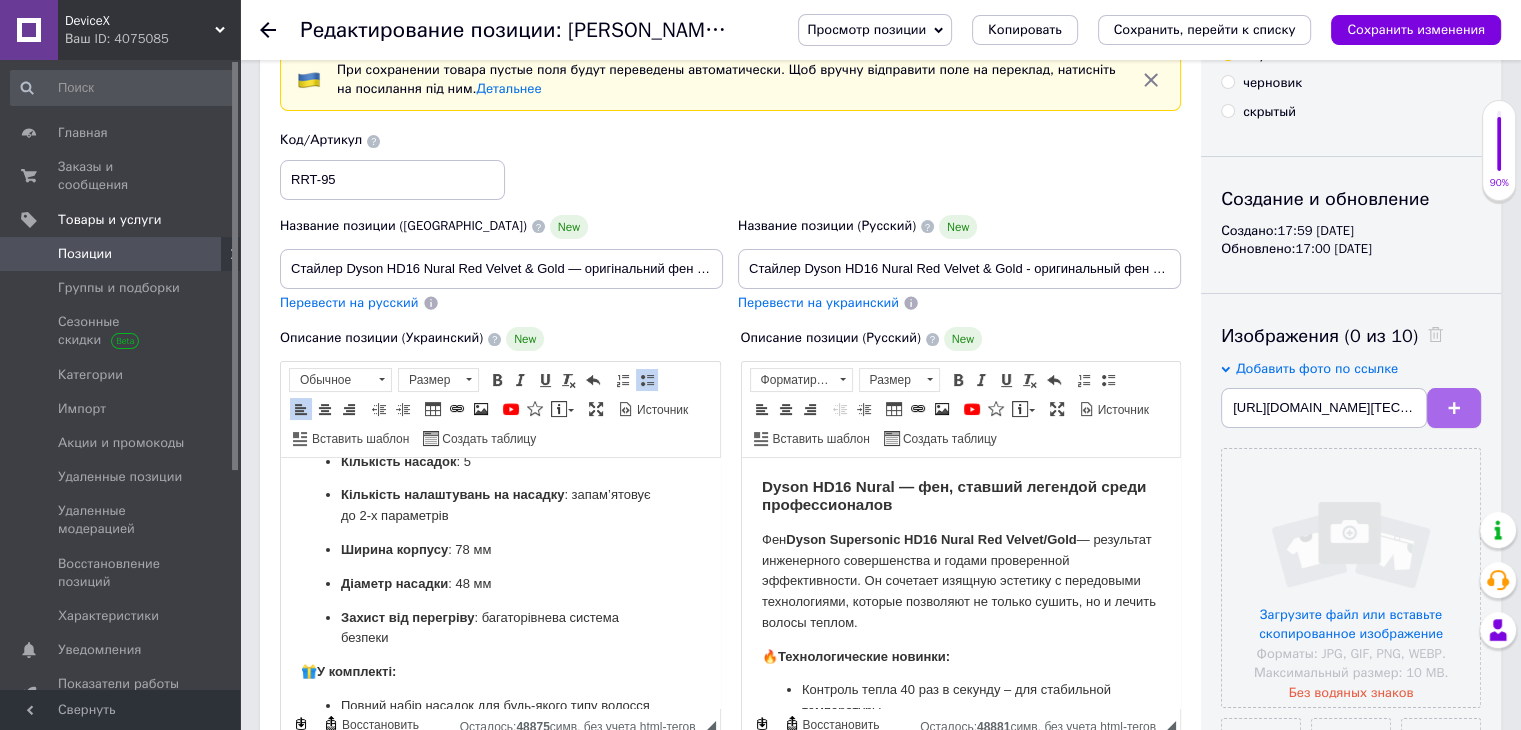 click at bounding box center [1454, 408] 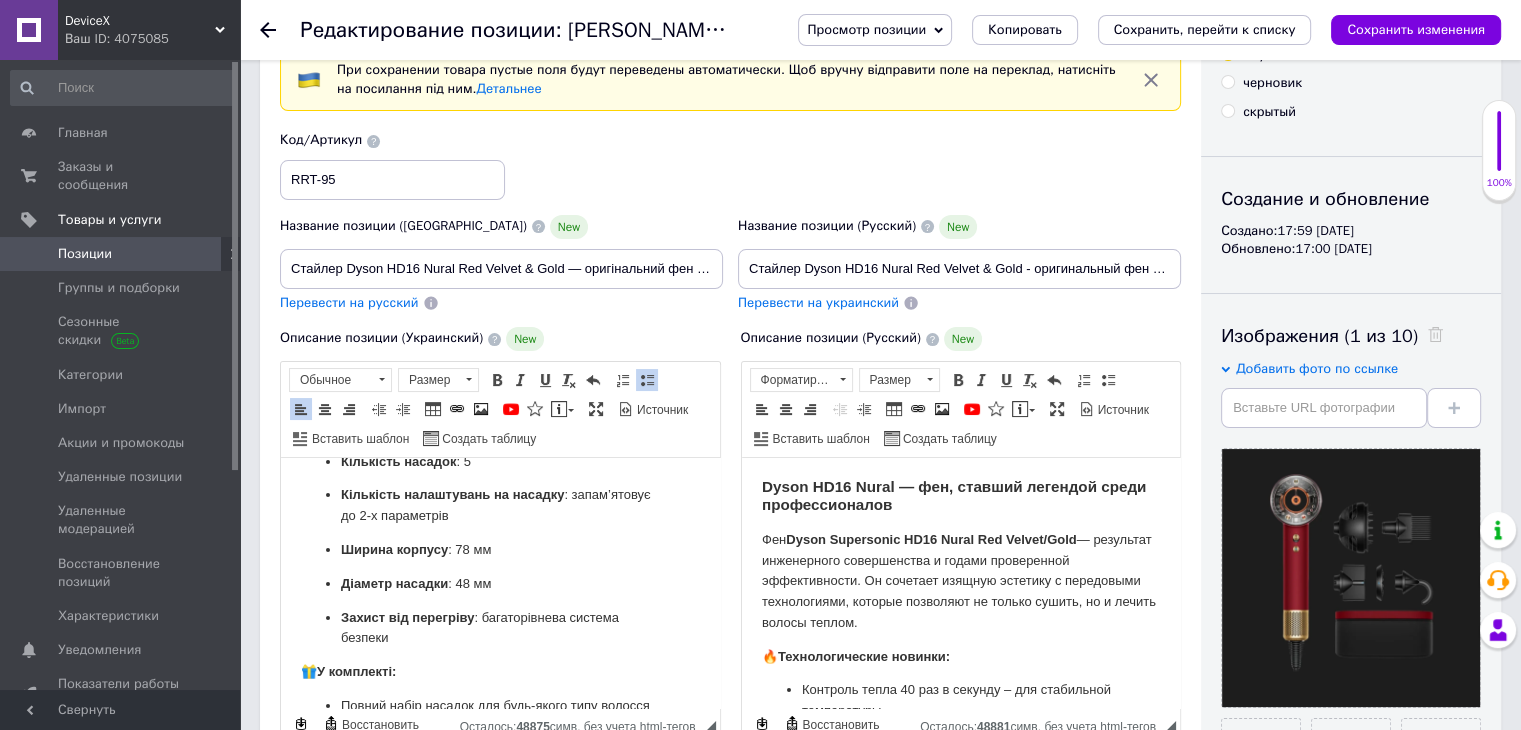 drag, startPoint x: 1281, startPoint y: 384, endPoint x: 1284, endPoint y: 398, distance: 14.3178215 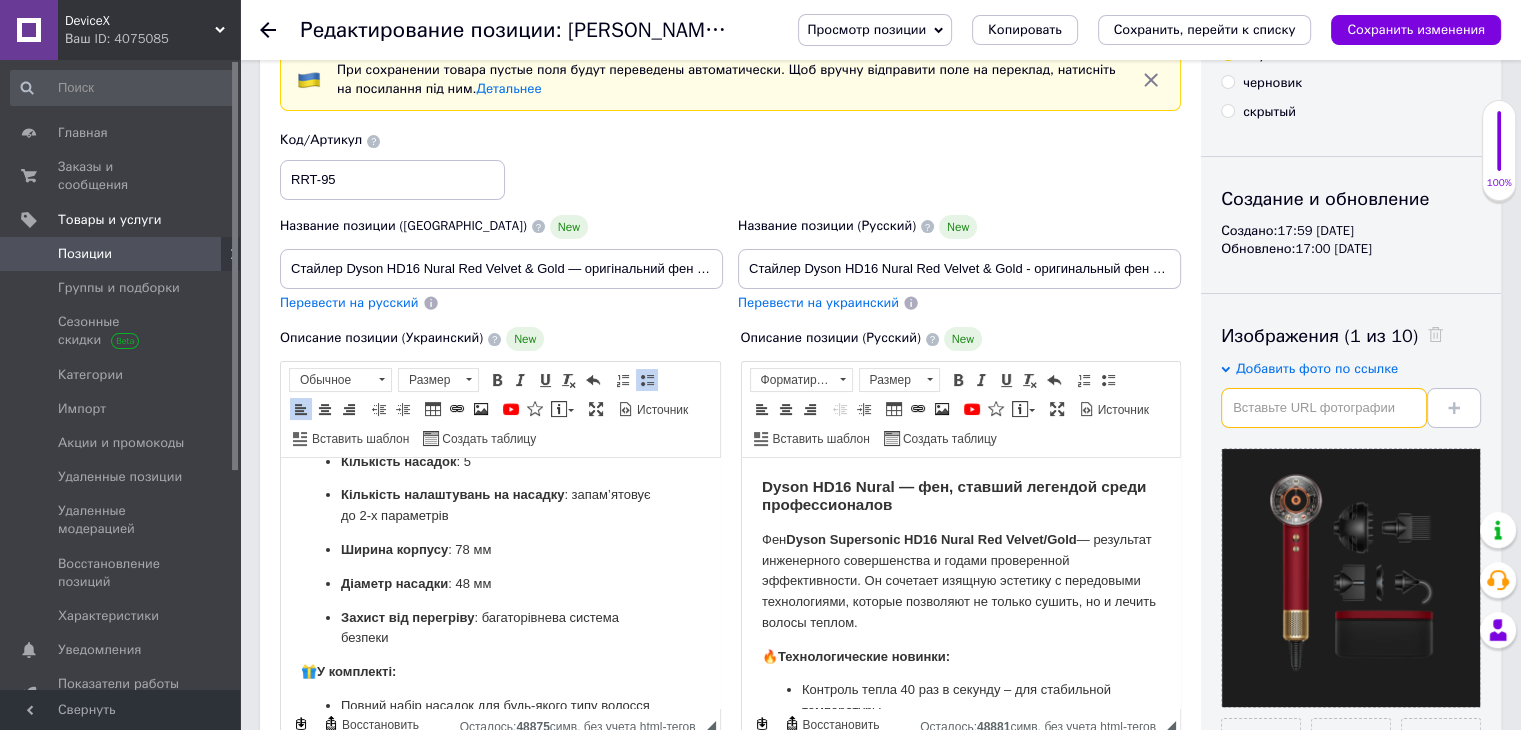 click at bounding box center (1324, 408) 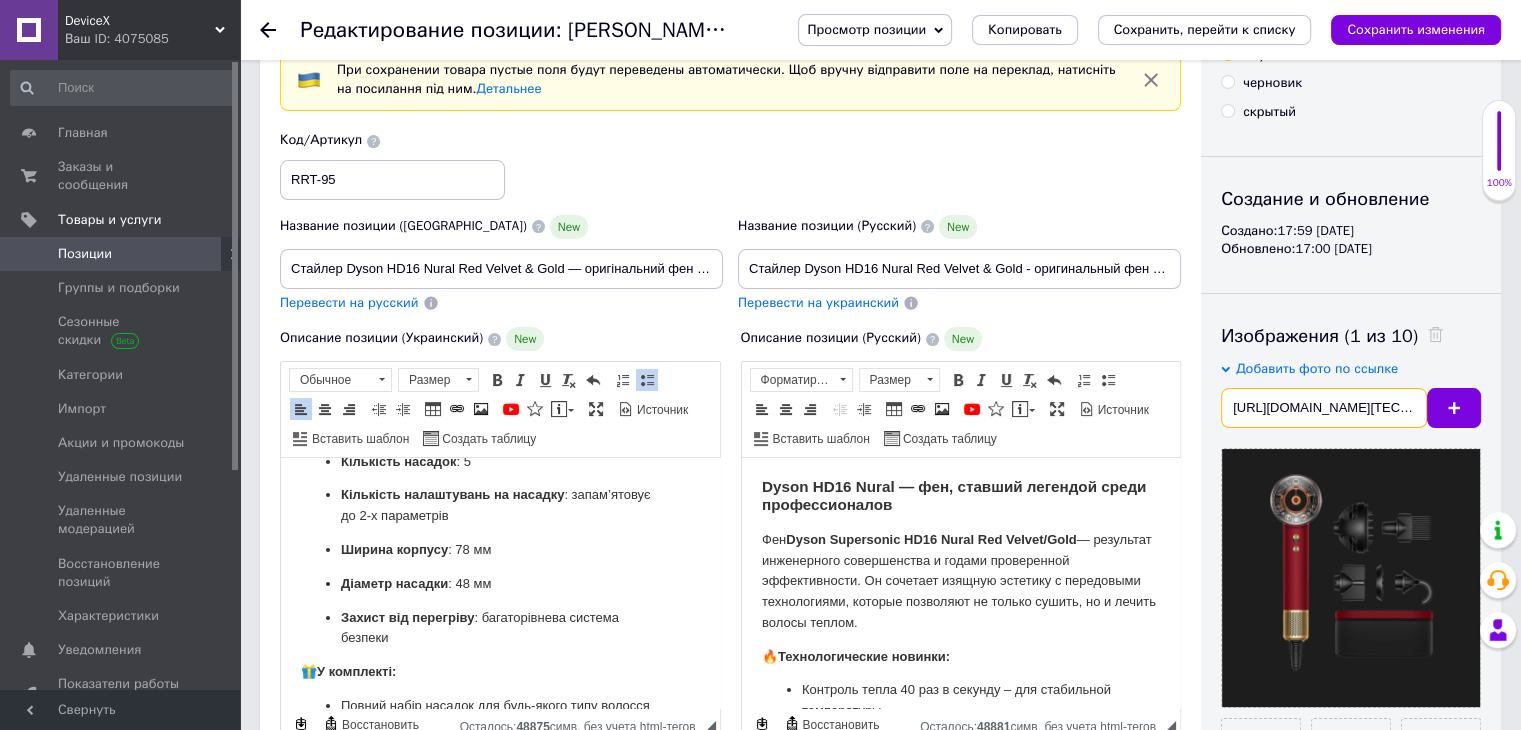 scroll, scrollTop: 0, scrollLeft: 400, axis: horizontal 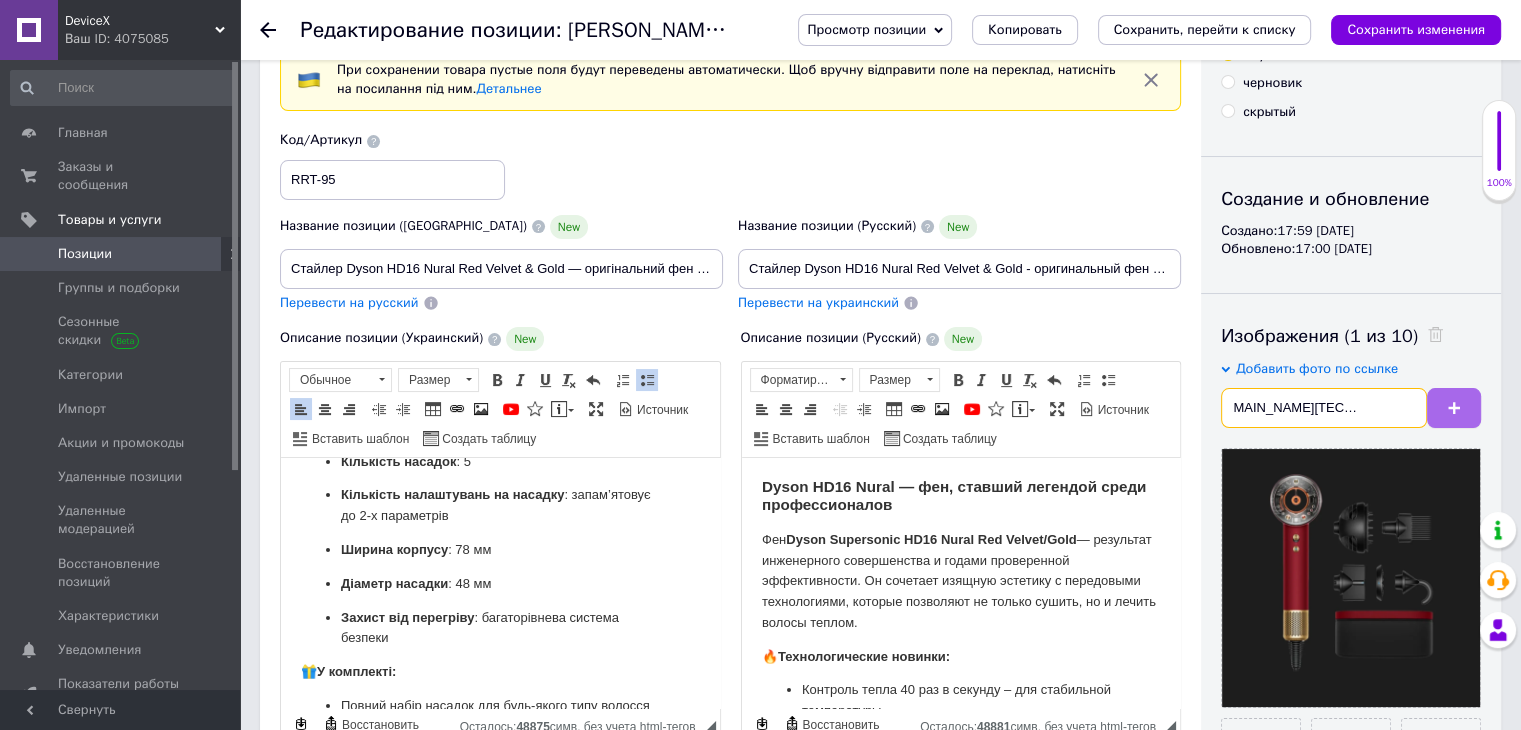 type on "[URL][DOMAIN_NAME][TECHNICAL_ID]" 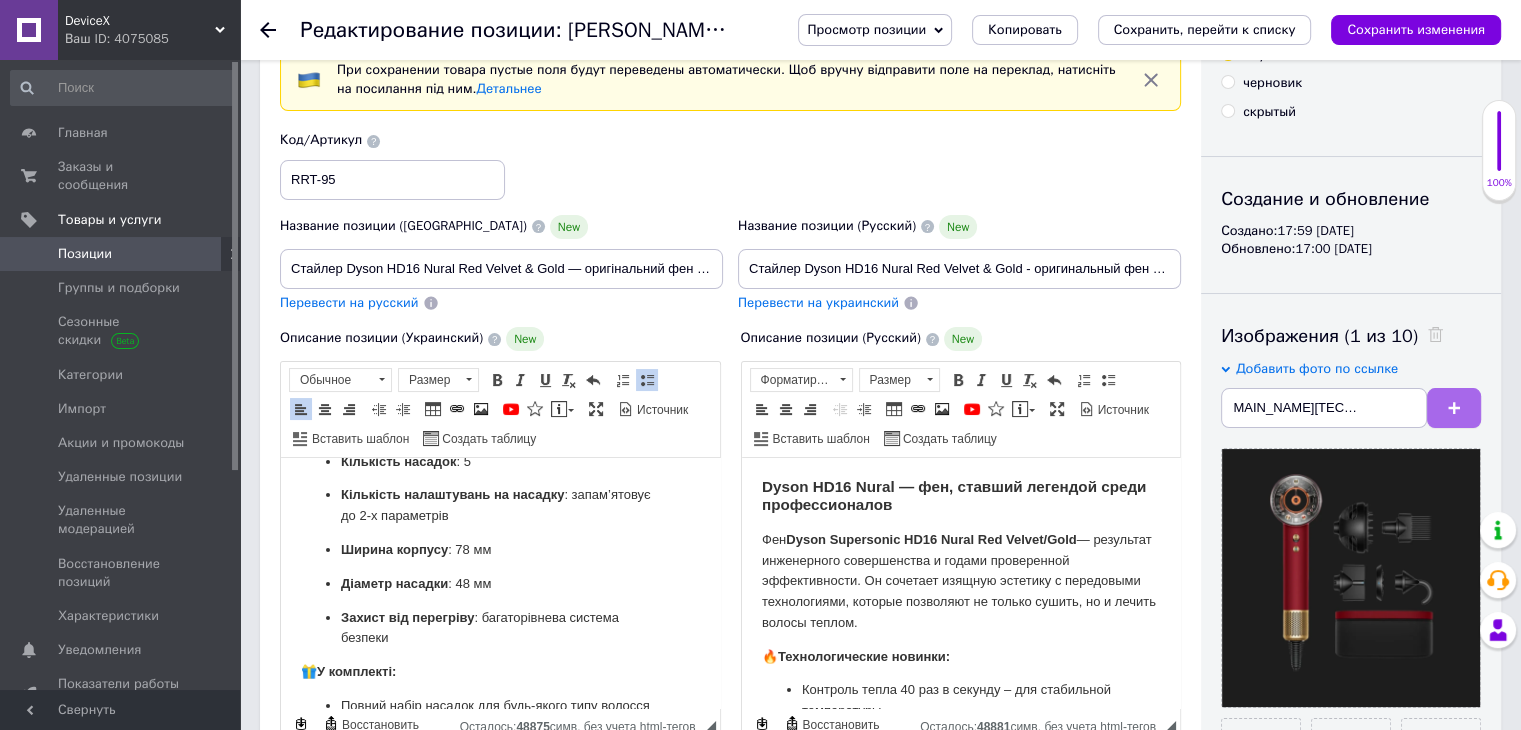 scroll, scrollTop: 0, scrollLeft: 0, axis: both 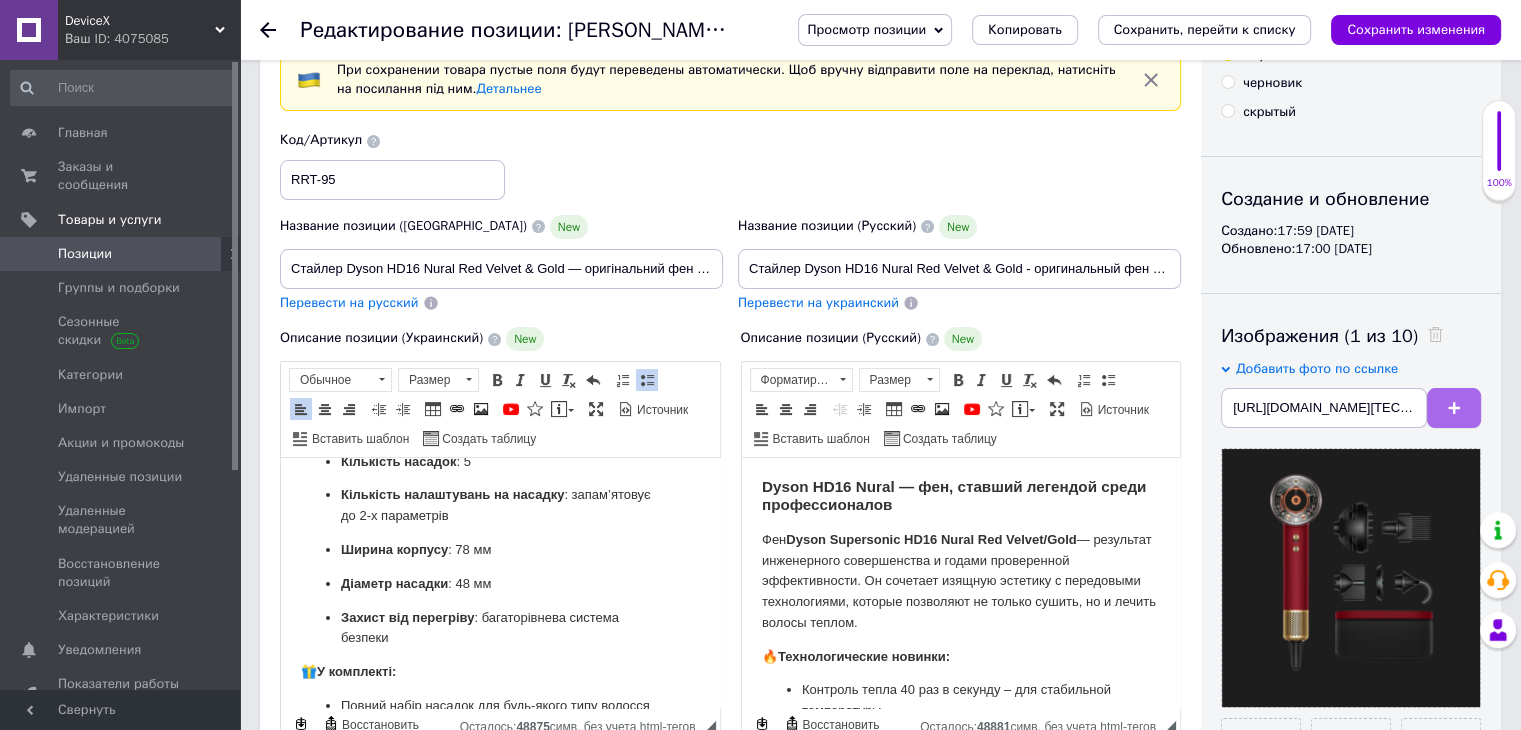 click 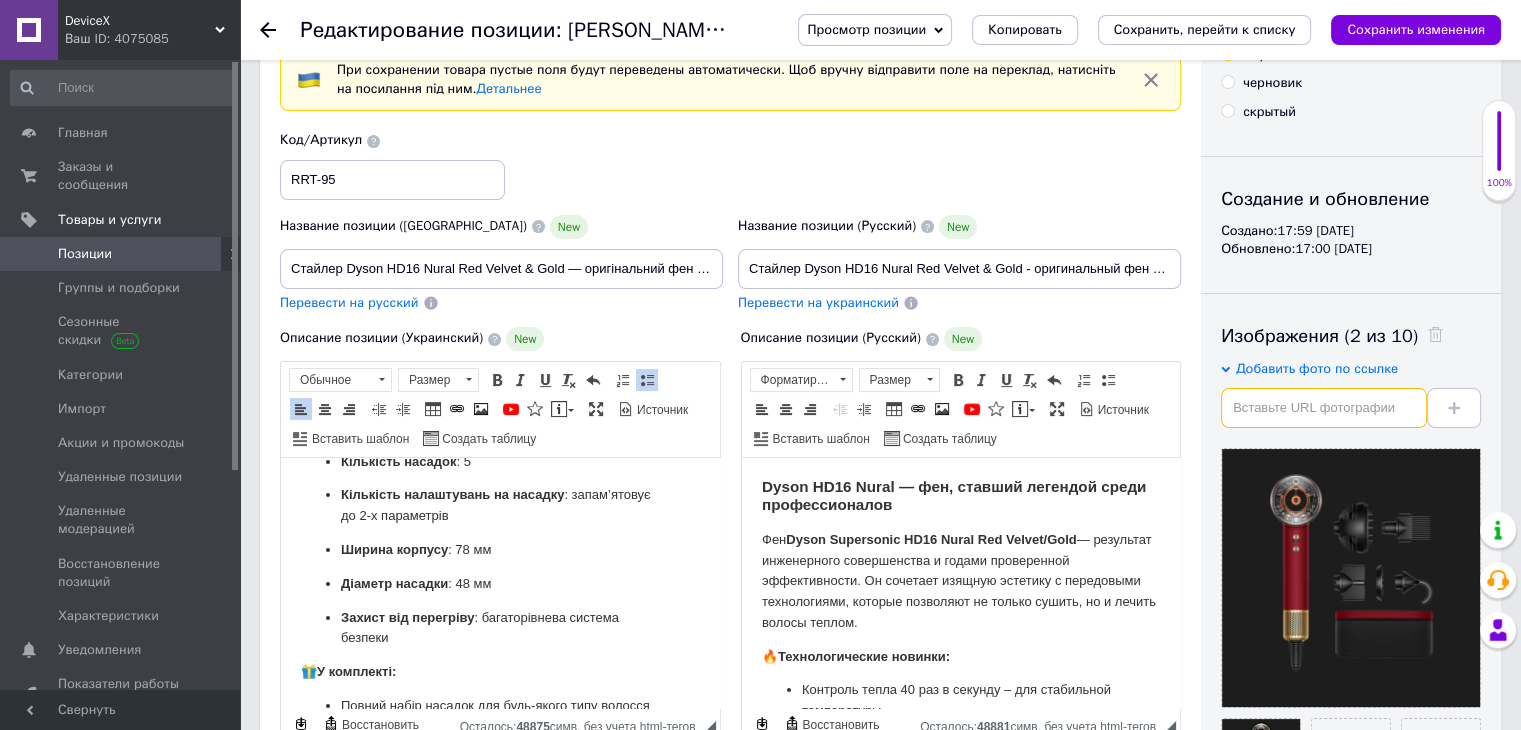 click at bounding box center [1324, 408] 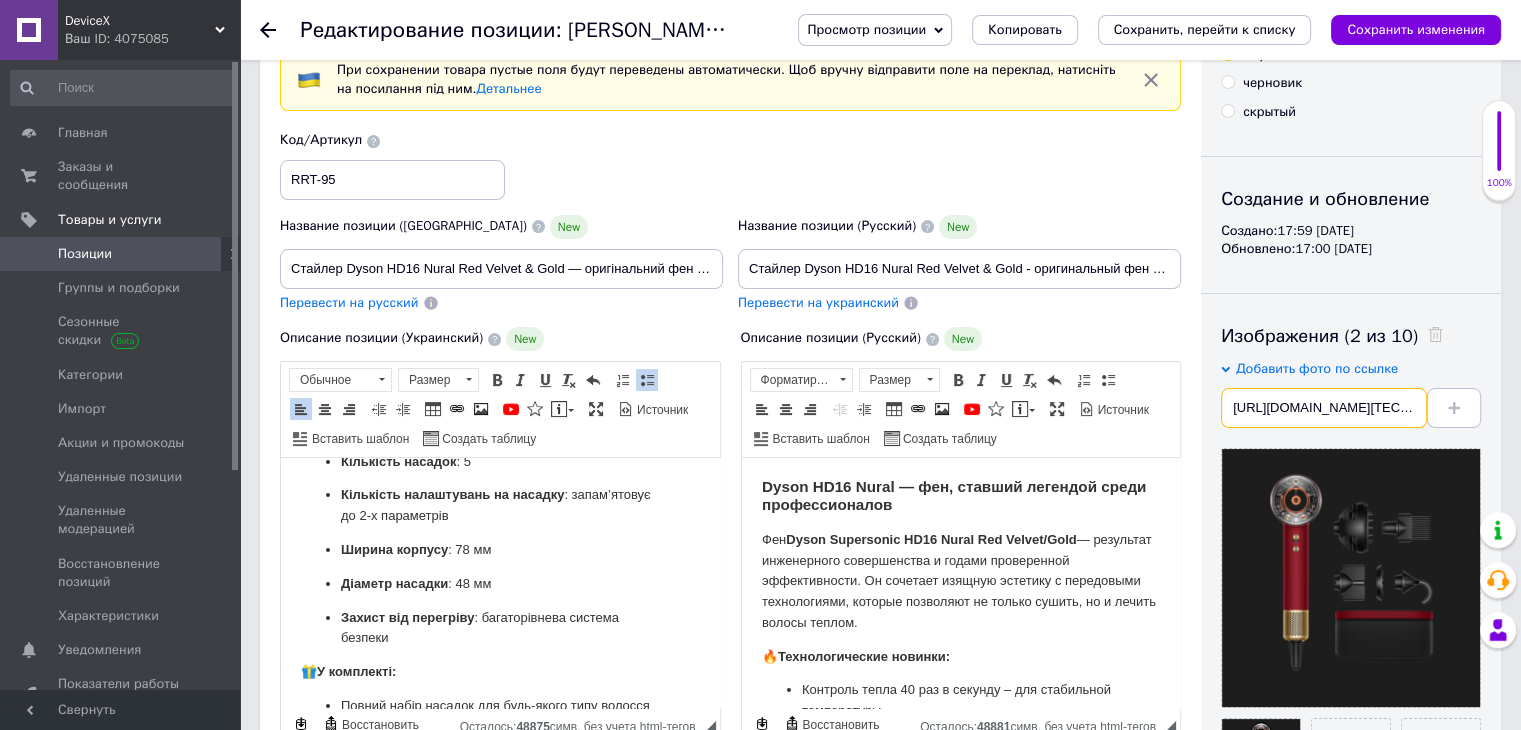 scroll, scrollTop: 0, scrollLeft: 400, axis: horizontal 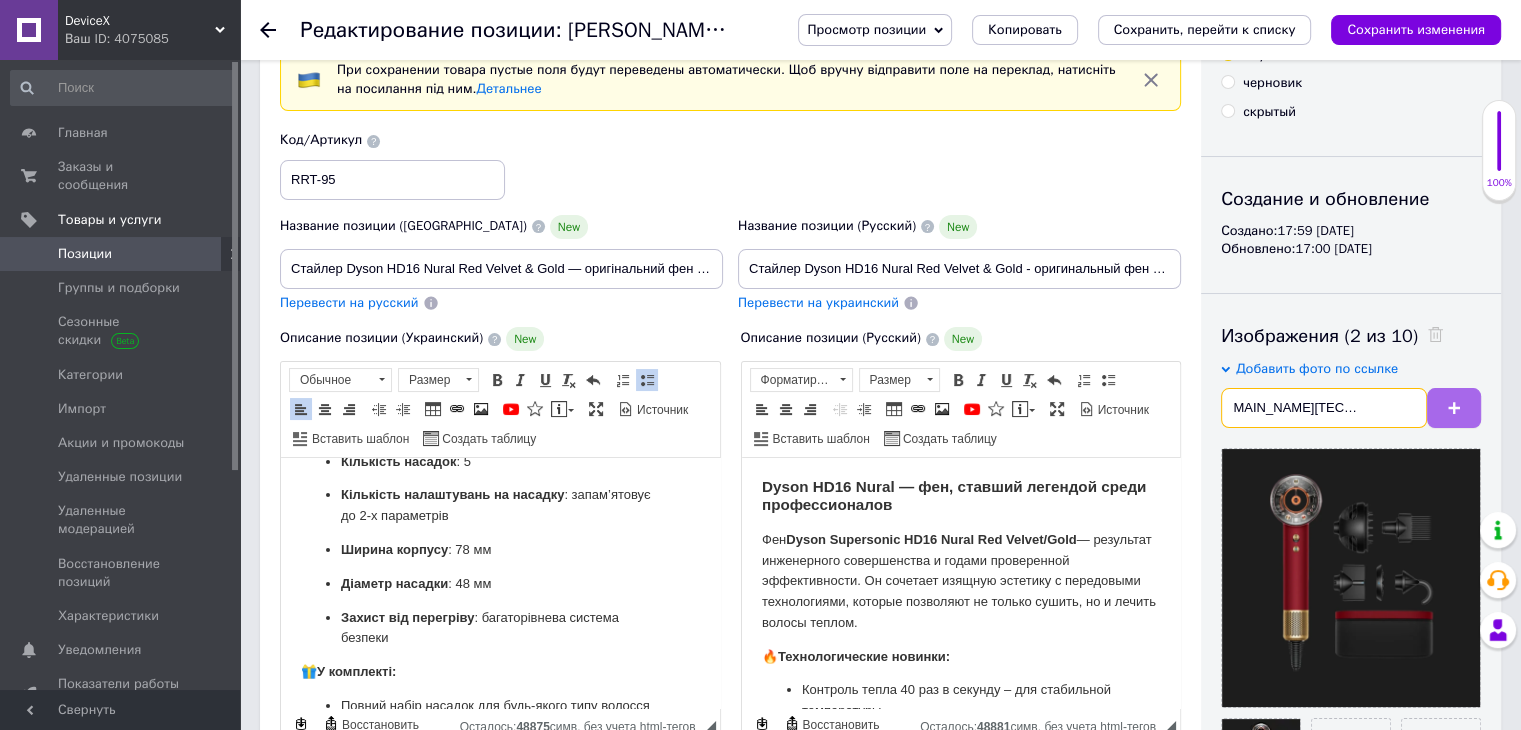 type on "[URL][DOMAIN_NAME][TECHNICAL_ID]" 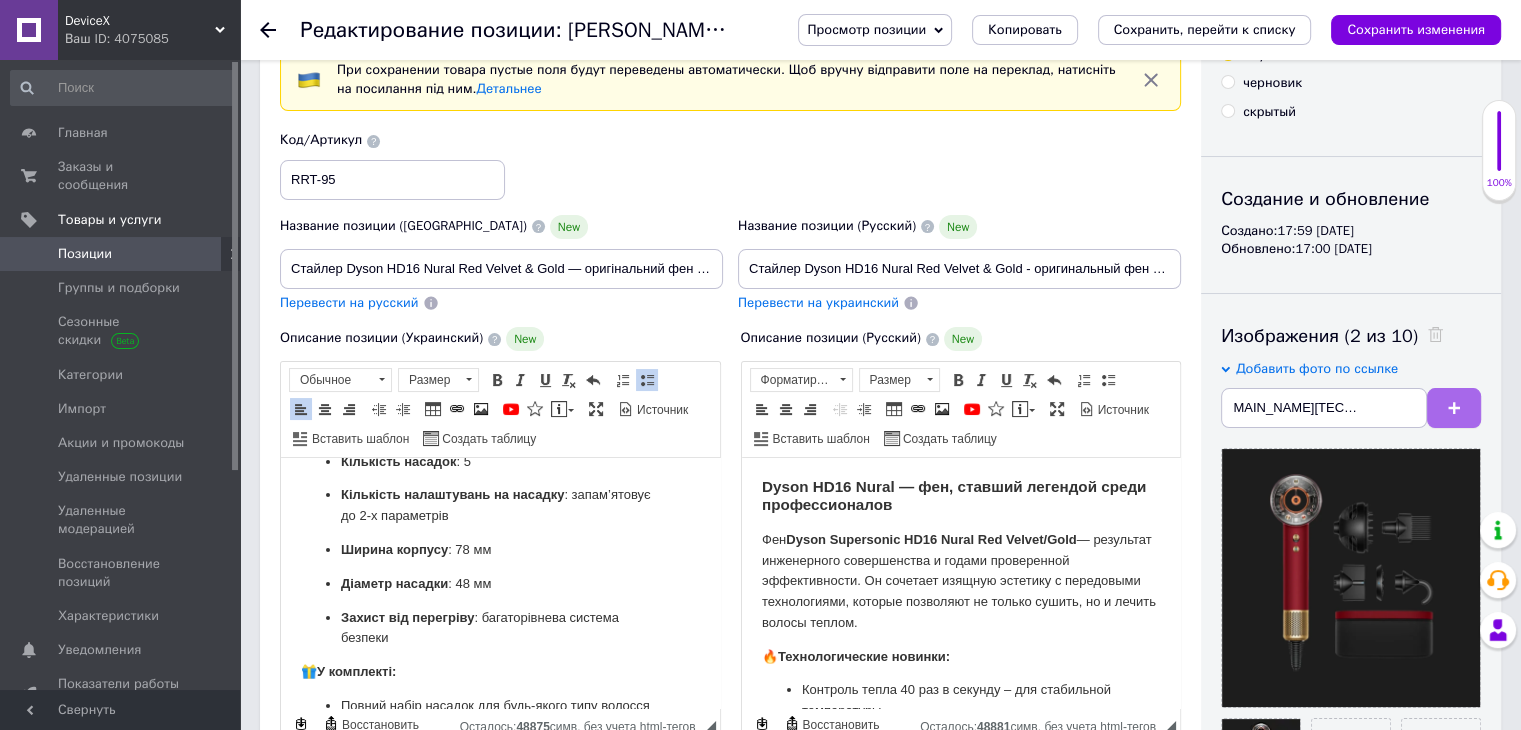 scroll, scrollTop: 0, scrollLeft: 0, axis: both 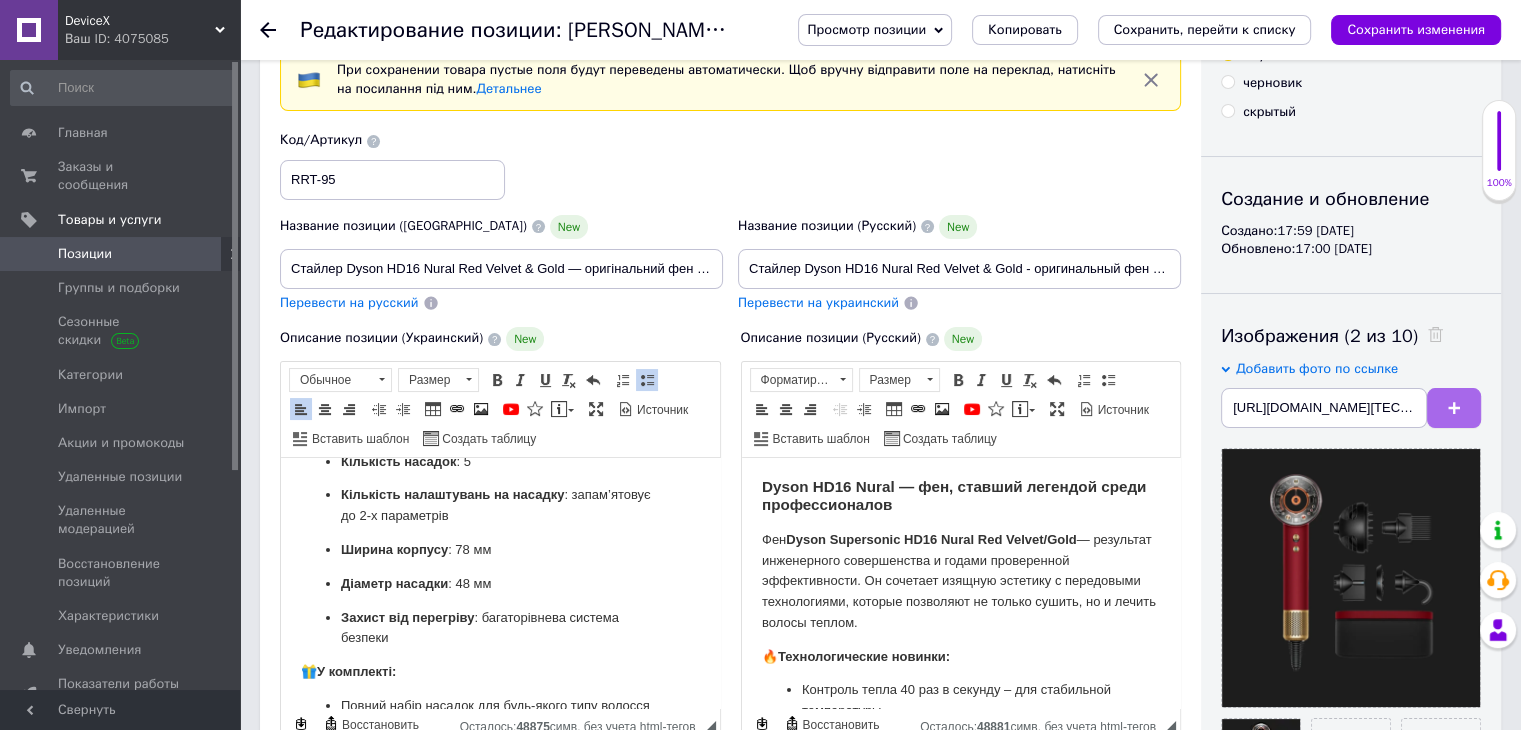 click 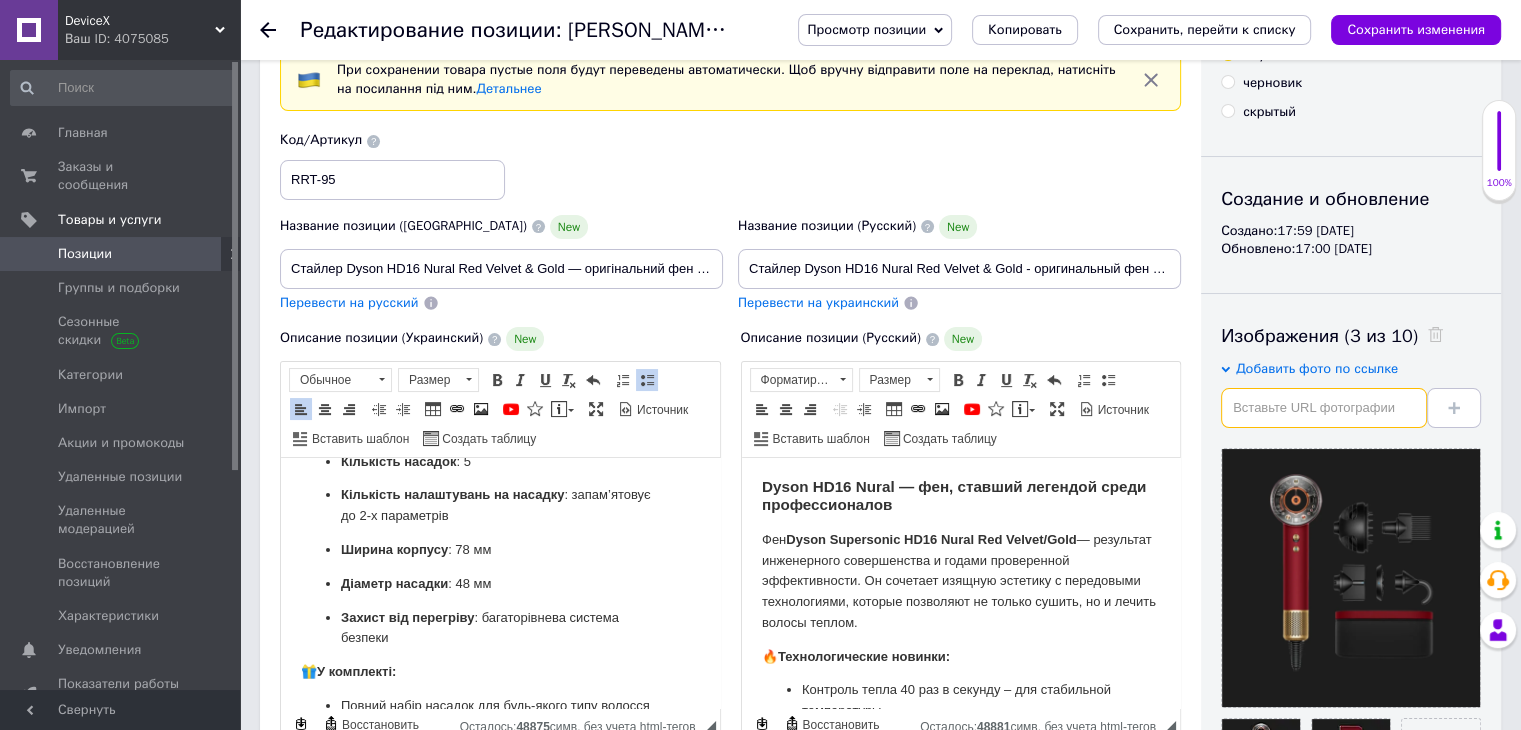 click at bounding box center (1324, 408) 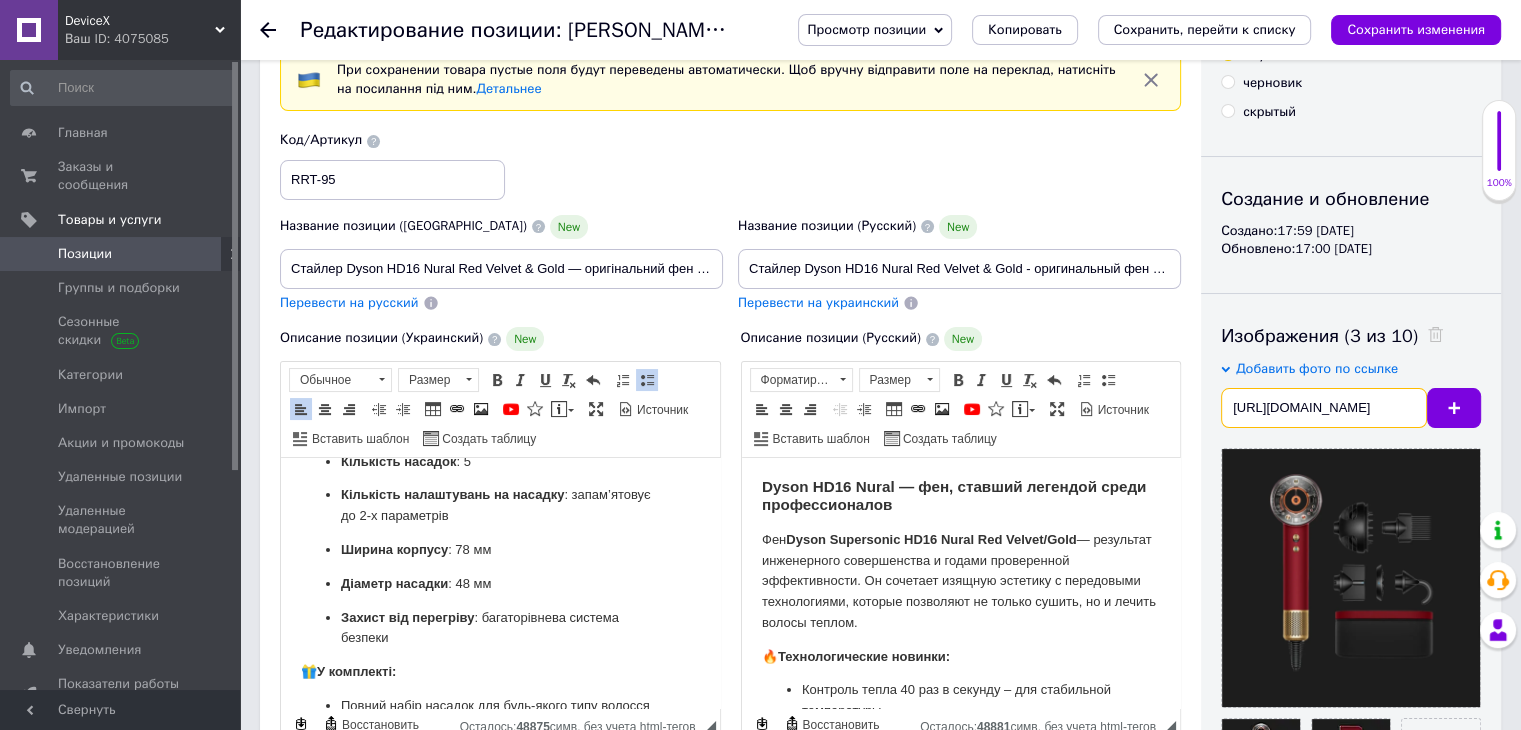 scroll, scrollTop: 0, scrollLeft: 393, axis: horizontal 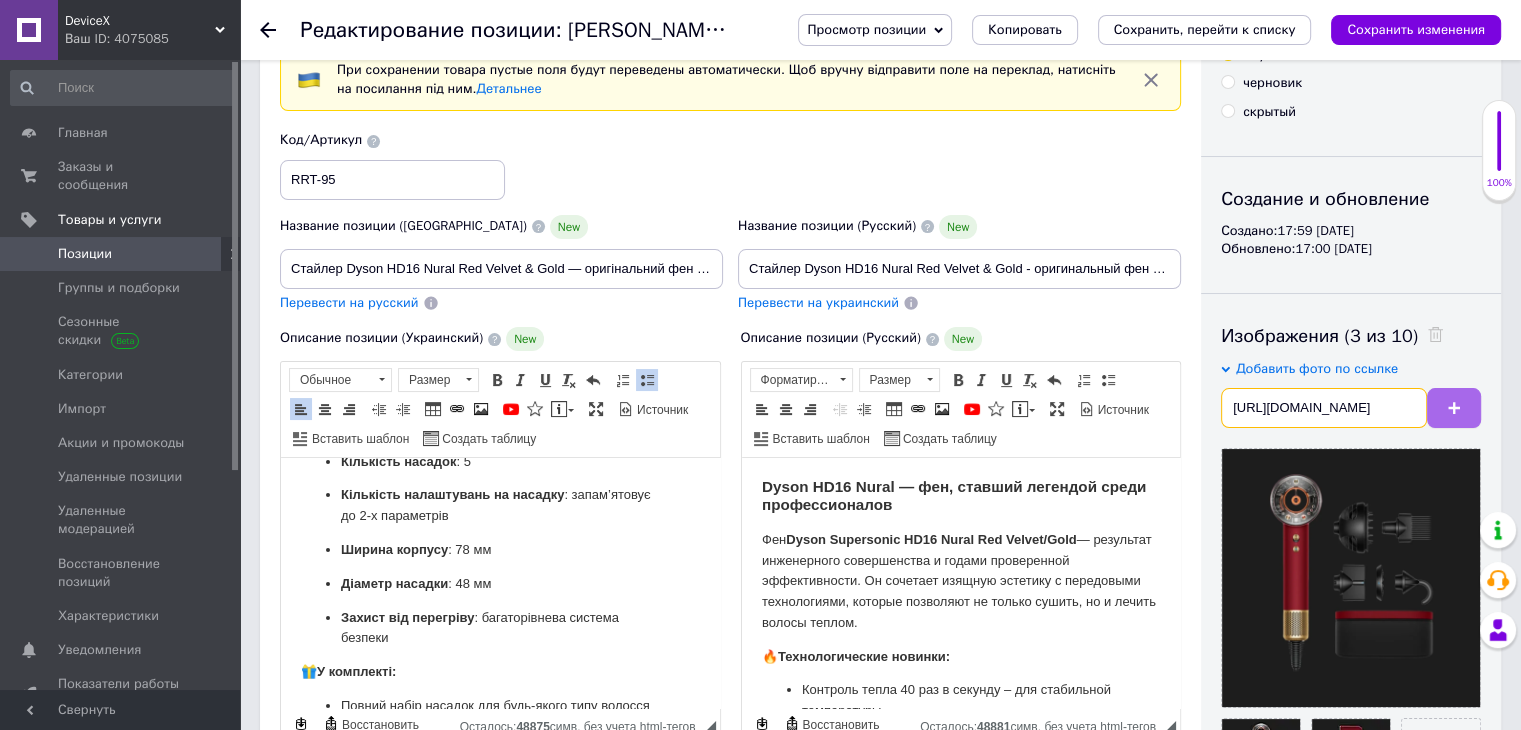 type on "[URL][DOMAIN_NAME]" 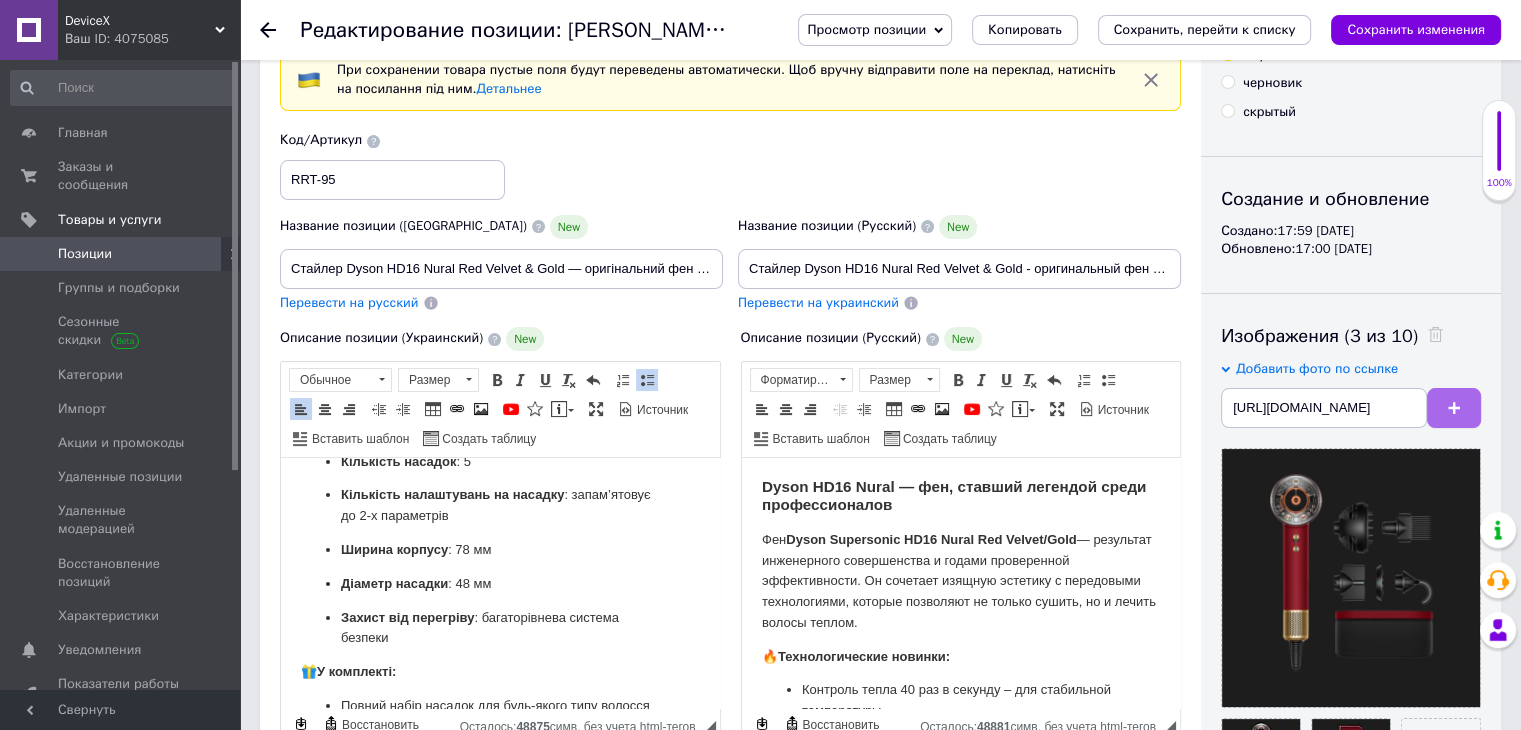 scroll, scrollTop: 0, scrollLeft: 0, axis: both 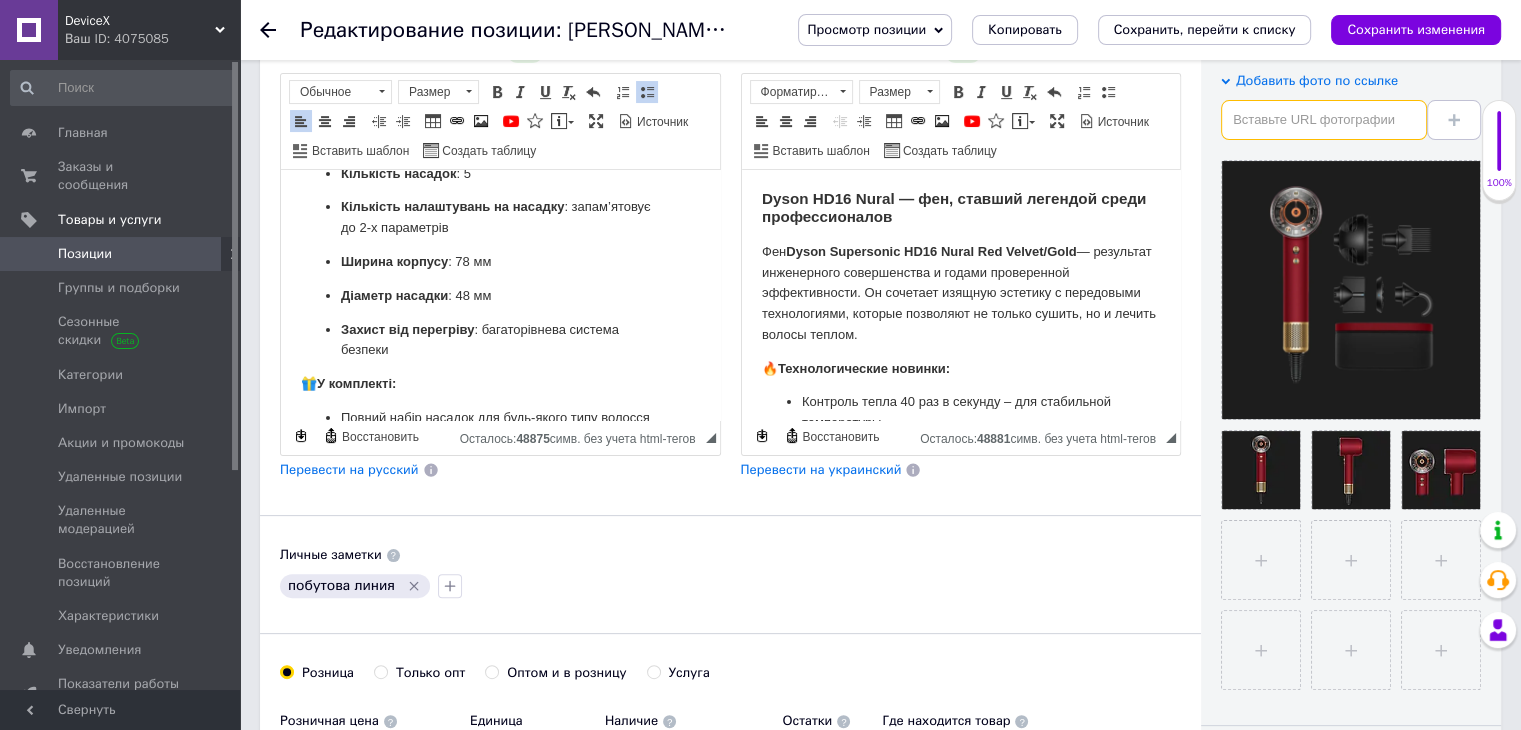 click at bounding box center [1324, 120] 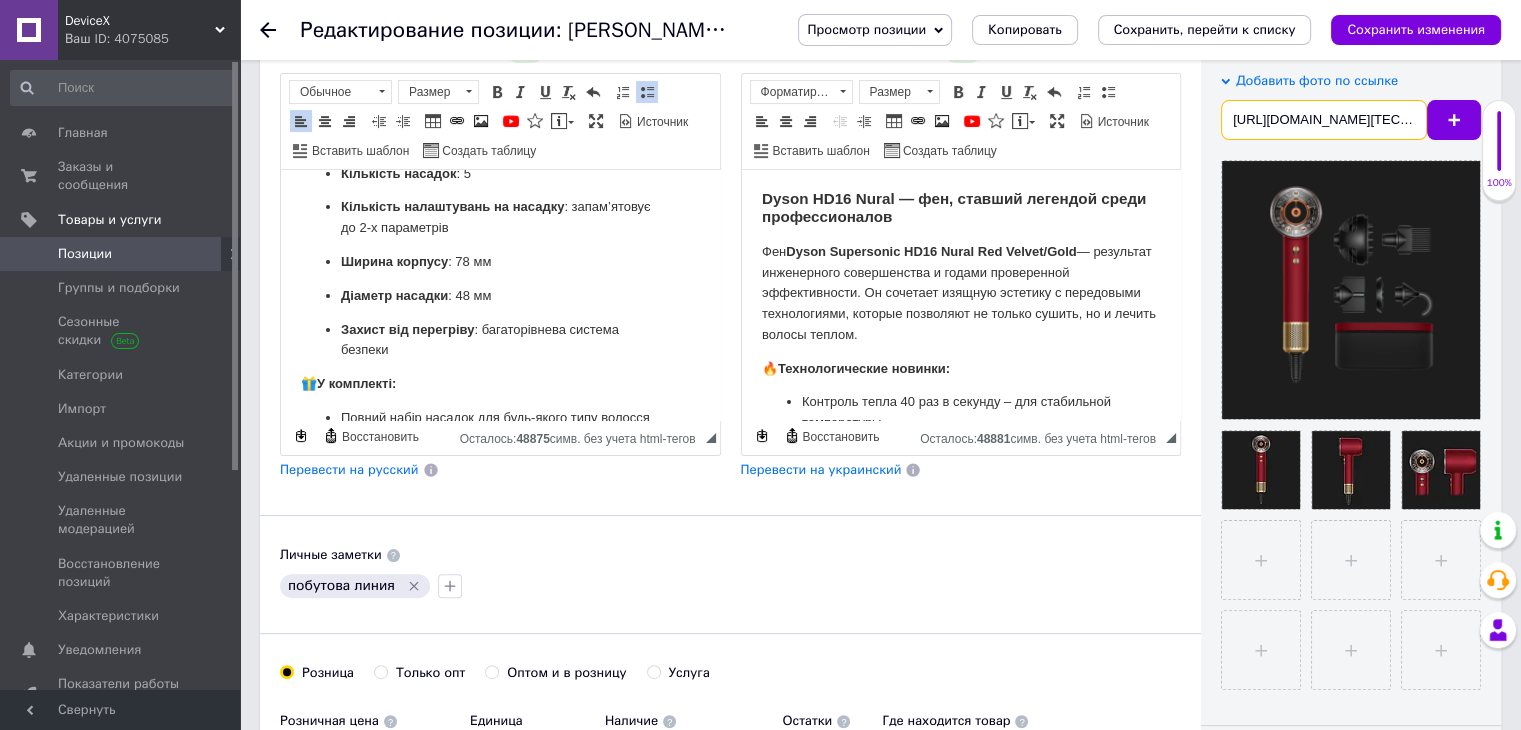 scroll, scrollTop: 0, scrollLeft: 400, axis: horizontal 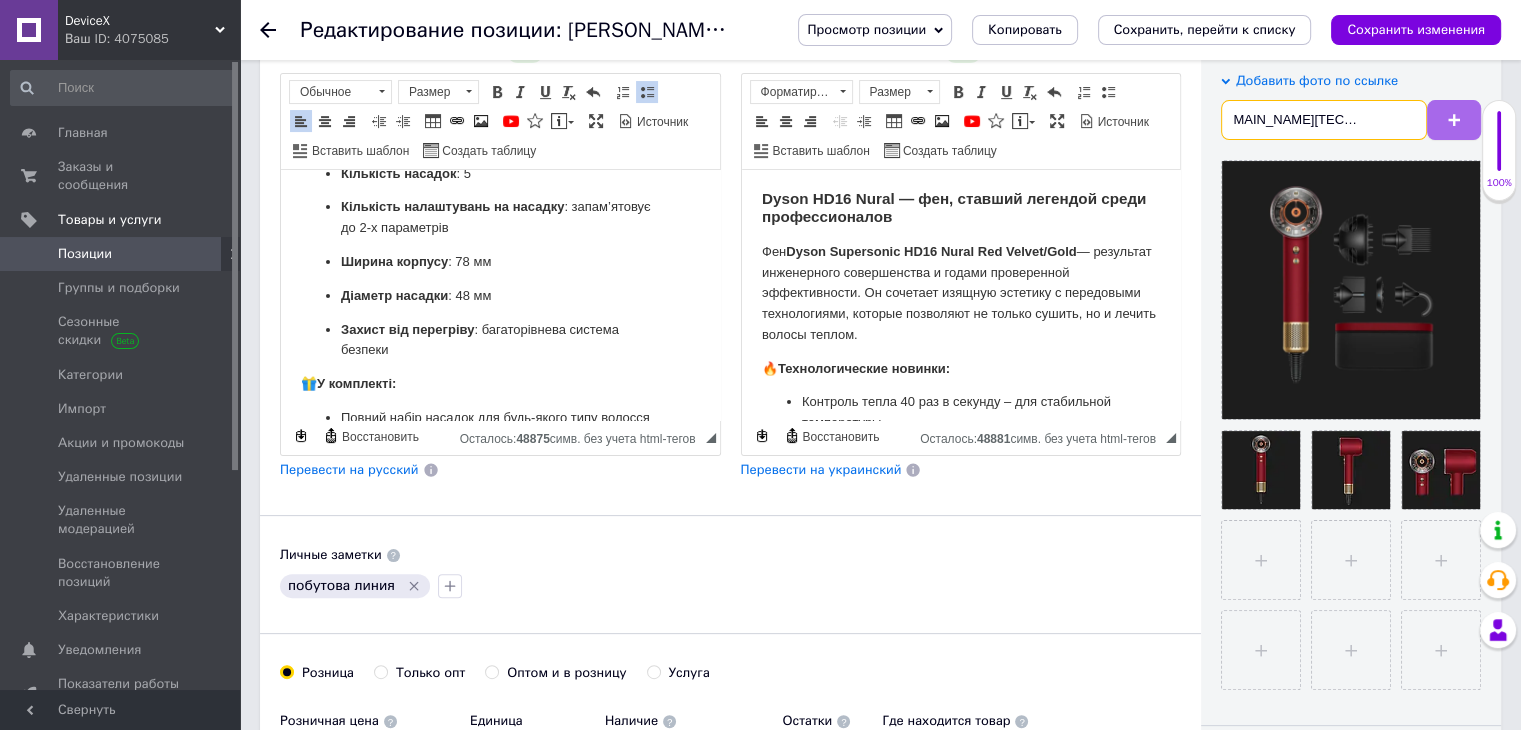 type on "[URL][DOMAIN_NAME][TECHNICAL_ID]" 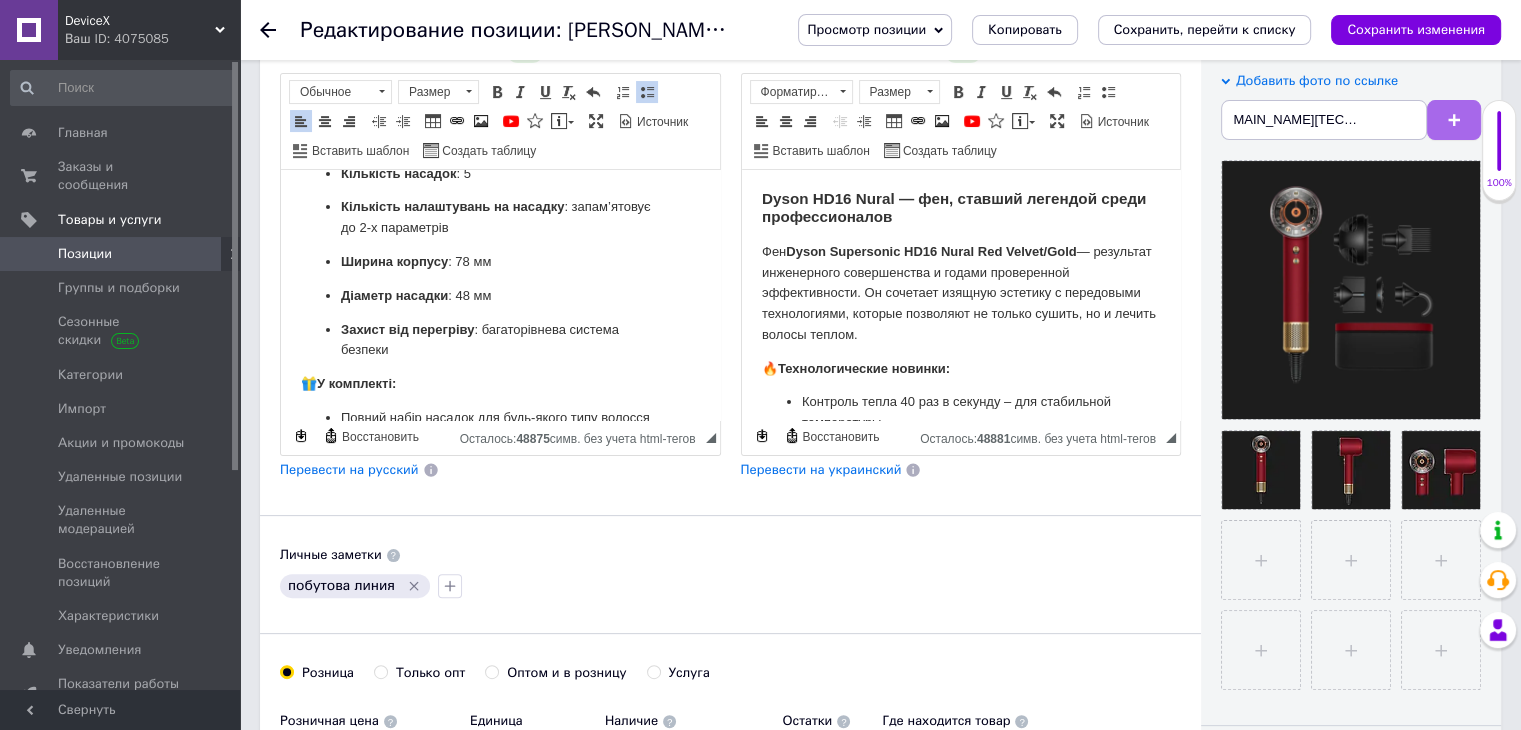 scroll, scrollTop: 0, scrollLeft: 0, axis: both 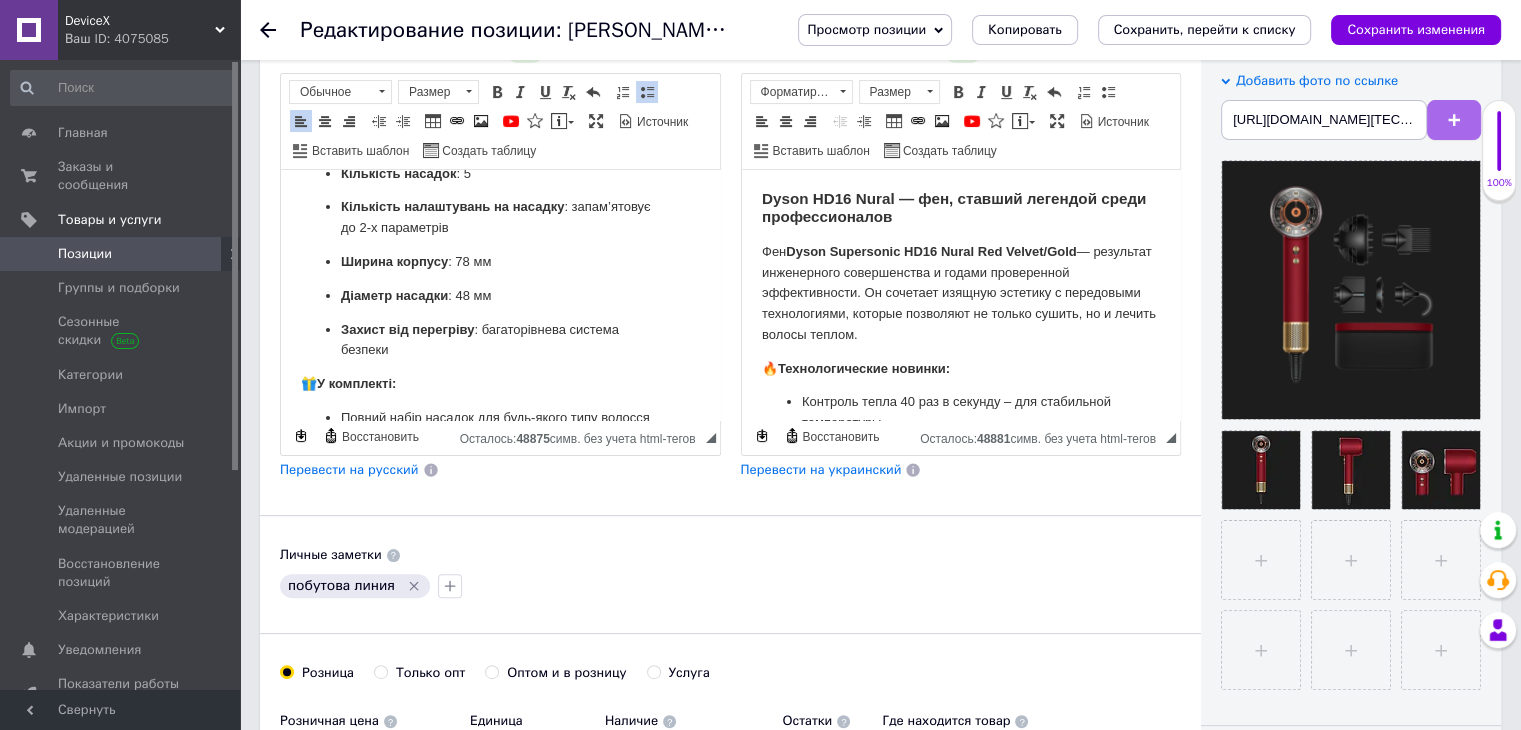 click at bounding box center [1454, 120] 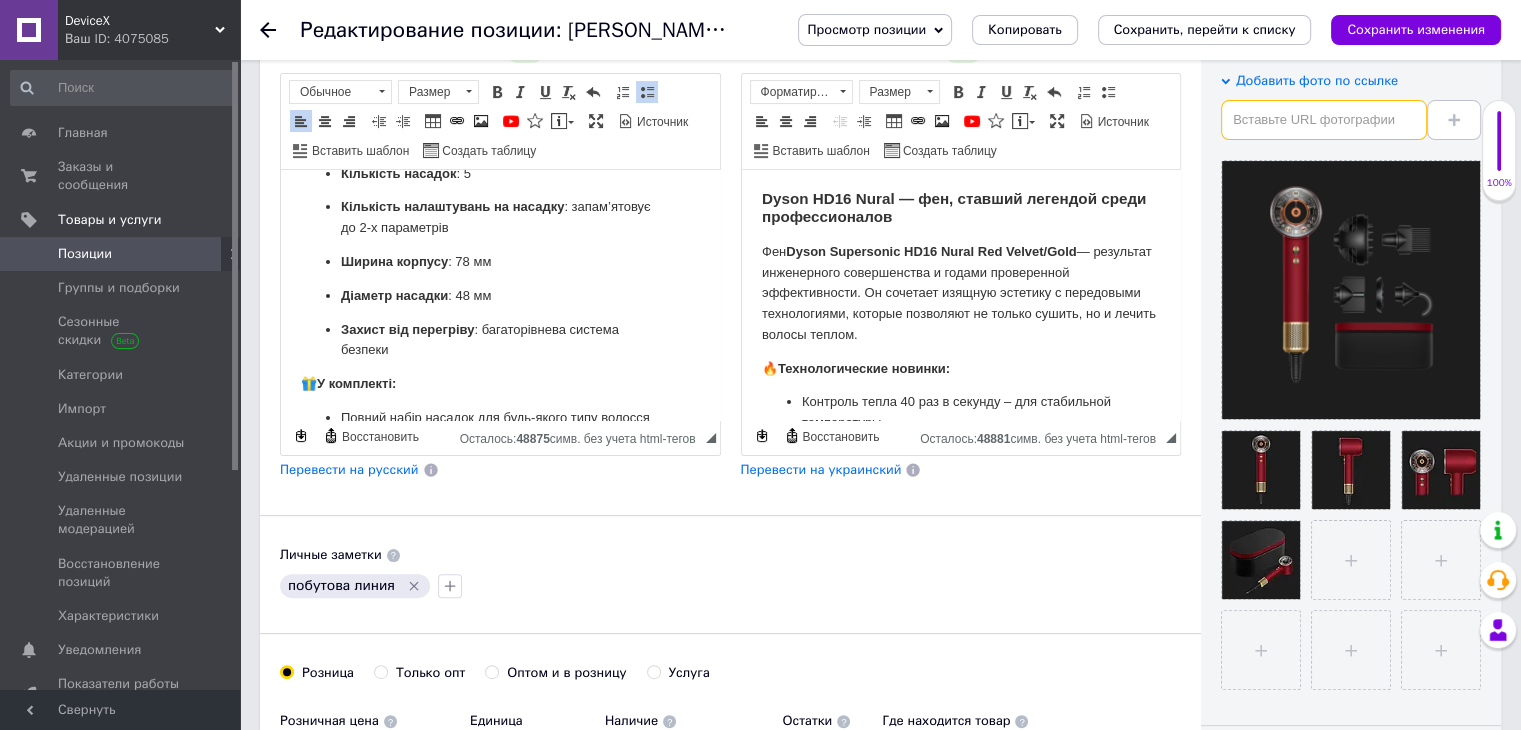 click at bounding box center [1324, 120] 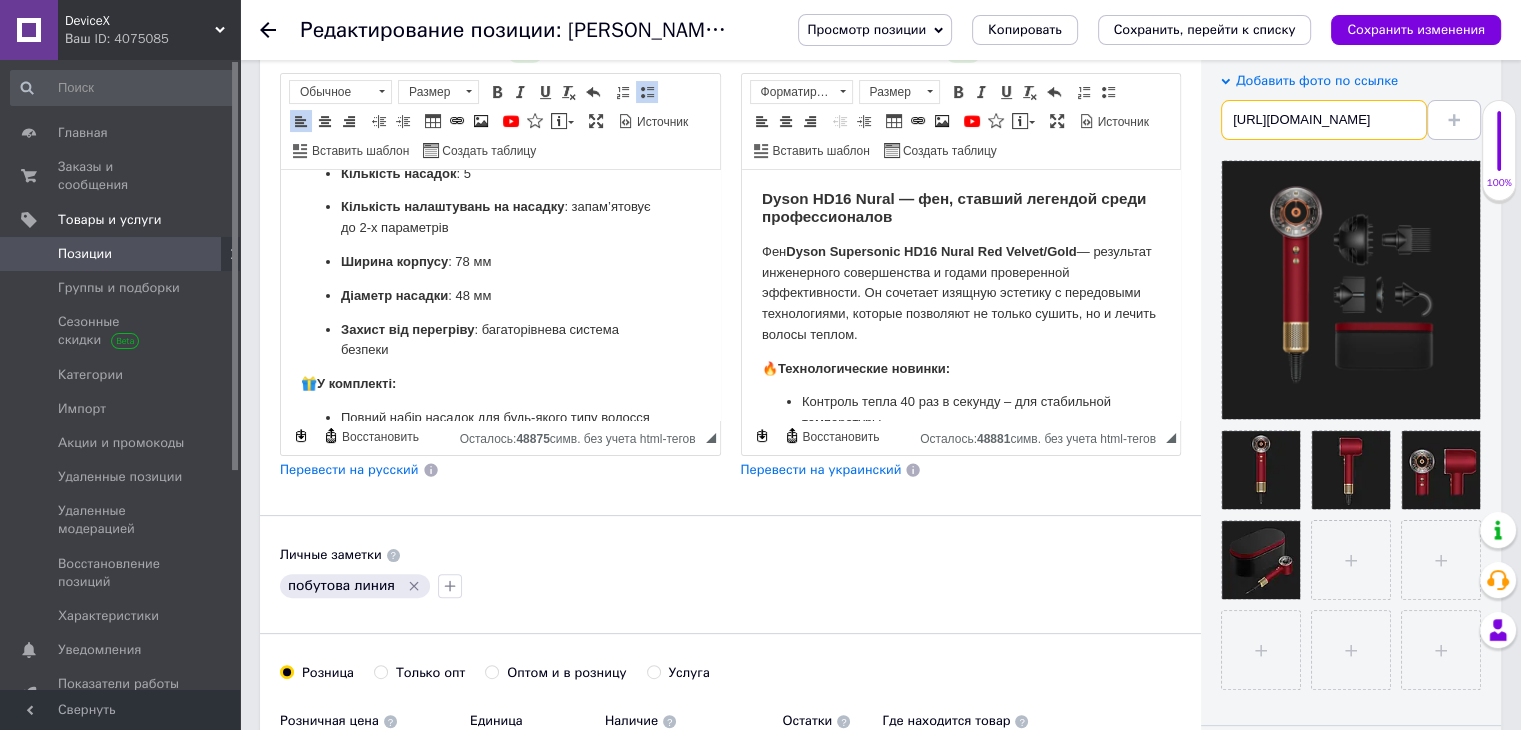 scroll, scrollTop: 0, scrollLeft: 858, axis: horizontal 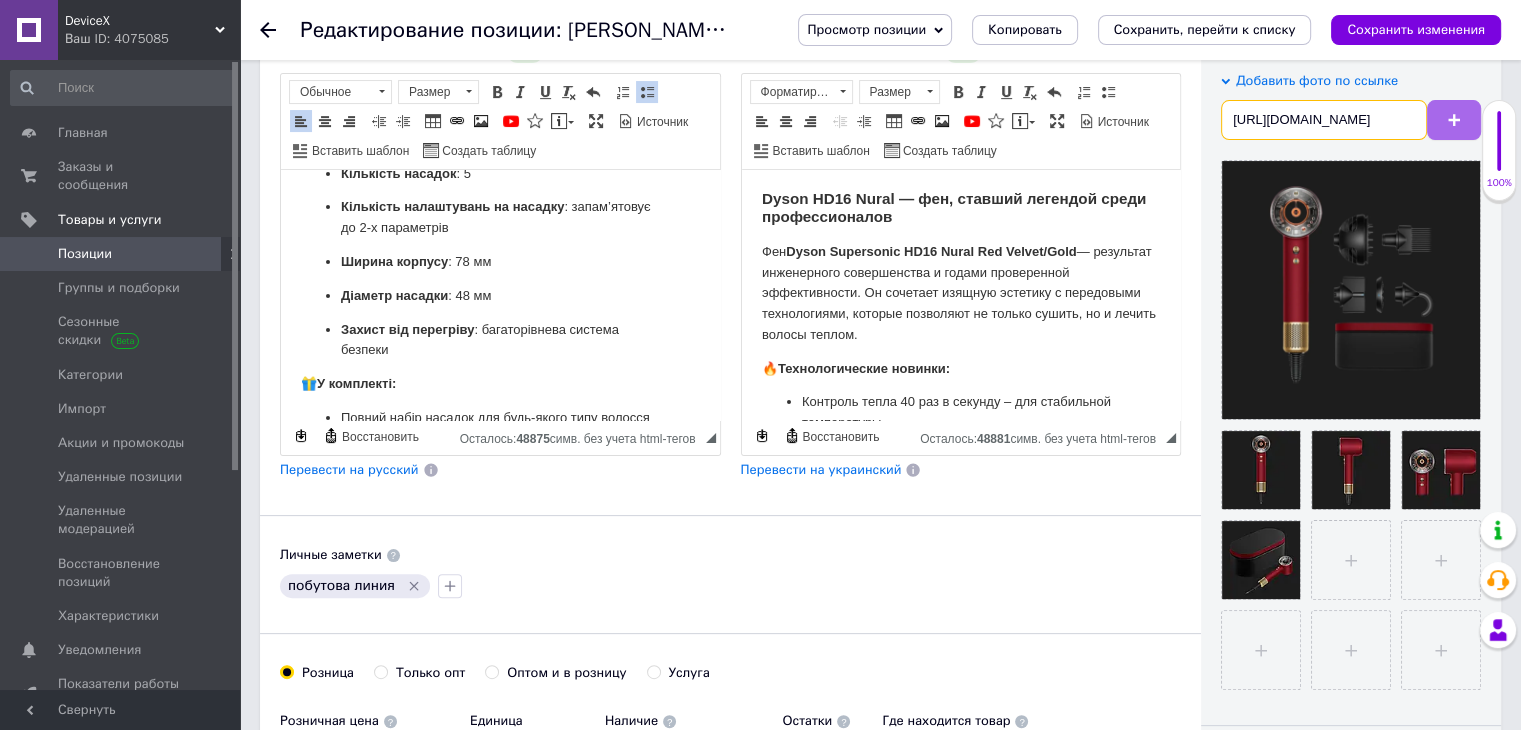 type on "[URL][DOMAIN_NAME]" 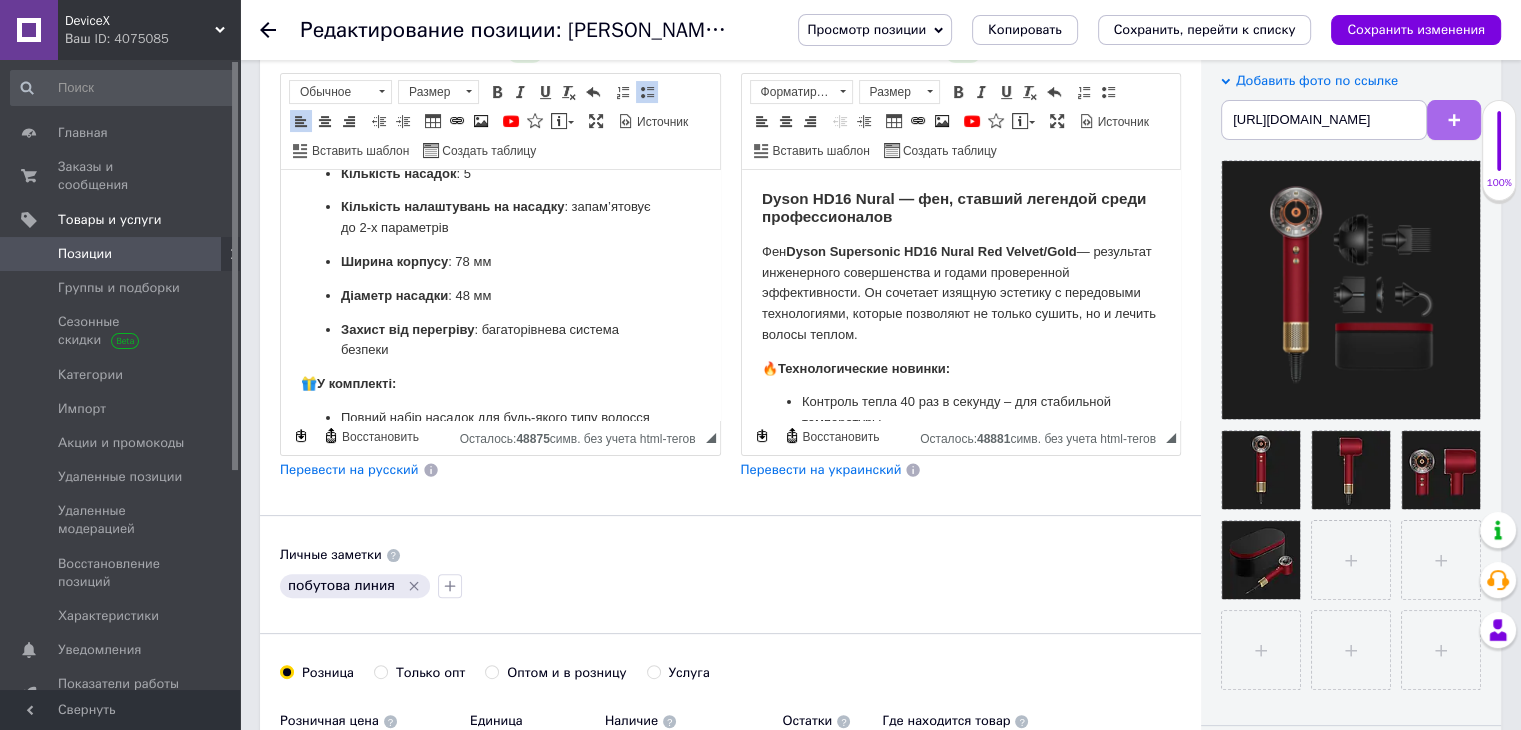 scroll, scrollTop: 0, scrollLeft: 0, axis: both 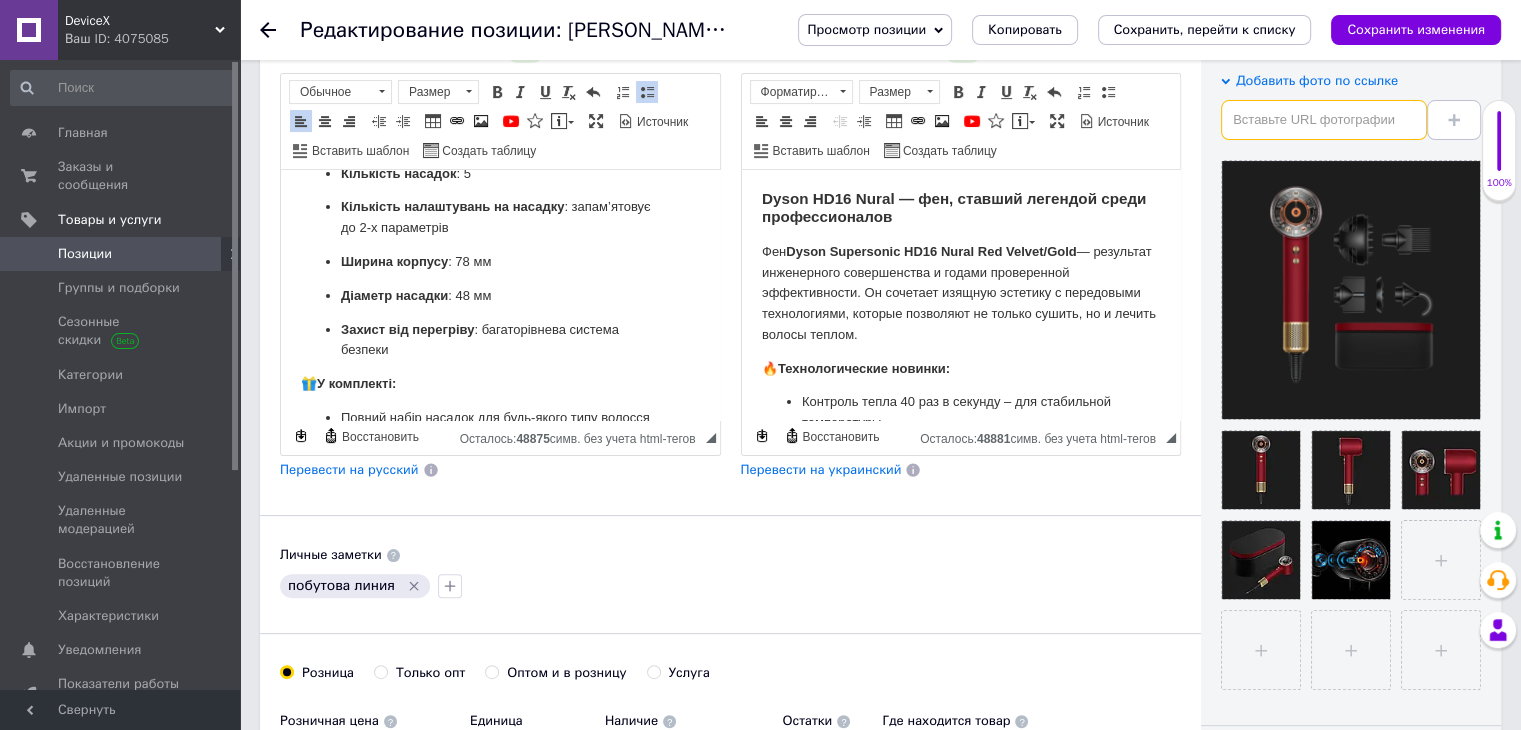click at bounding box center [1324, 120] 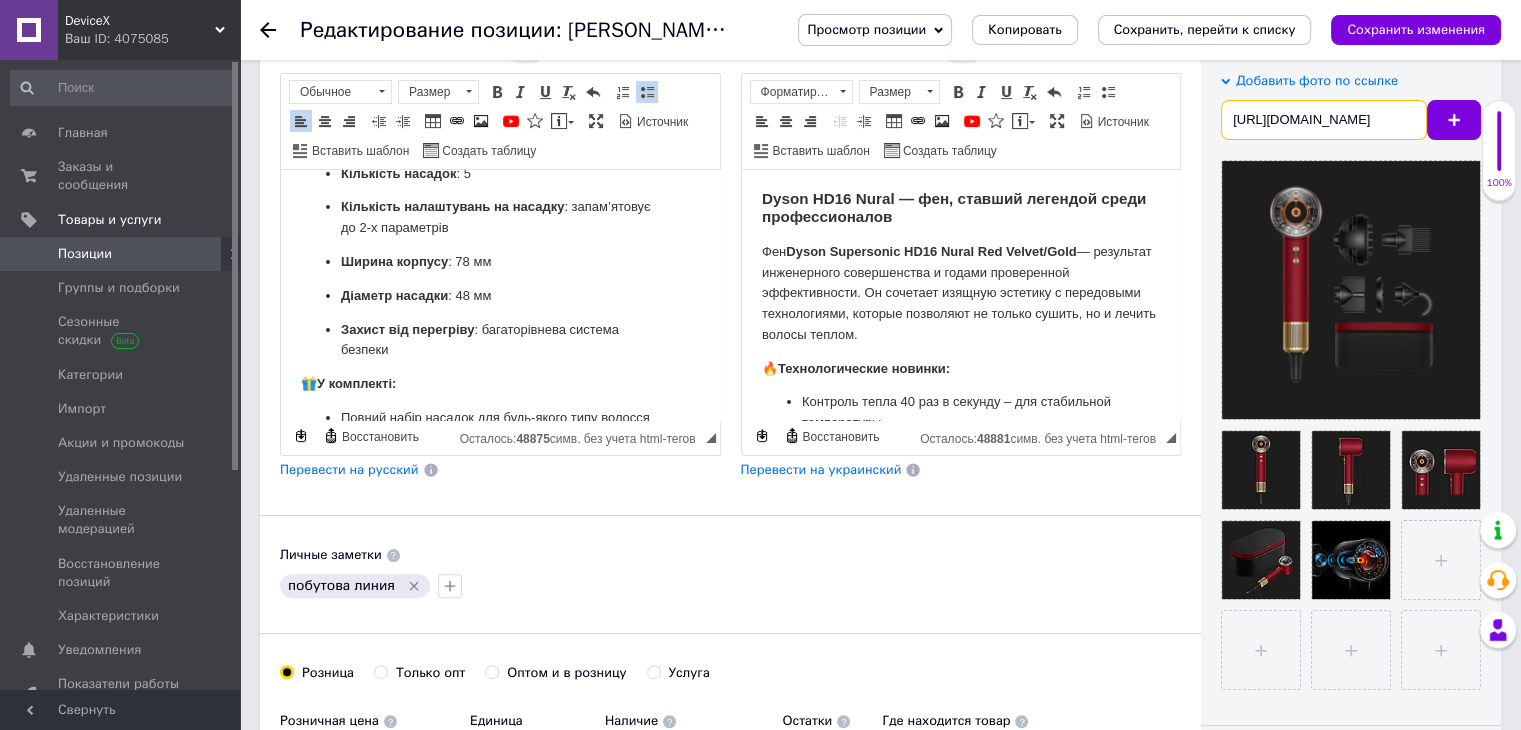 scroll, scrollTop: 0, scrollLeft: 284, axis: horizontal 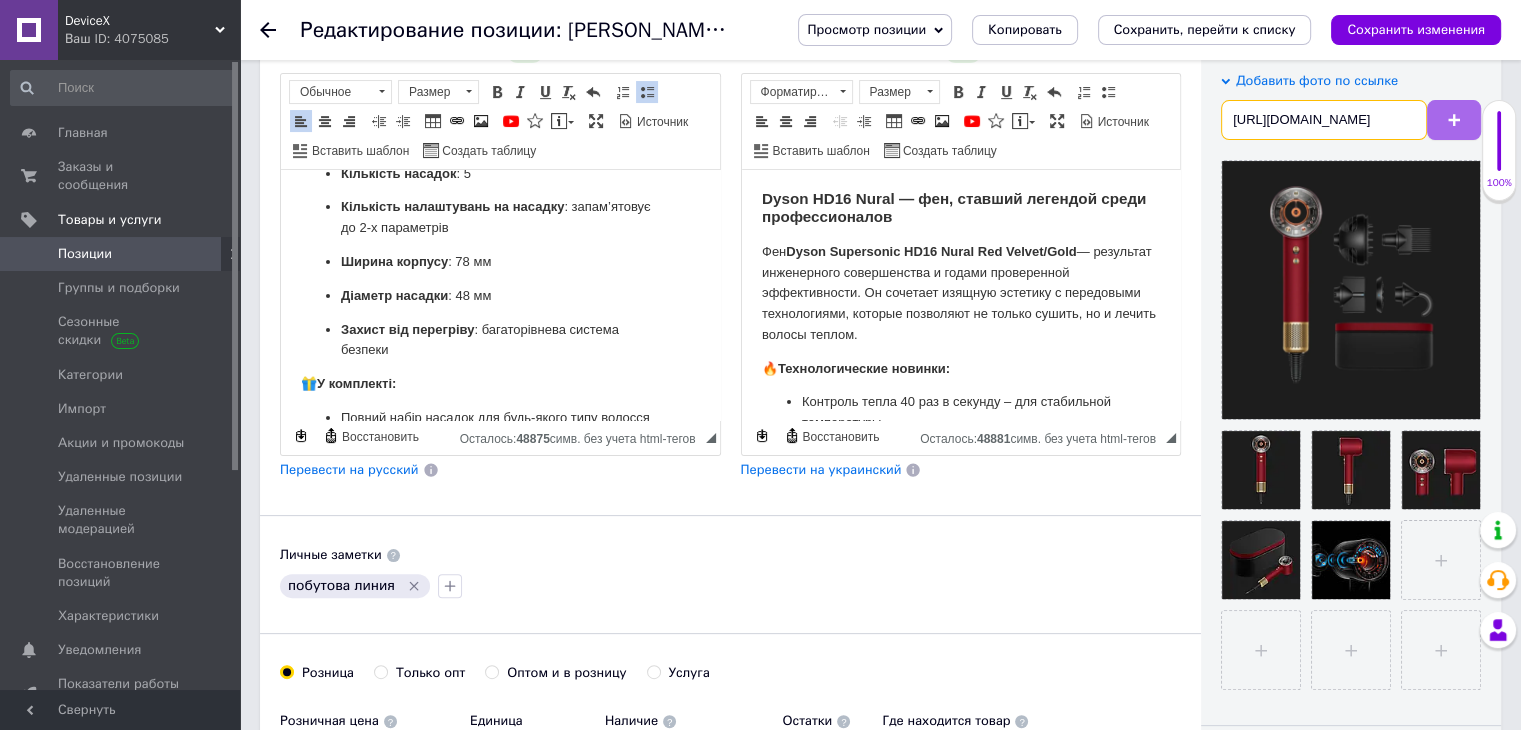 type on "[URL][DOMAIN_NAME]" 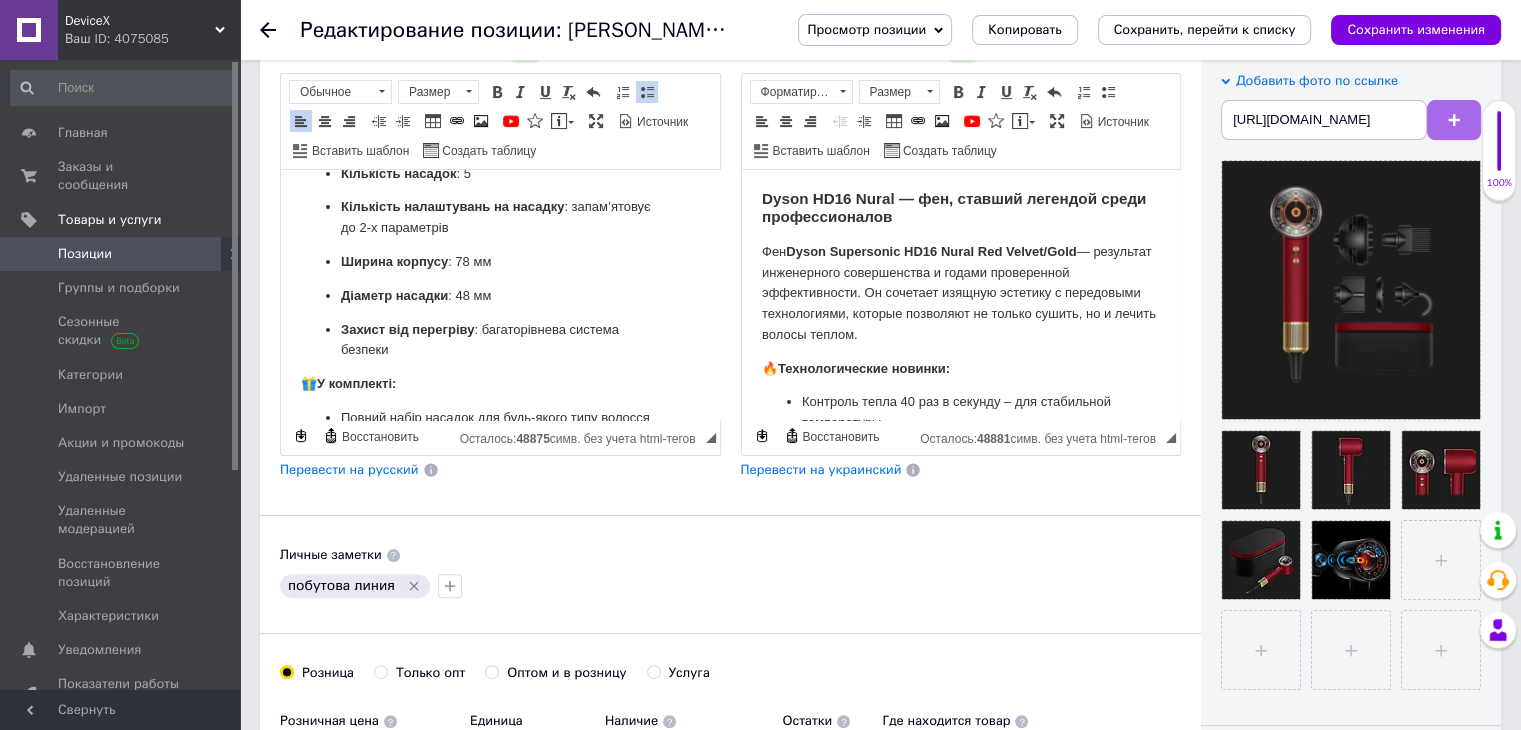 scroll, scrollTop: 0, scrollLeft: 0, axis: both 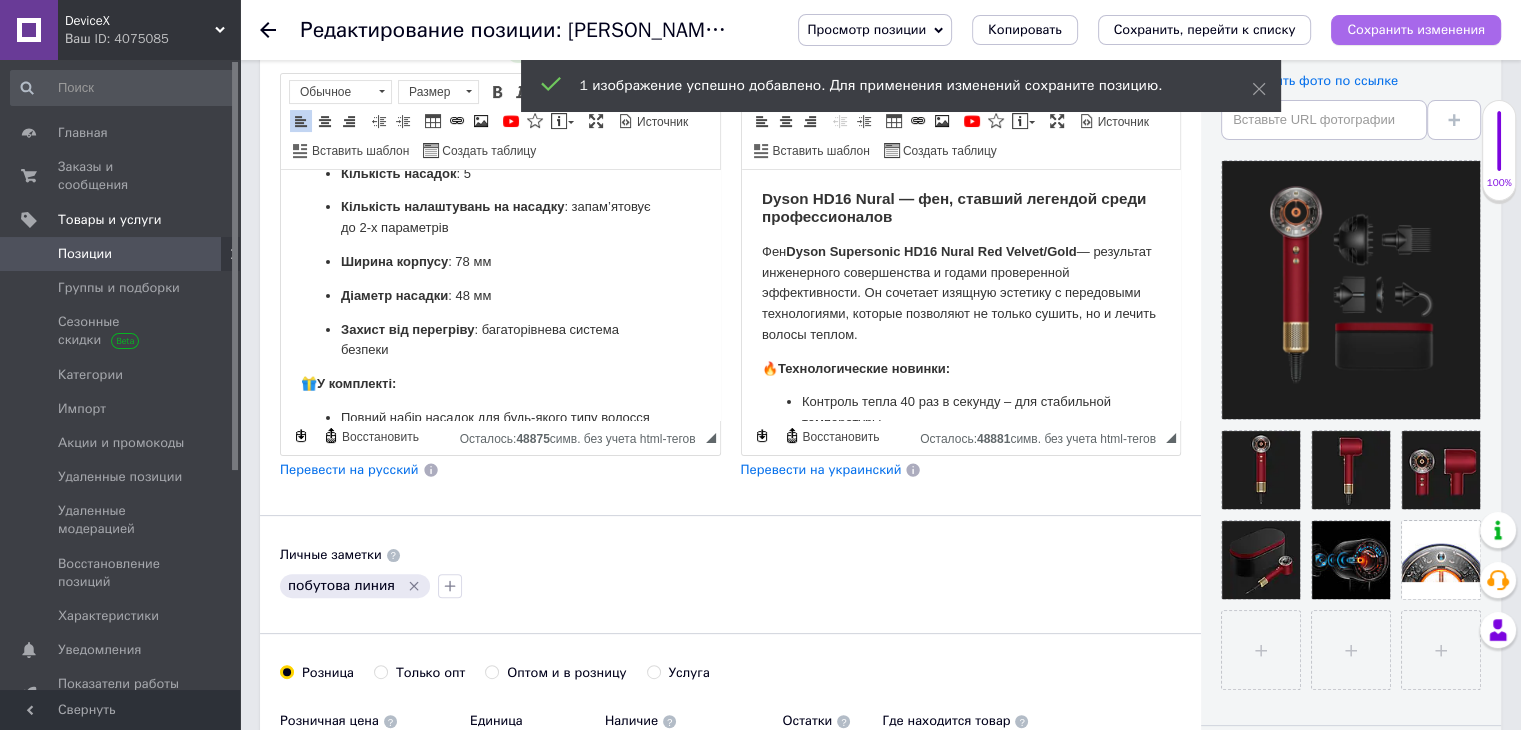 click on "Сохранить изменения" at bounding box center [1416, 29] 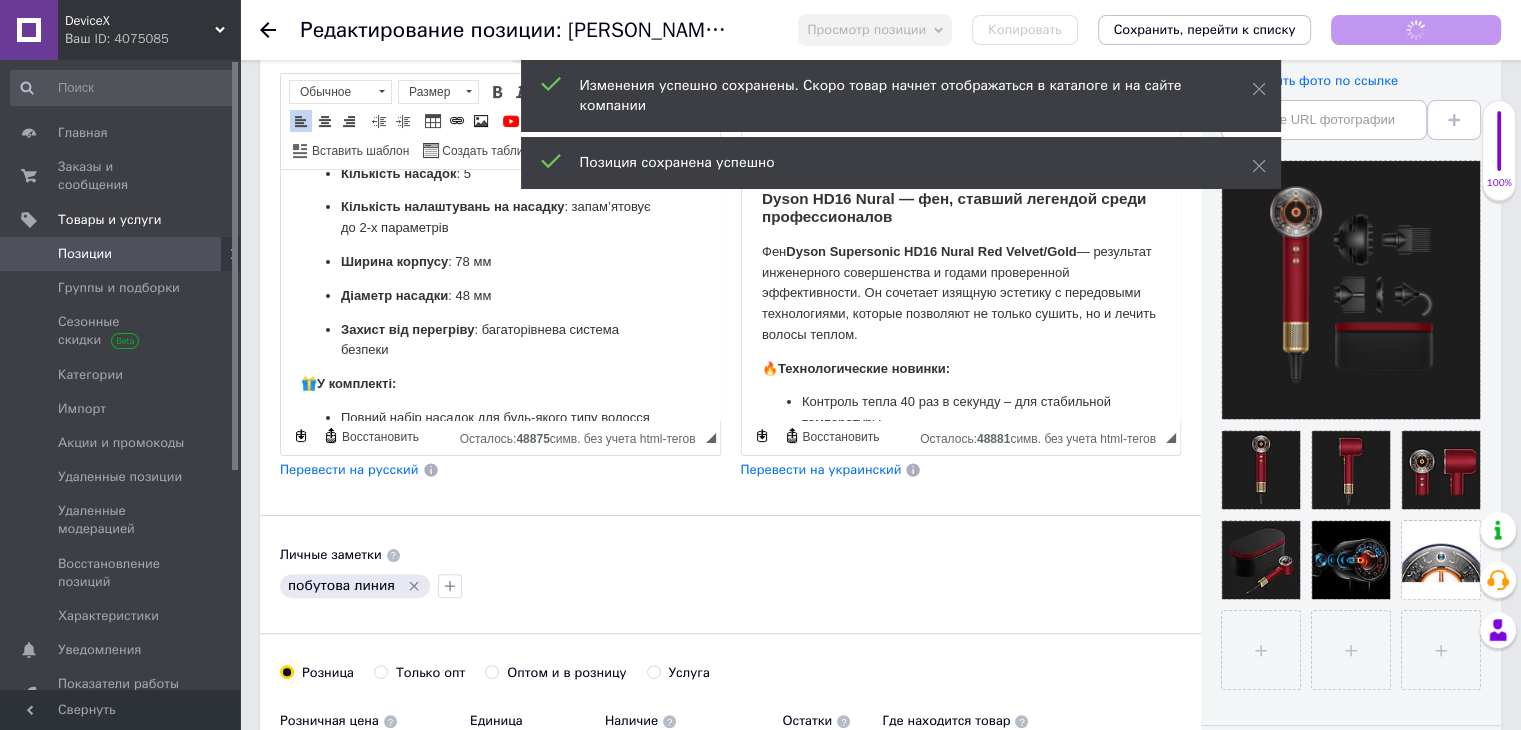 scroll, scrollTop: 507, scrollLeft: 0, axis: vertical 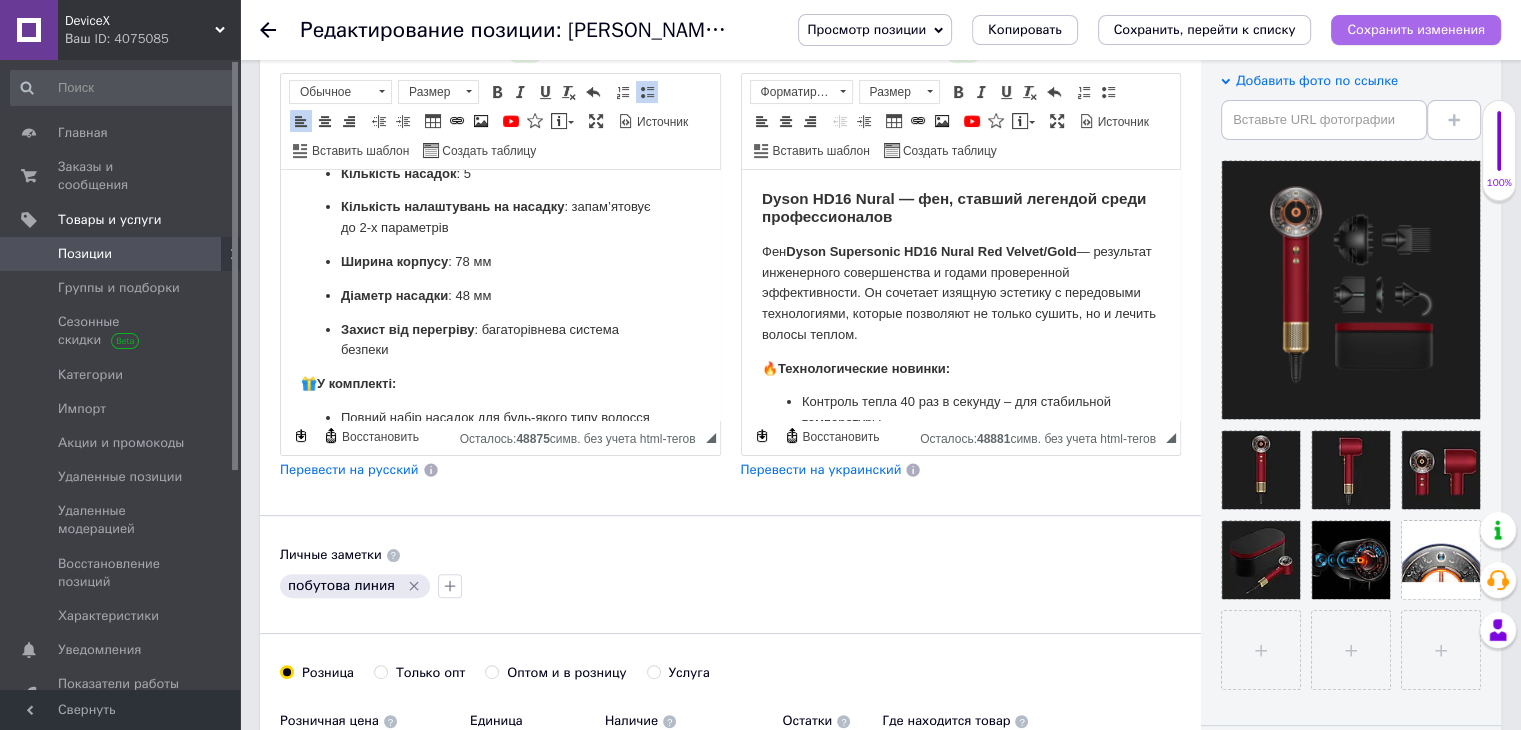 click on "Сохранить изменения" at bounding box center (1416, 30) 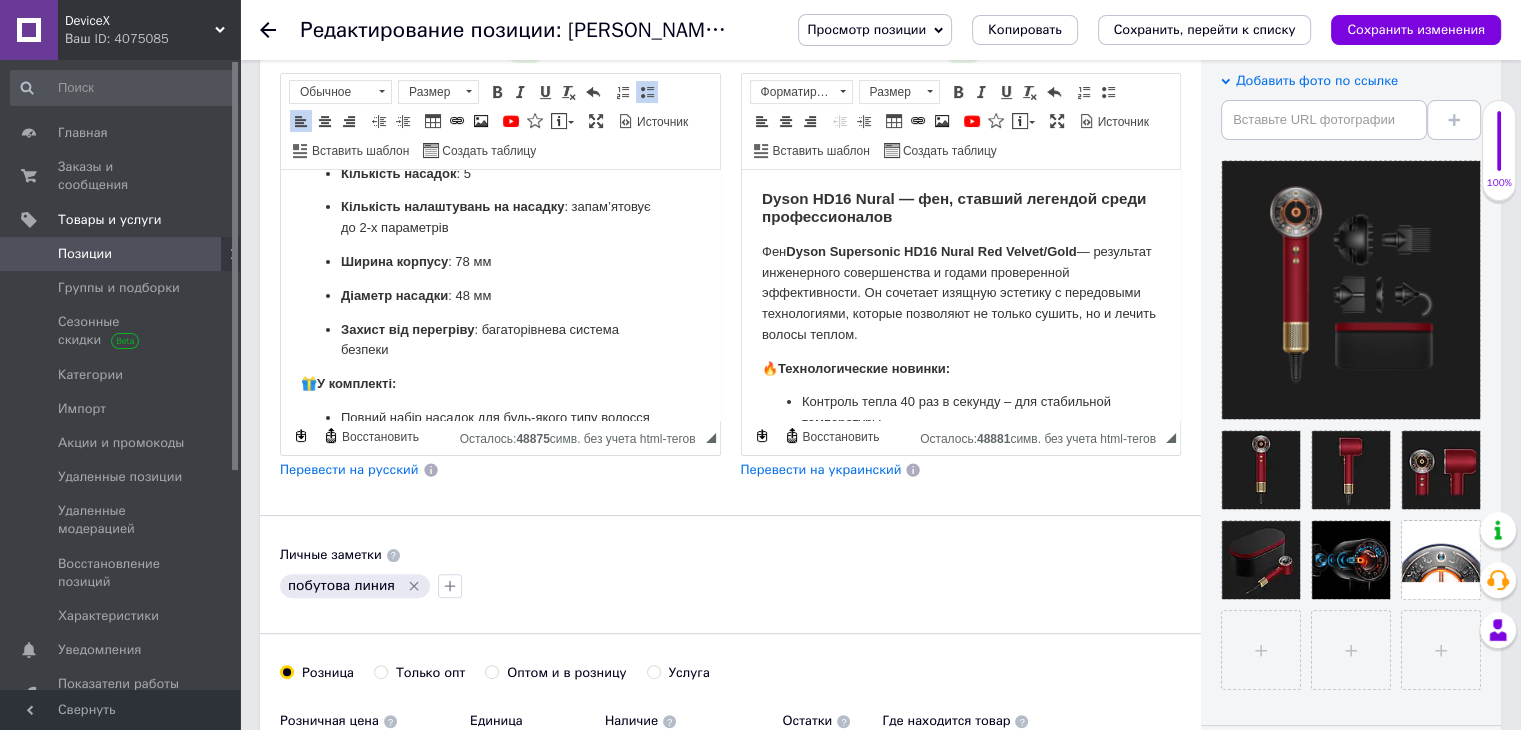 click on "Просмотр позиции" at bounding box center [875, 30] 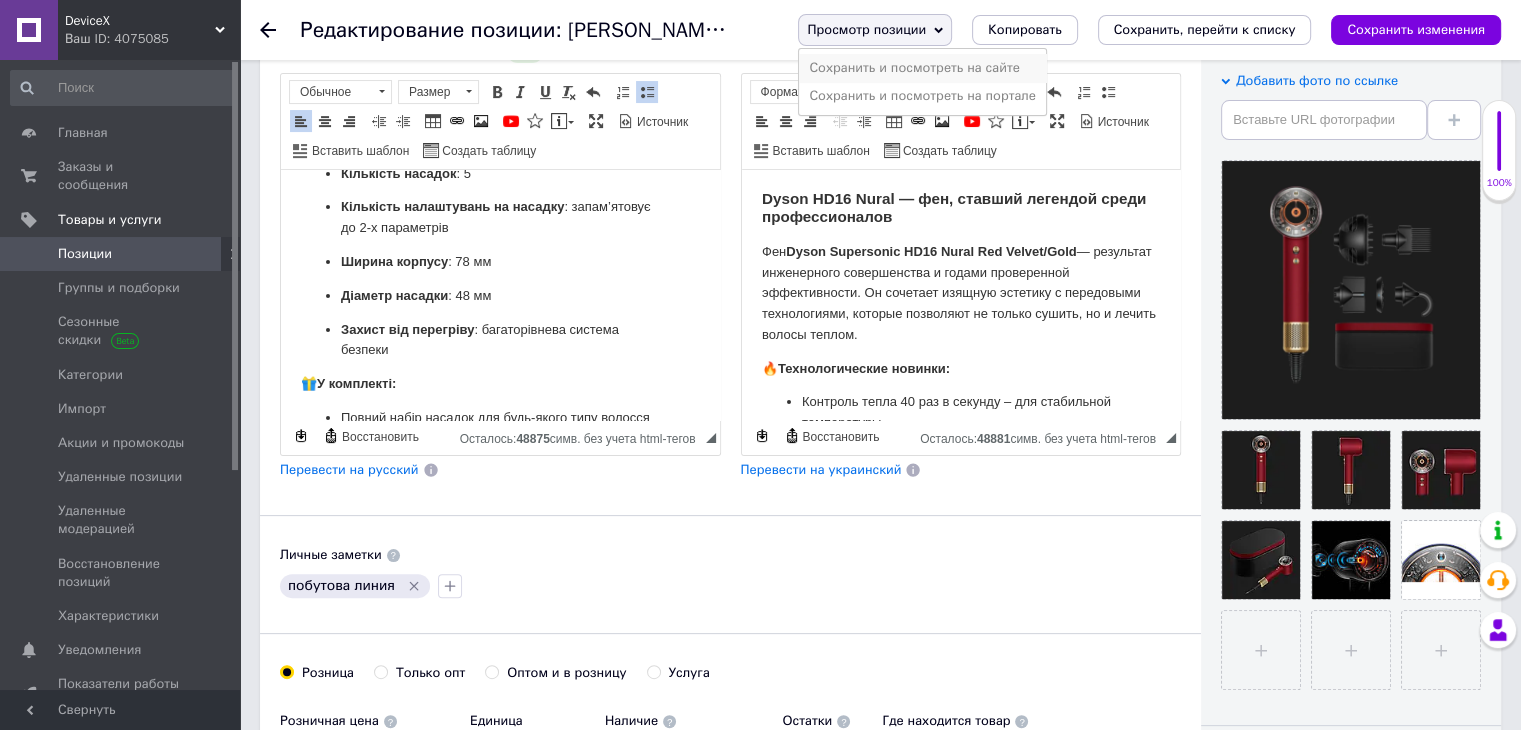 click on "Сохранить и посмотреть на сайте" at bounding box center [922, 68] 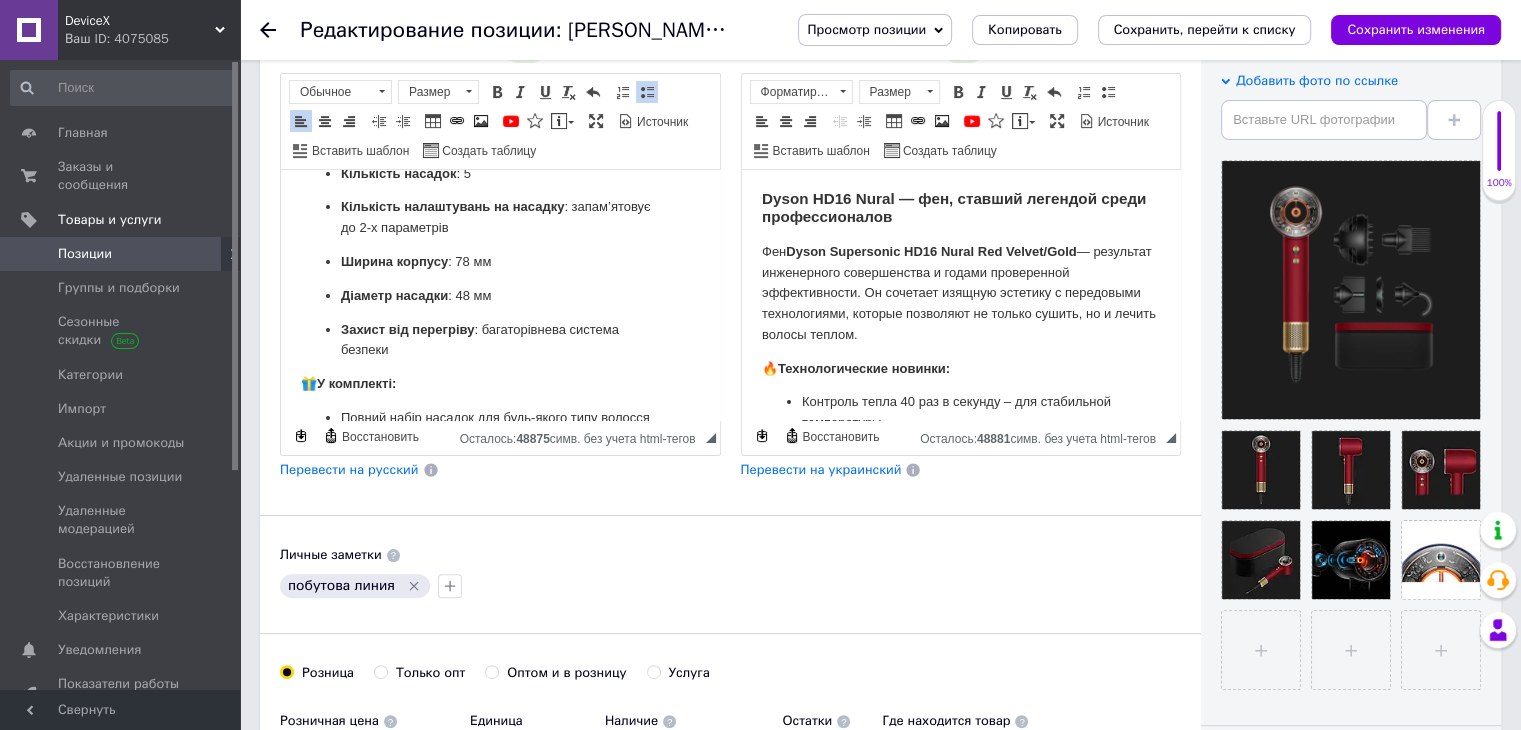 click 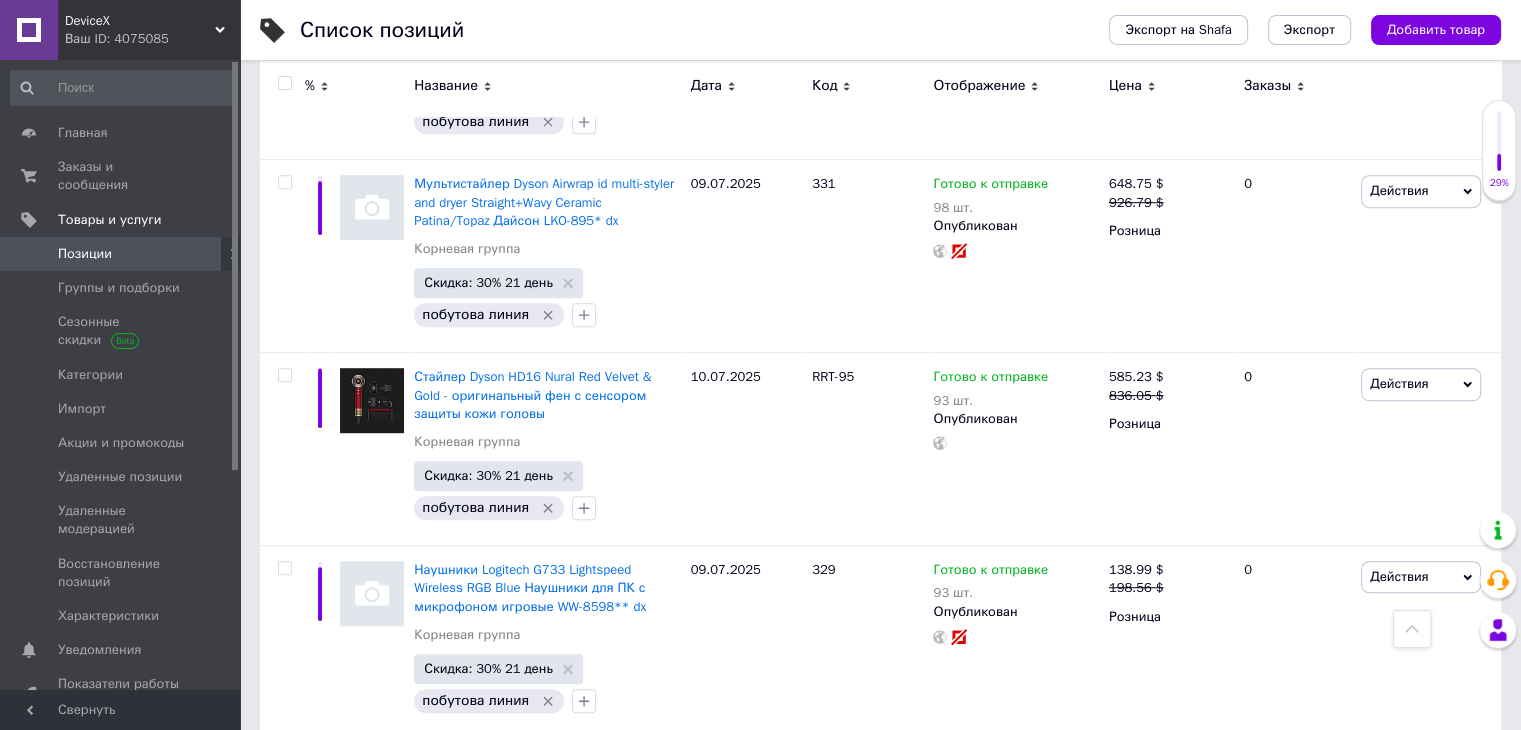 scroll, scrollTop: 1155, scrollLeft: 0, axis: vertical 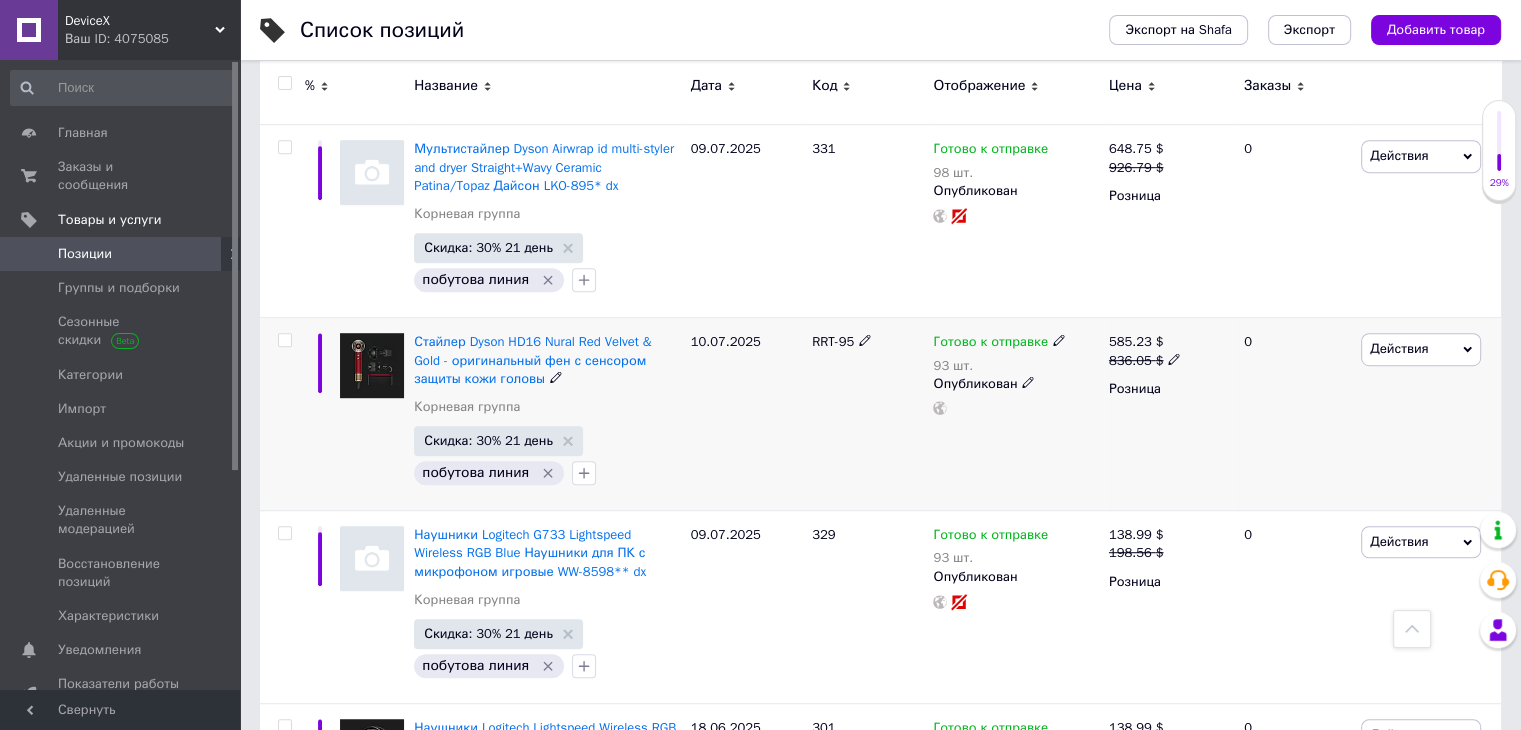 click on "Действия" at bounding box center (1399, 348) 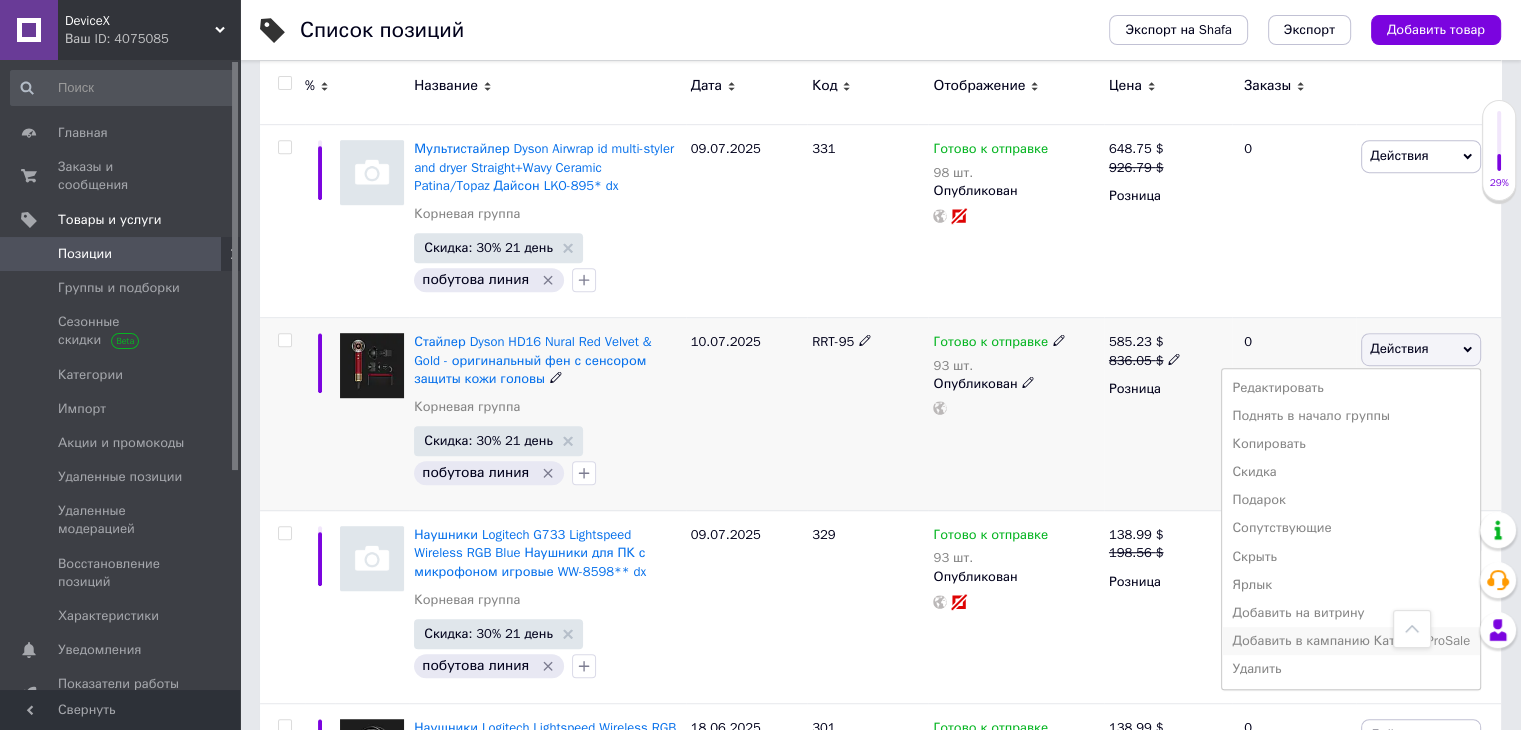 click on "Добавить в кампанию Каталог ProSale" at bounding box center [1351, 641] 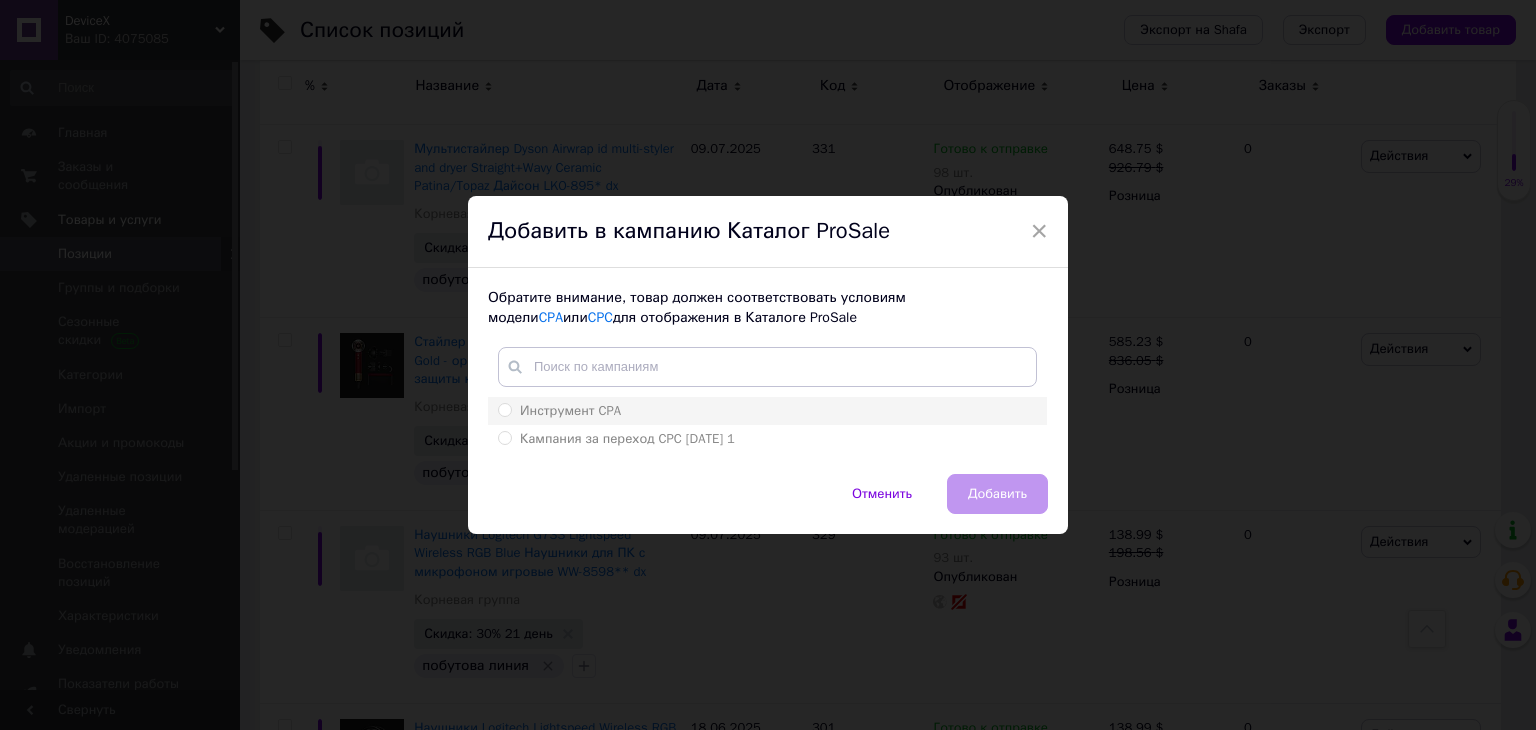 click on "Инструмент CPA" at bounding box center (504, 409) 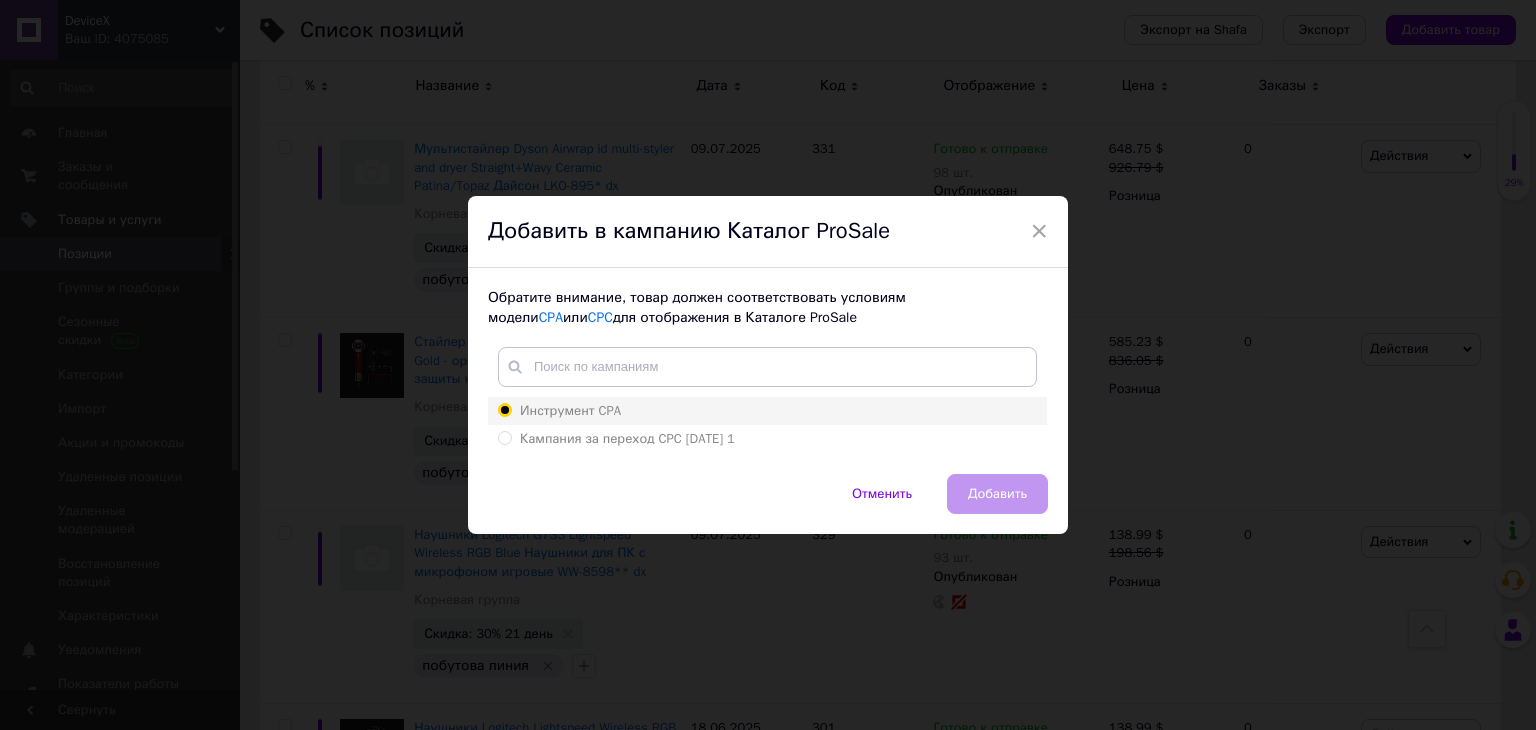 radio on "true" 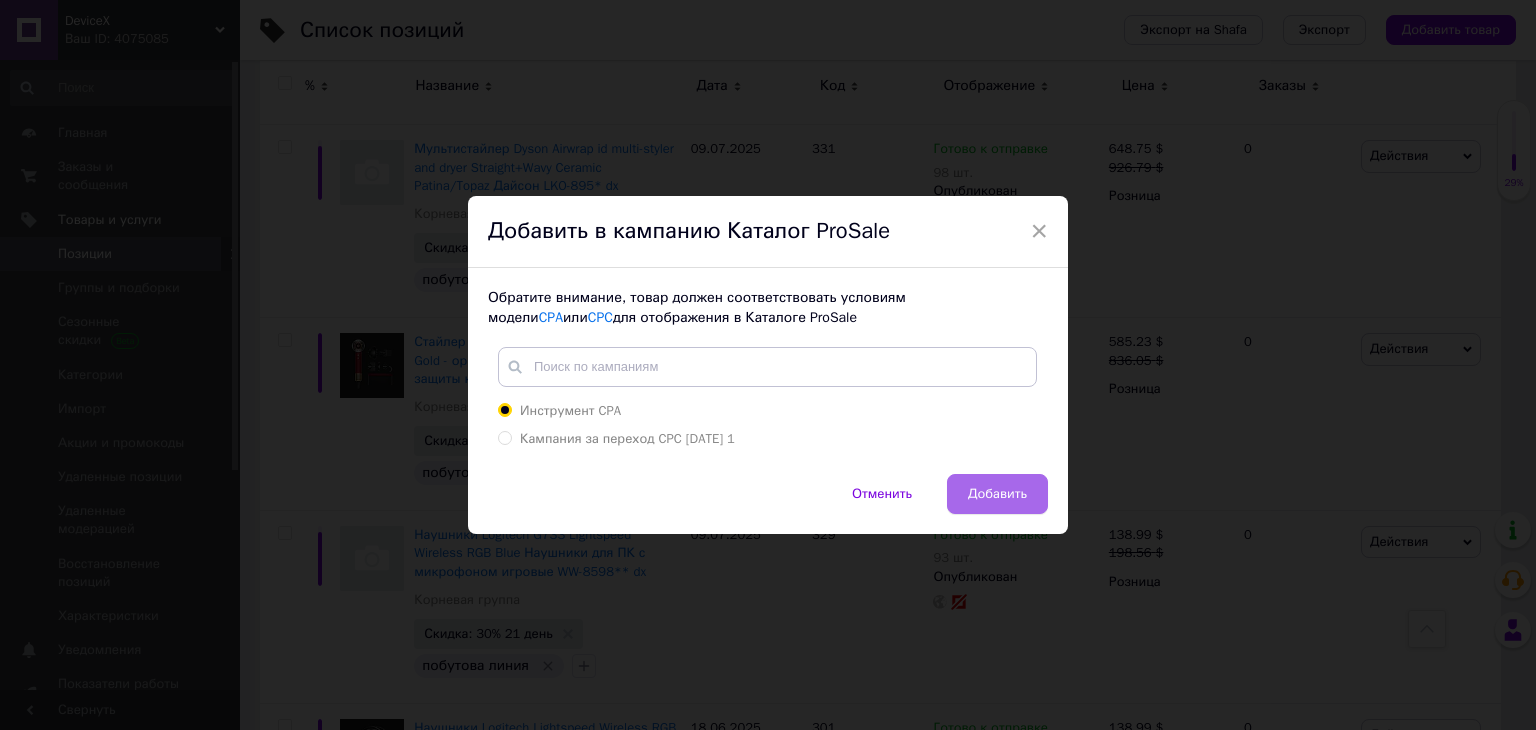 click on "Добавить" at bounding box center [997, 494] 